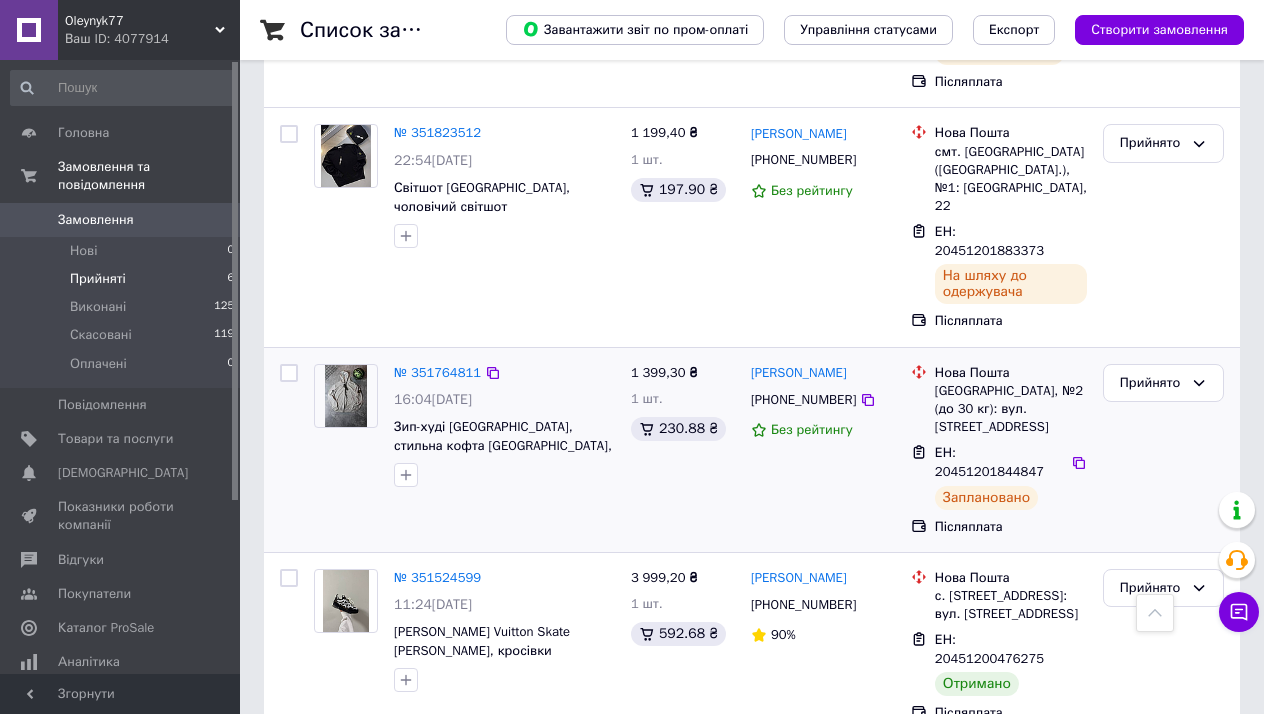 scroll, scrollTop: 1008, scrollLeft: 0, axis: vertical 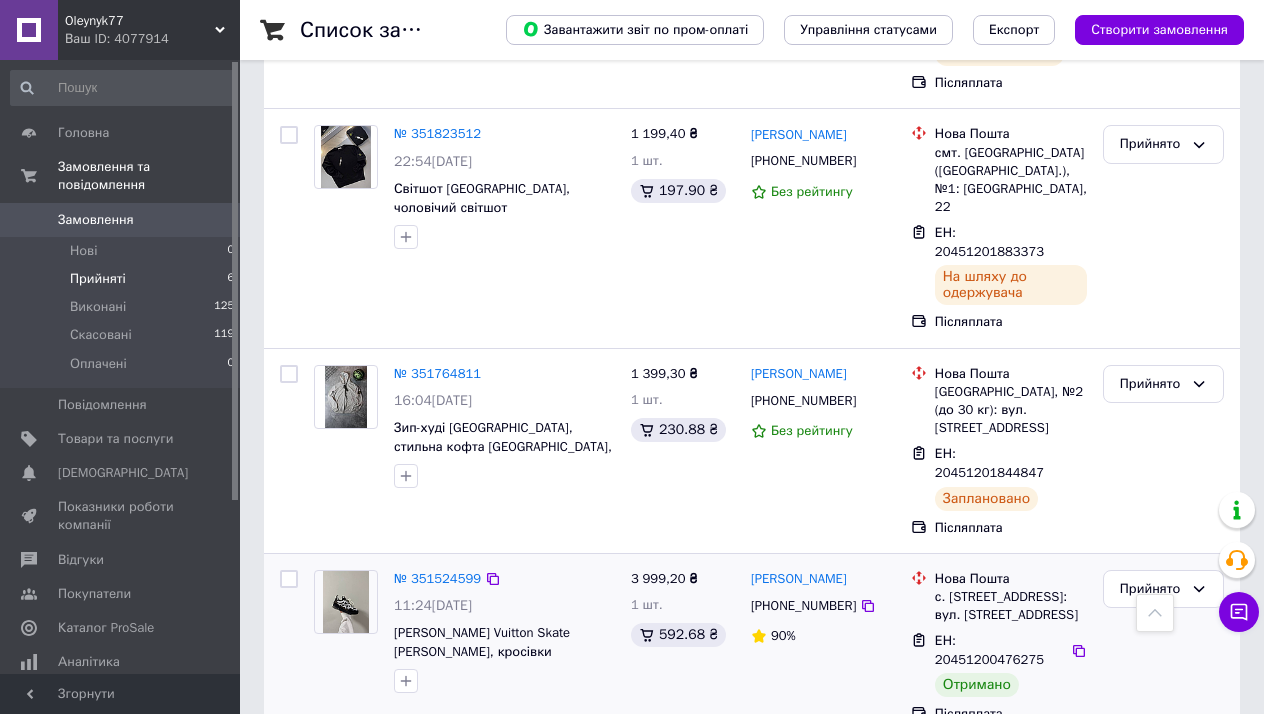click on "Прийнято" at bounding box center [1163, 647] 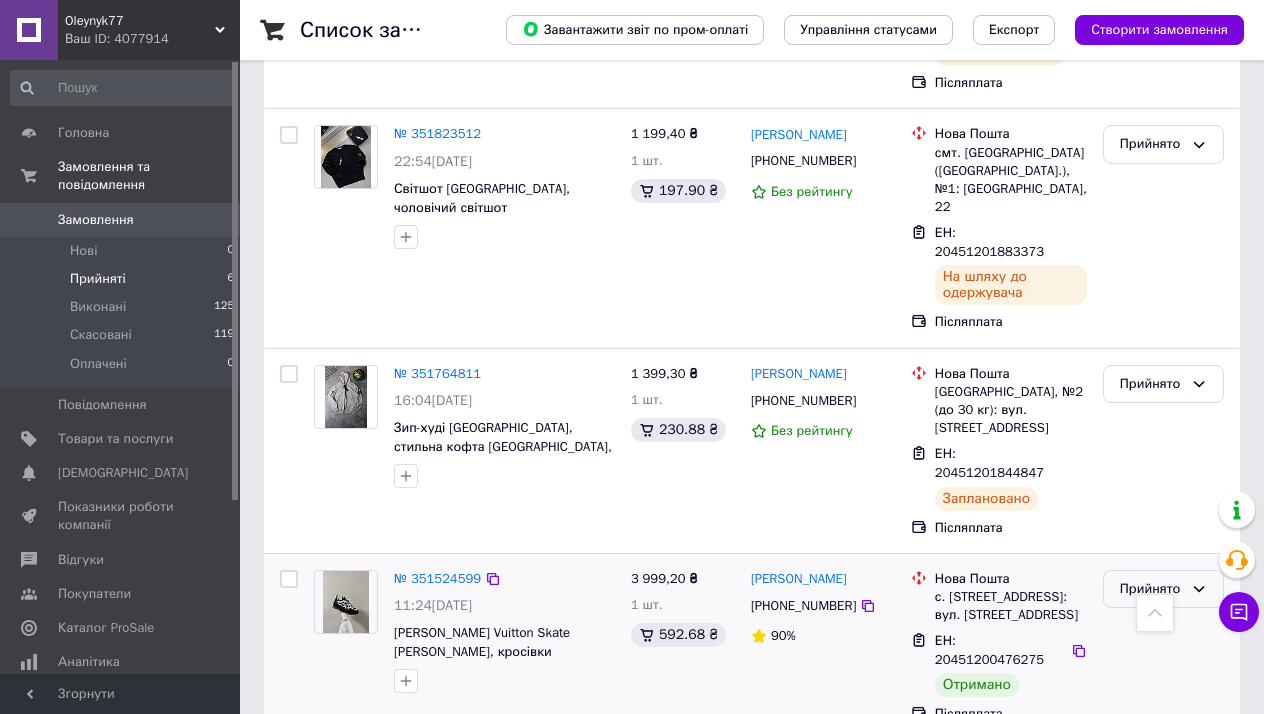 click on "Прийнято" at bounding box center (1163, 589) 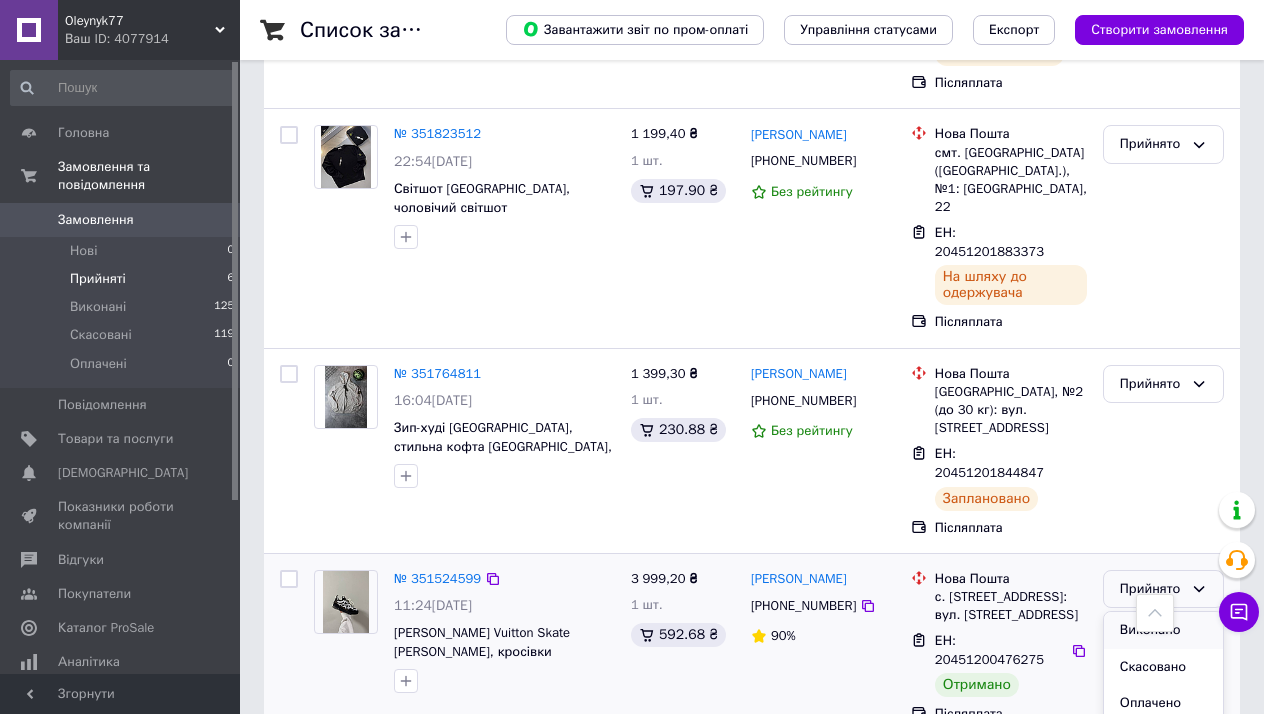click on "Виконано" at bounding box center (1163, 630) 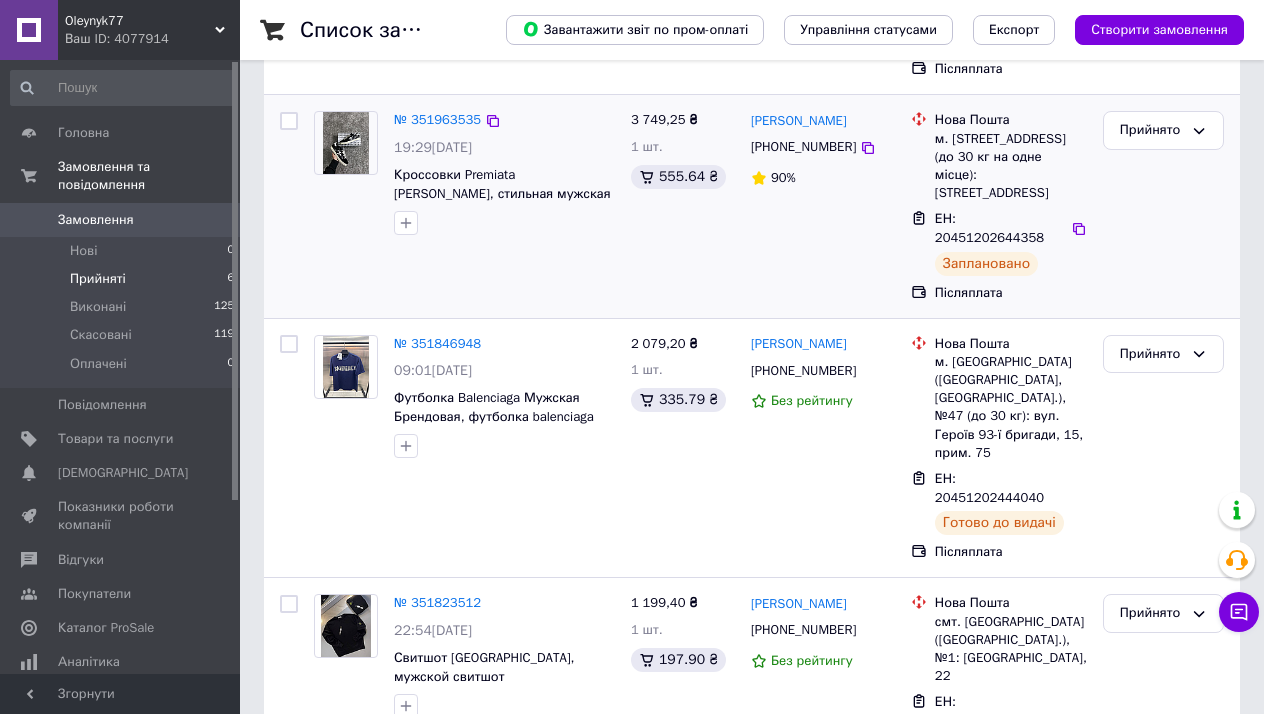 scroll, scrollTop: 551, scrollLeft: 0, axis: vertical 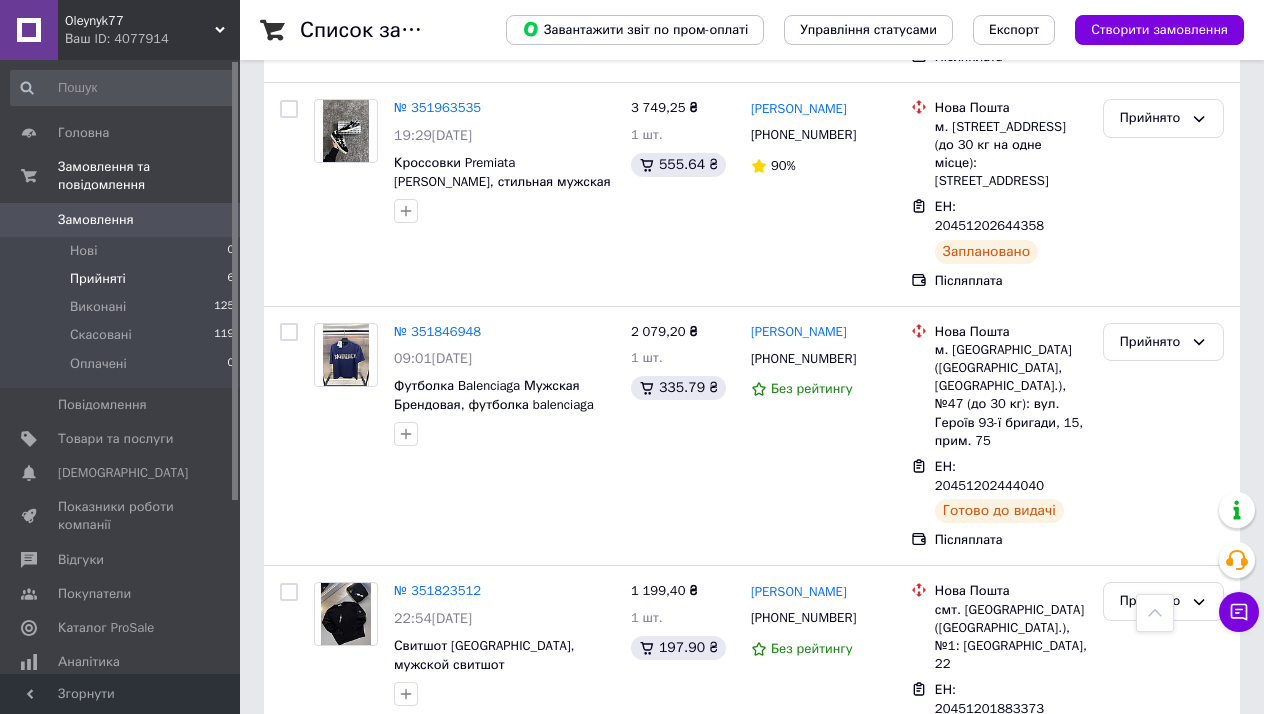 click on "Прийняті 6" at bounding box center [123, 279] 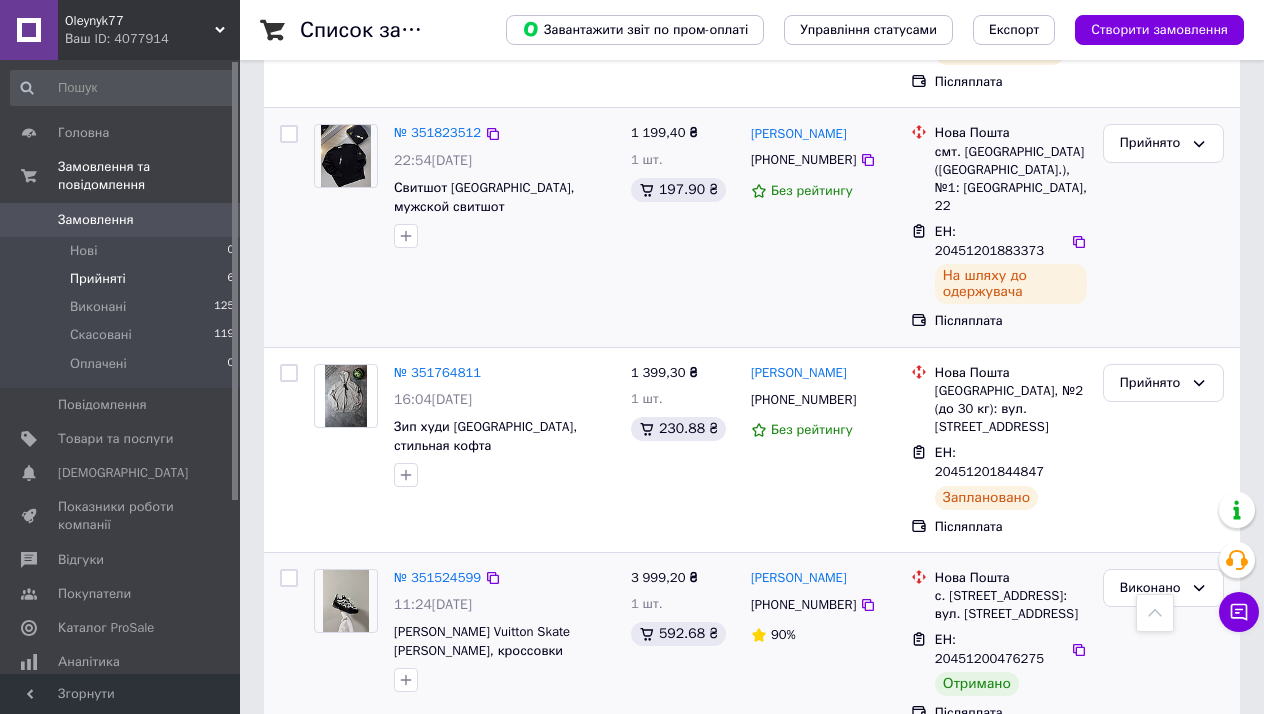scroll, scrollTop: 1008, scrollLeft: 0, axis: vertical 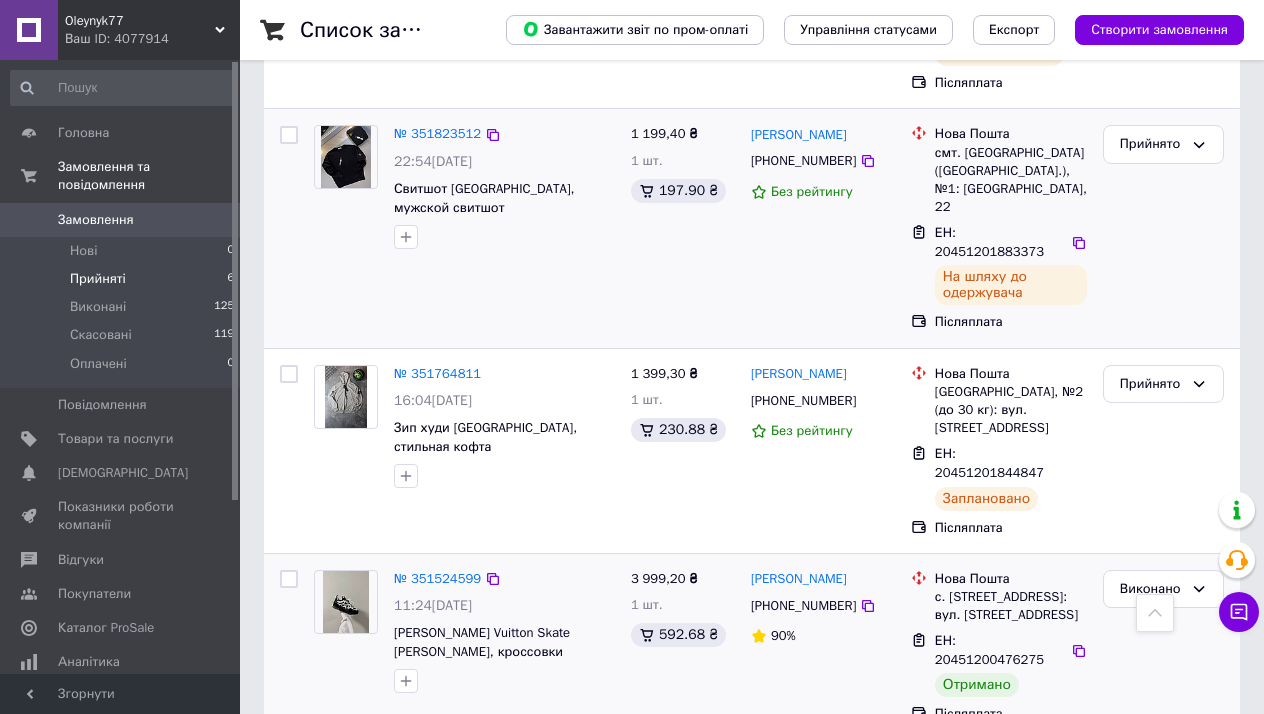 click on "1 199,40 ₴ 1 шт. 197.90 ₴" at bounding box center [683, 228] 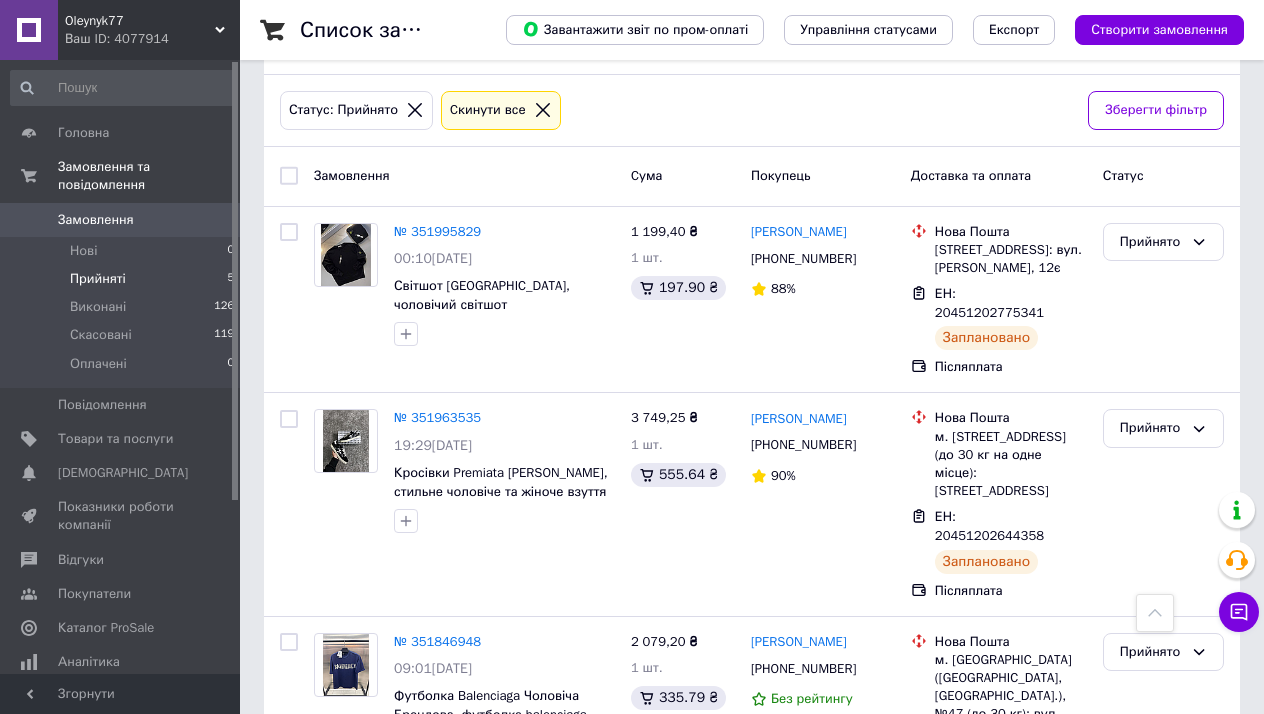 scroll, scrollTop: 220, scrollLeft: 0, axis: vertical 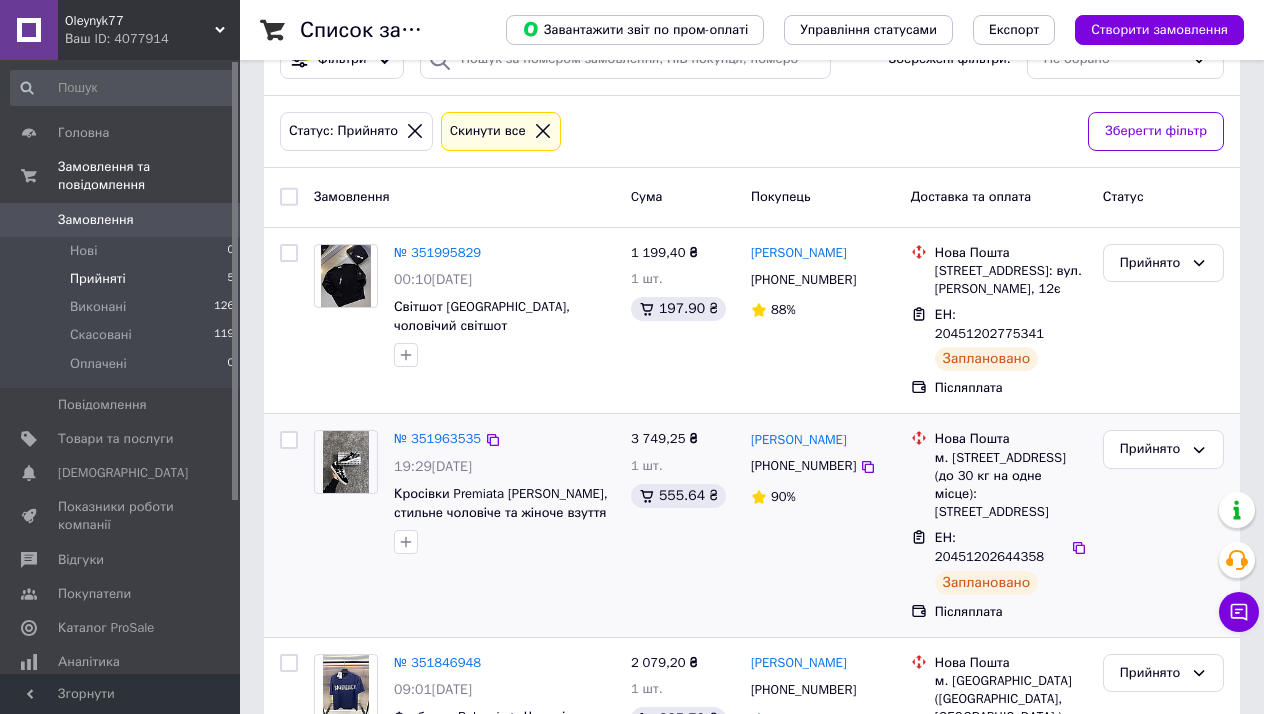click on "ЕН: 20451202644358" at bounding box center [1001, 547] 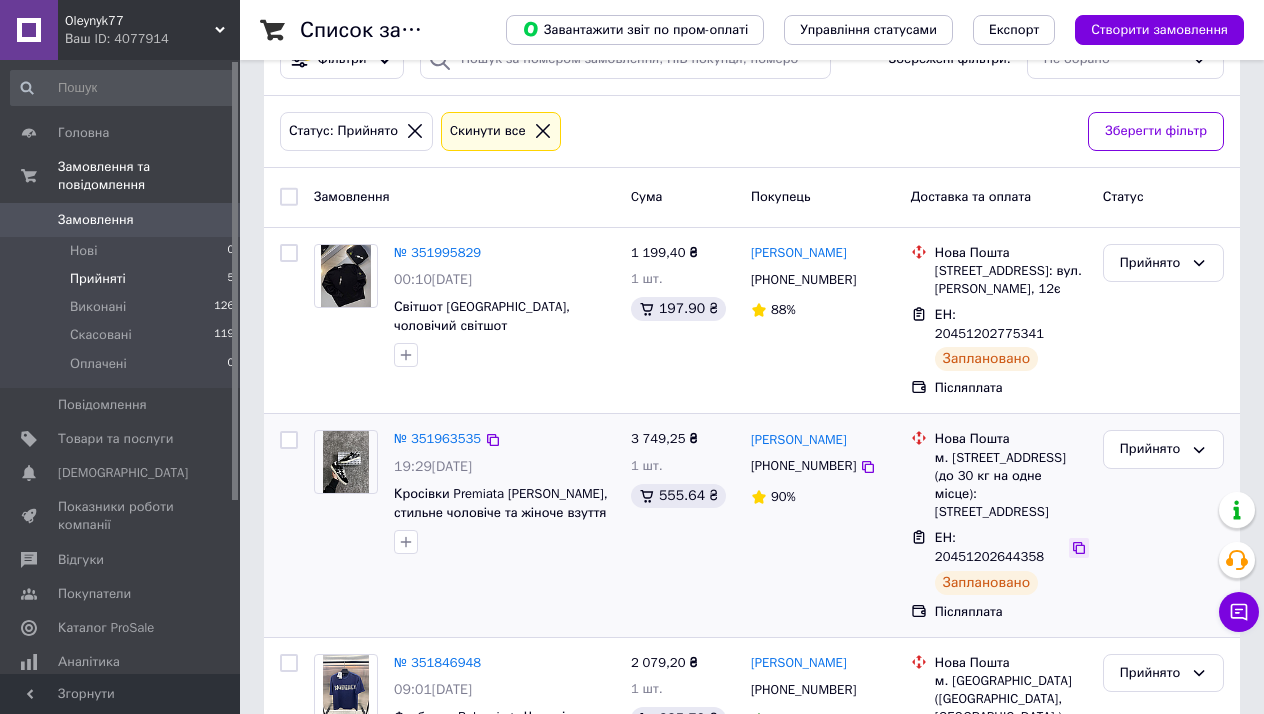 click 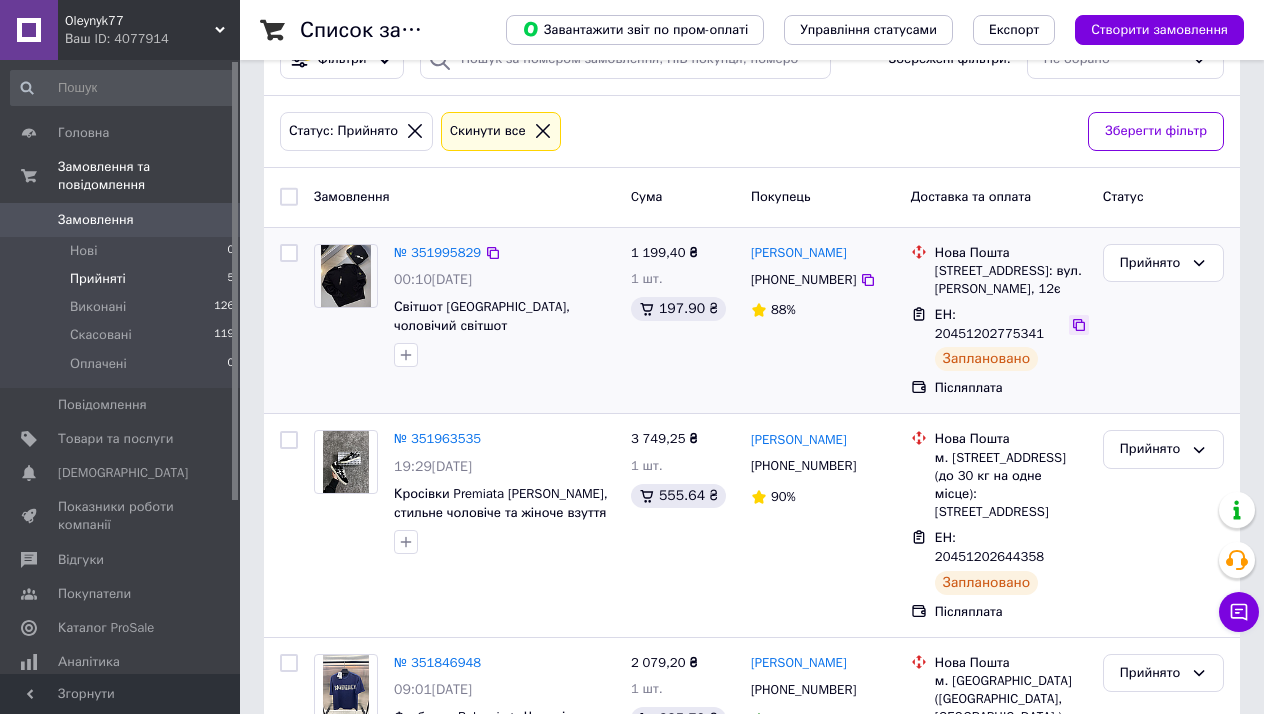 click 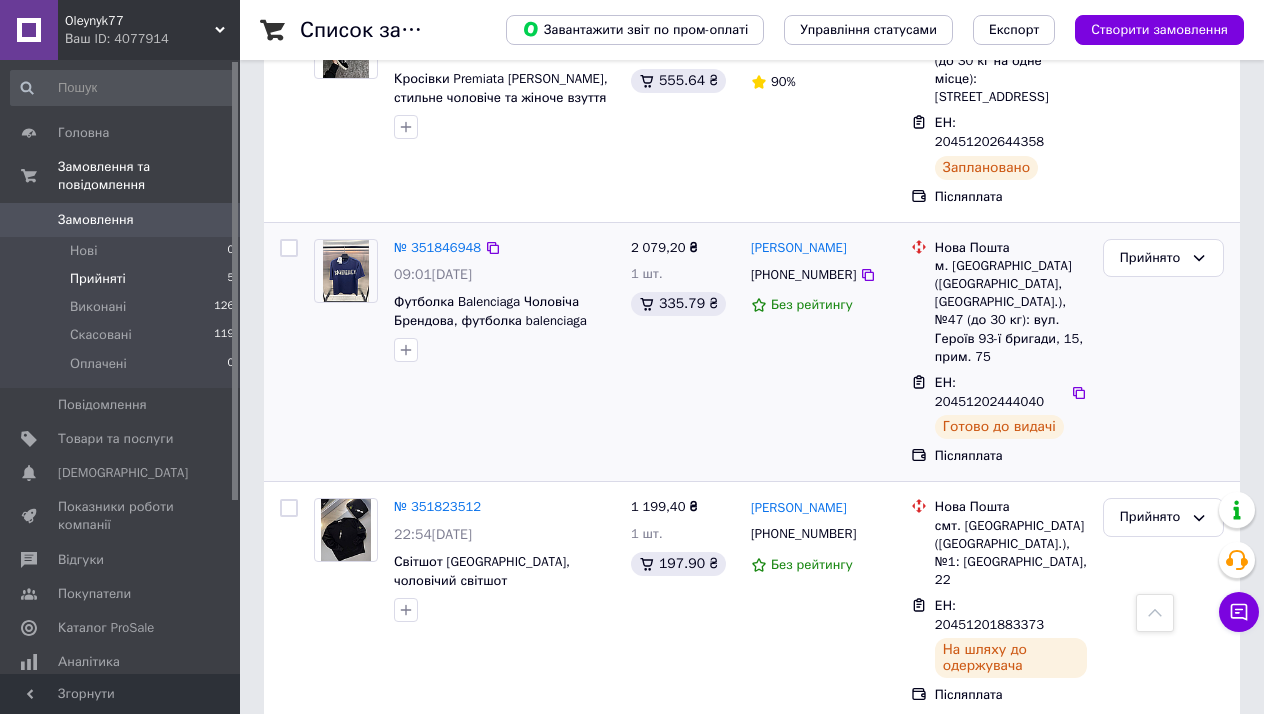 scroll, scrollTop: 640, scrollLeft: 0, axis: vertical 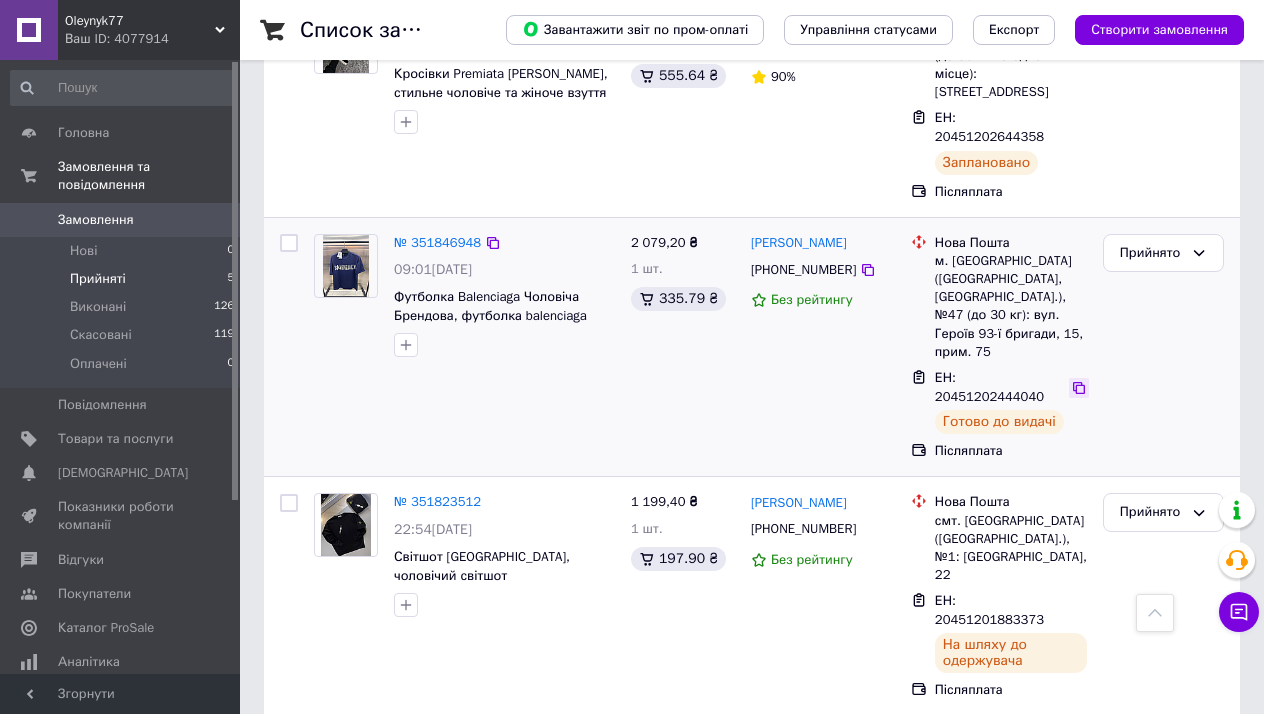 click 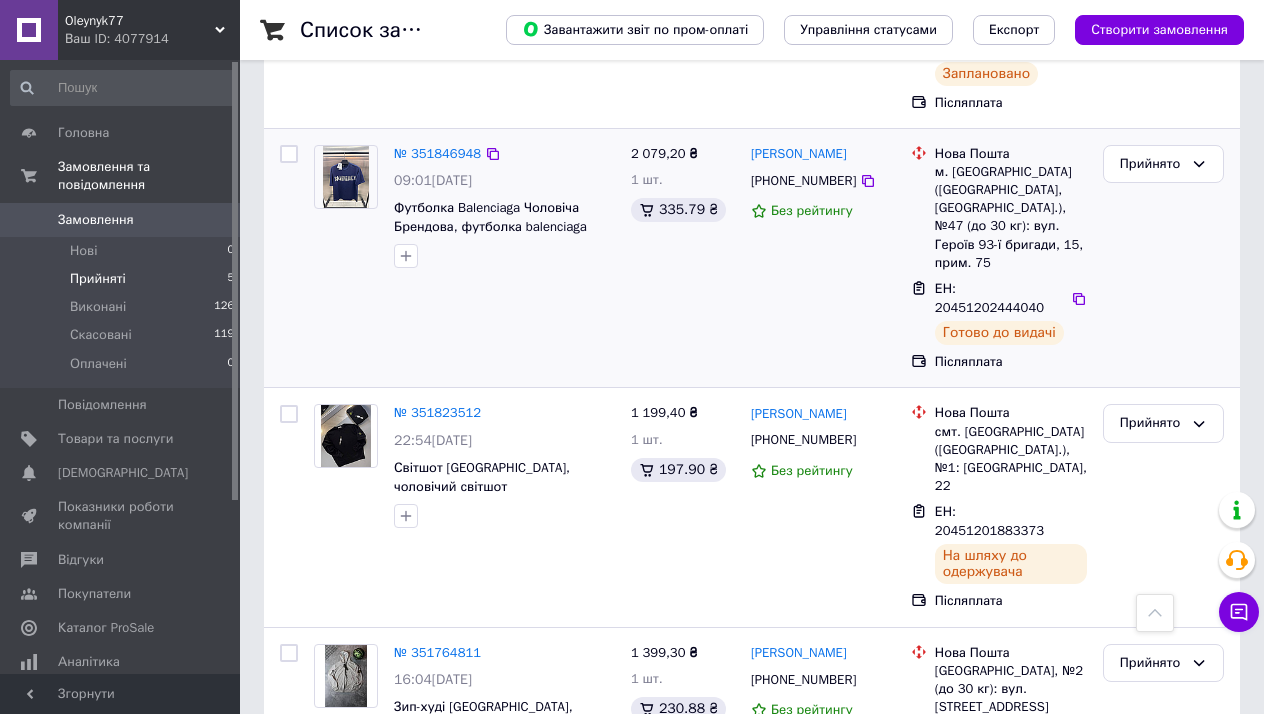 scroll, scrollTop: 771, scrollLeft: 0, axis: vertical 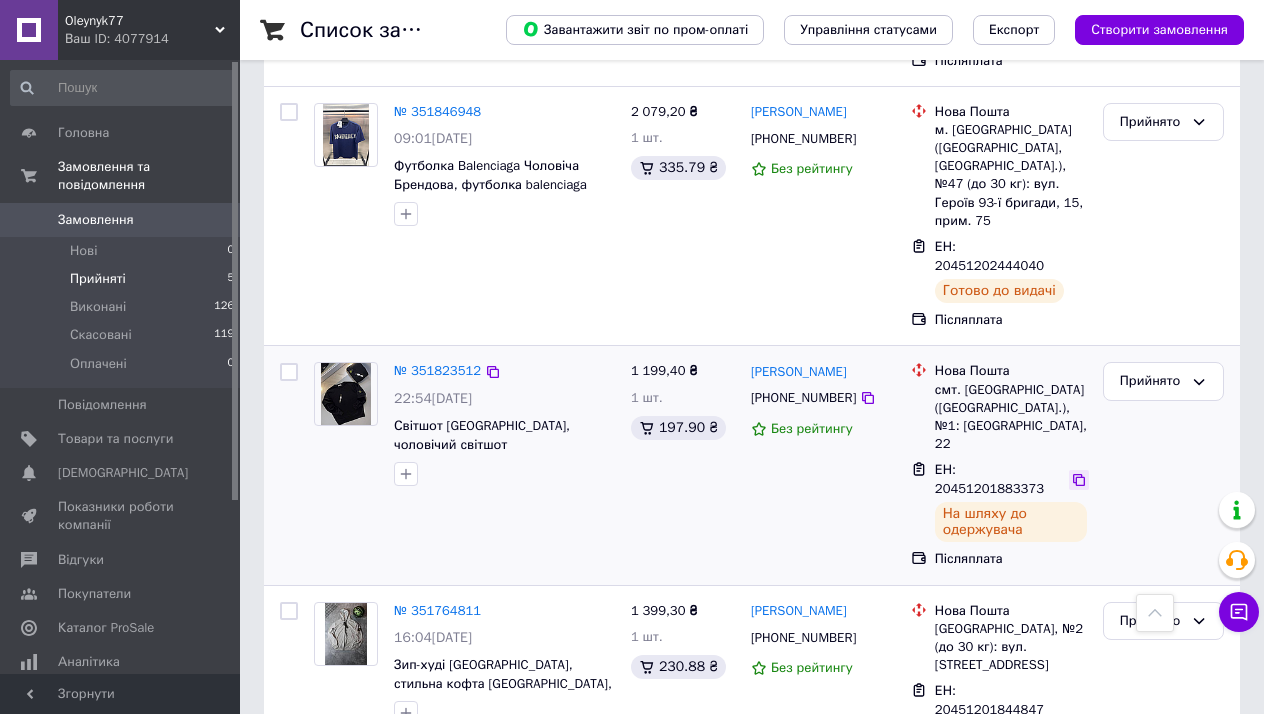 click at bounding box center (1079, 480) 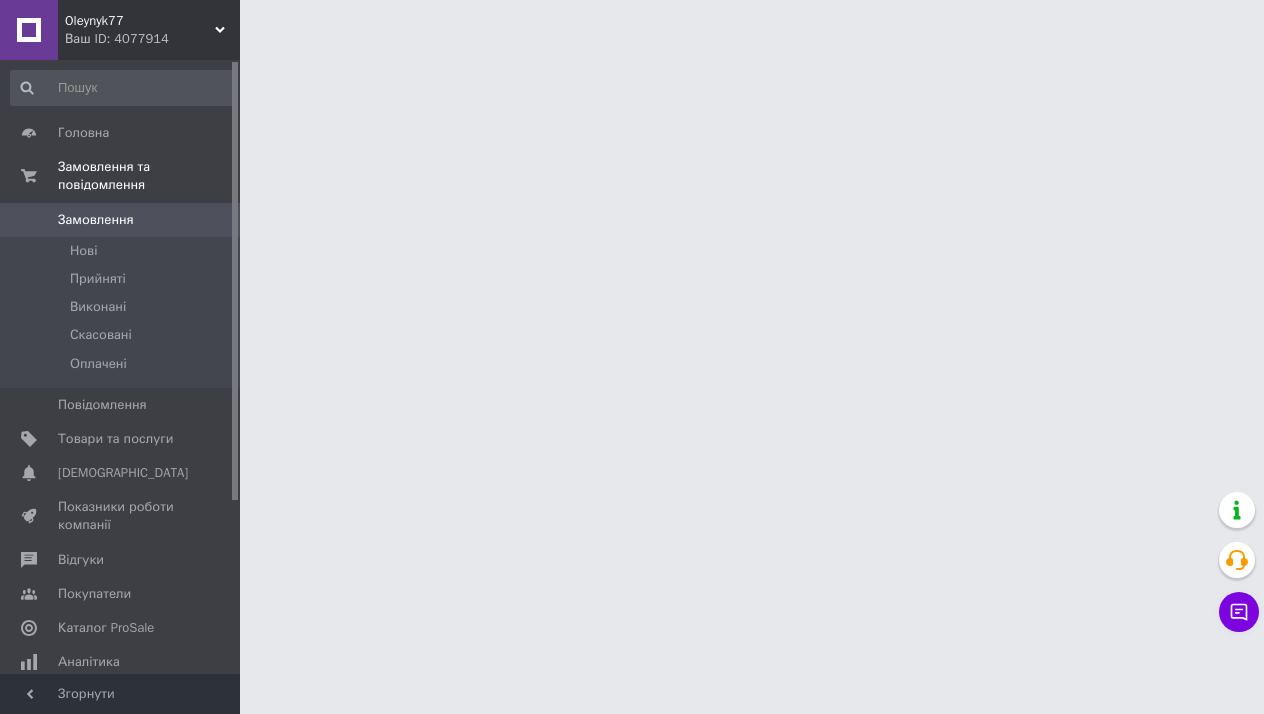 scroll, scrollTop: 0, scrollLeft: 0, axis: both 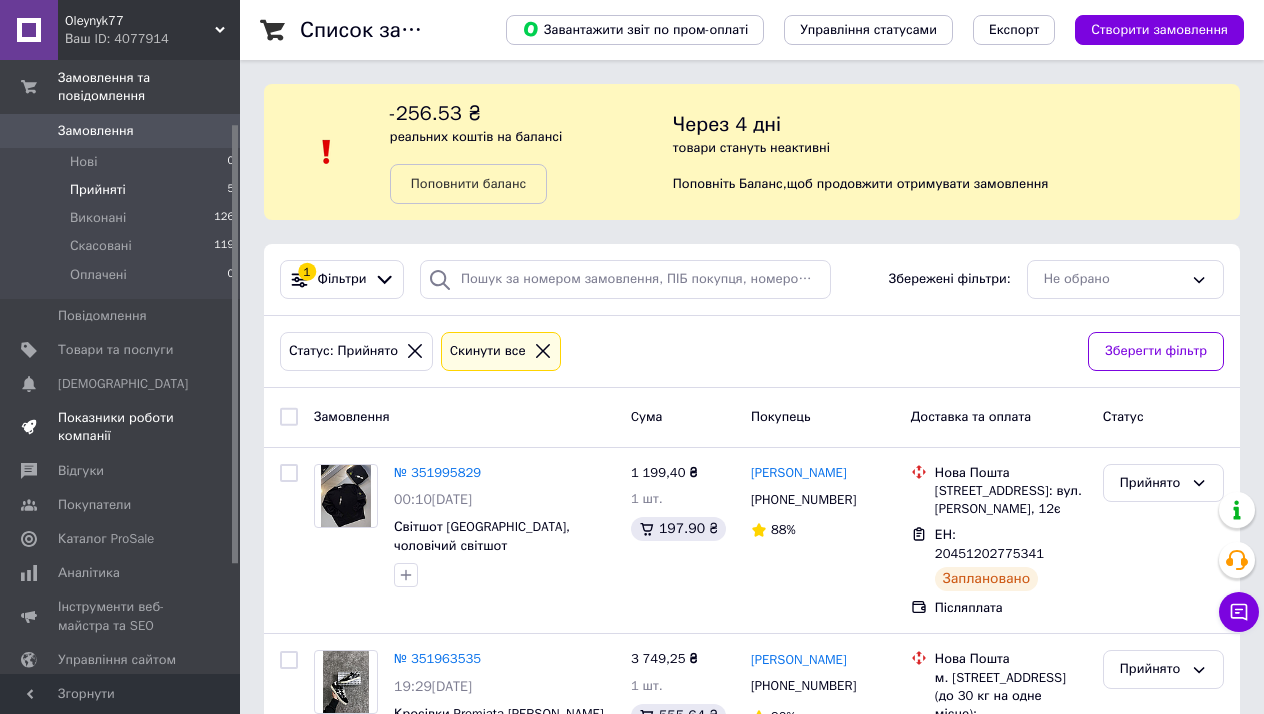 click on "Показники роботи компанії" at bounding box center [121, 427] 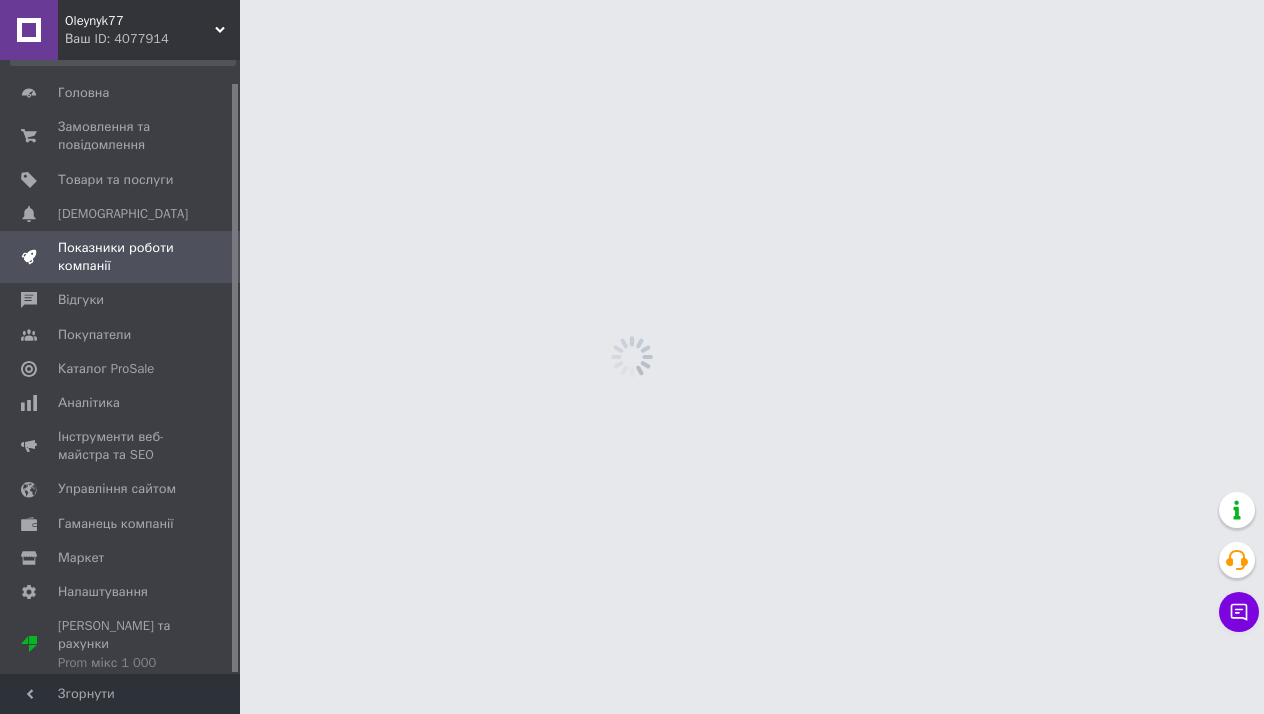 scroll, scrollTop: 24, scrollLeft: 0, axis: vertical 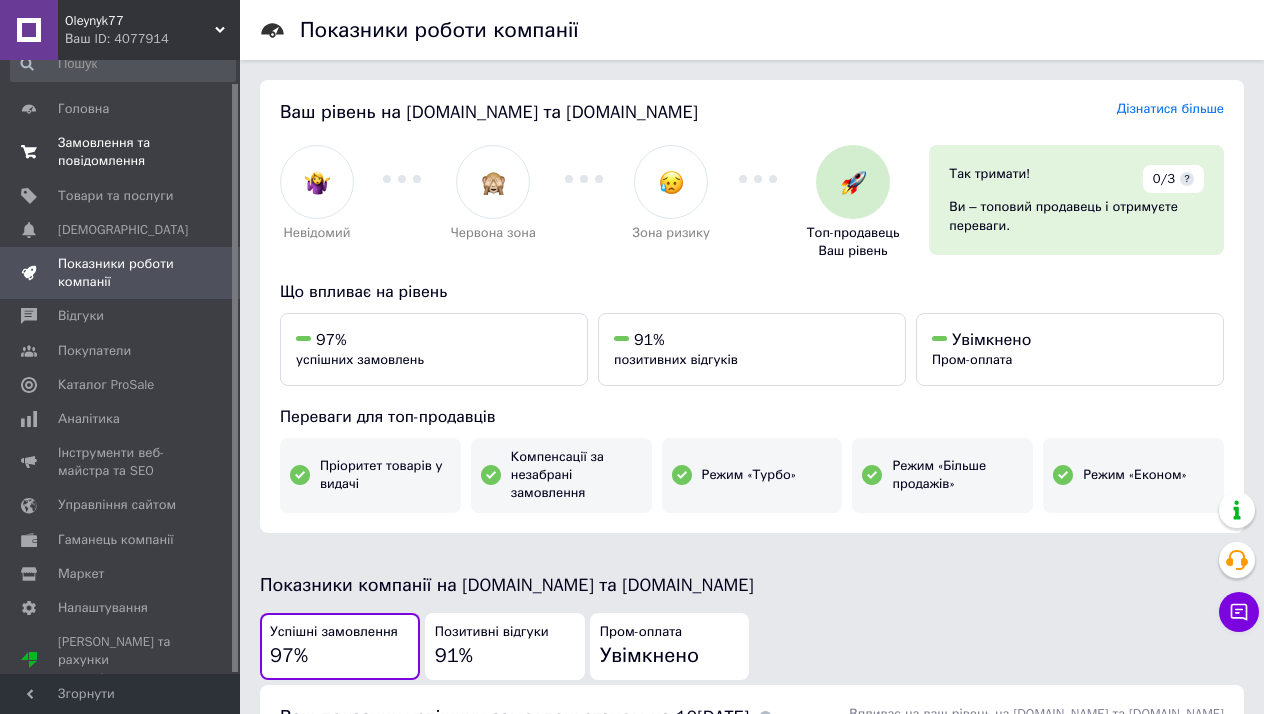 click on "Замовлення та повідомлення 0 0" at bounding box center (123, 152) 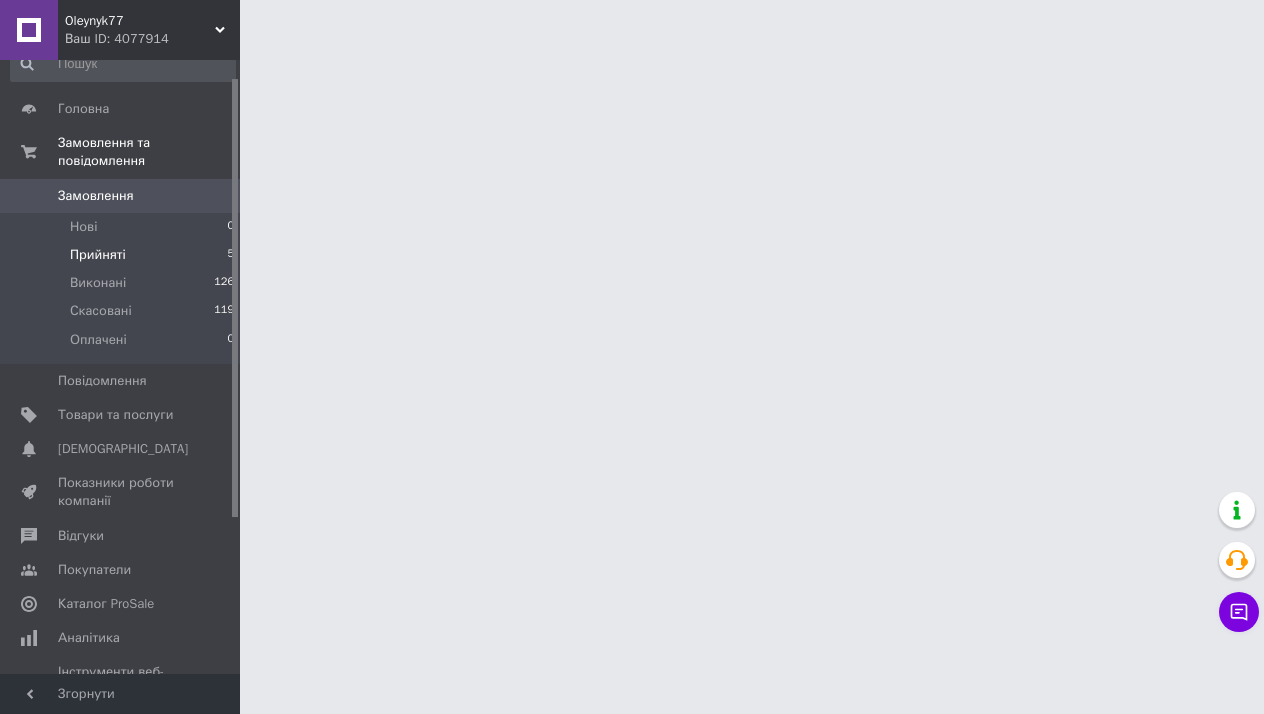 click on "Прийняті 5" at bounding box center [123, 255] 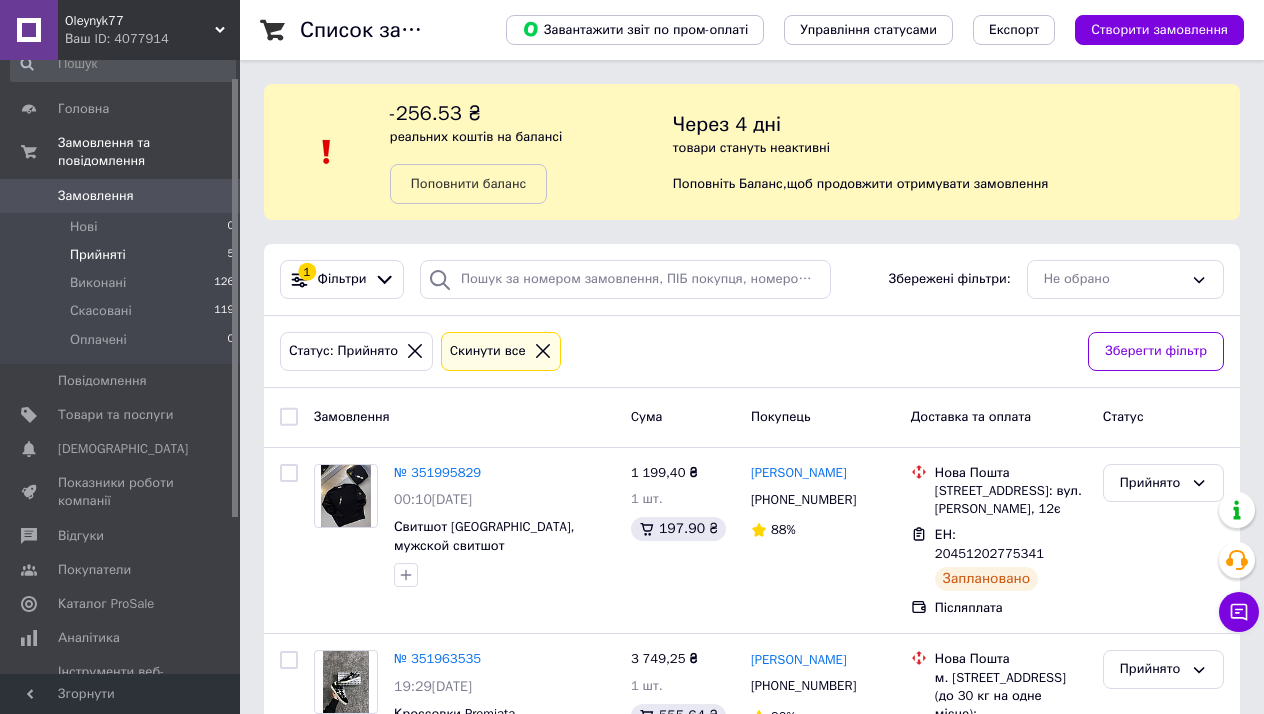 scroll, scrollTop: 23, scrollLeft: 0, axis: vertical 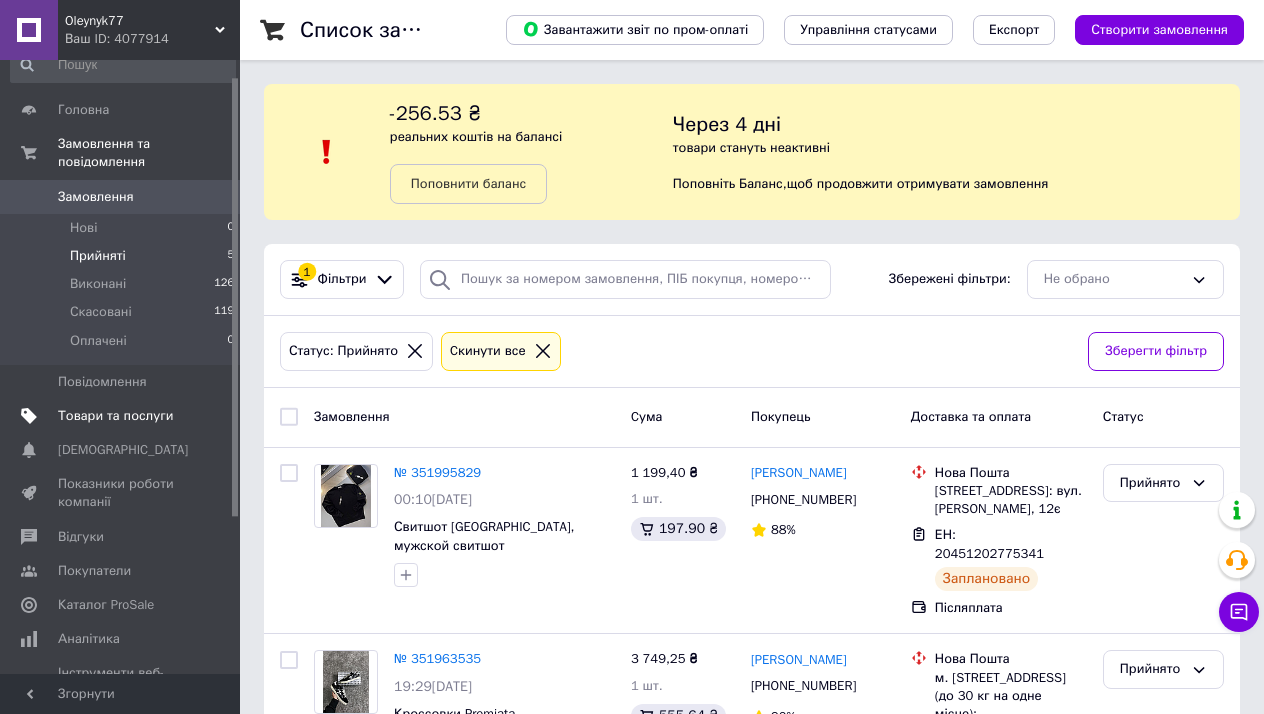 click on "Товари та послуги" at bounding box center (123, 416) 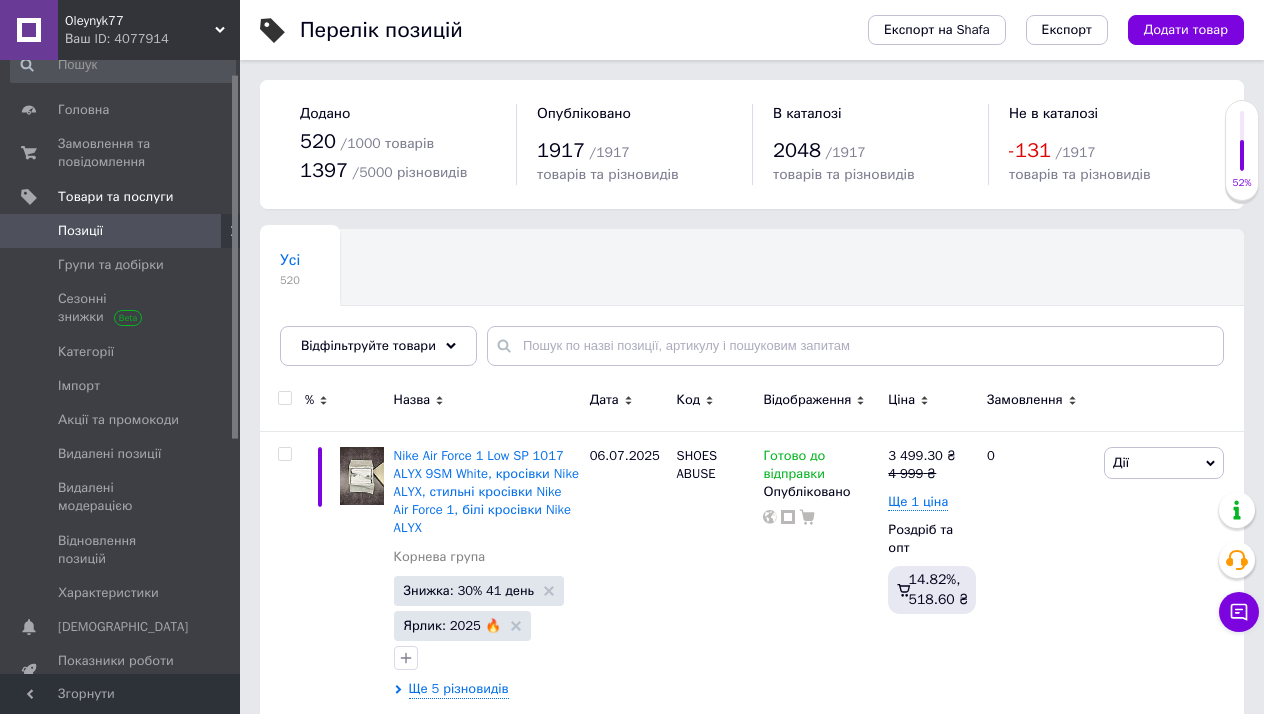scroll, scrollTop: 0, scrollLeft: 0, axis: both 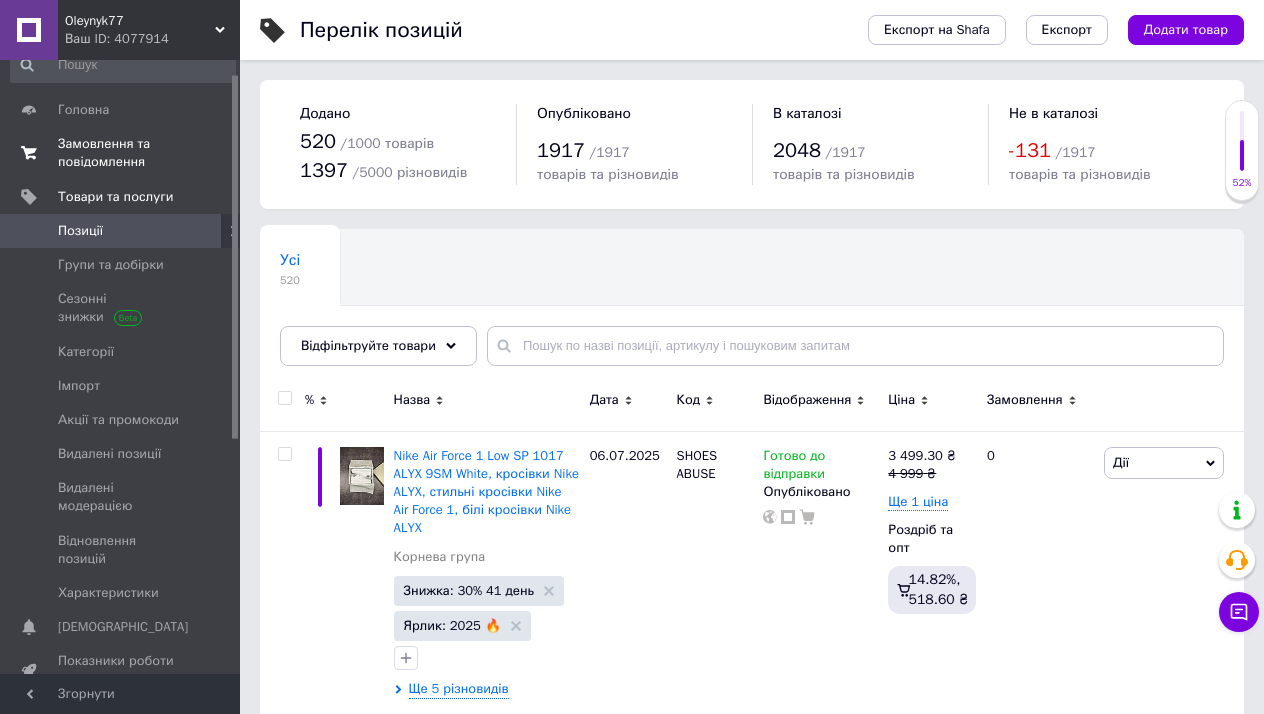 click on "Замовлення та повідомлення 0 0" at bounding box center [123, 153] 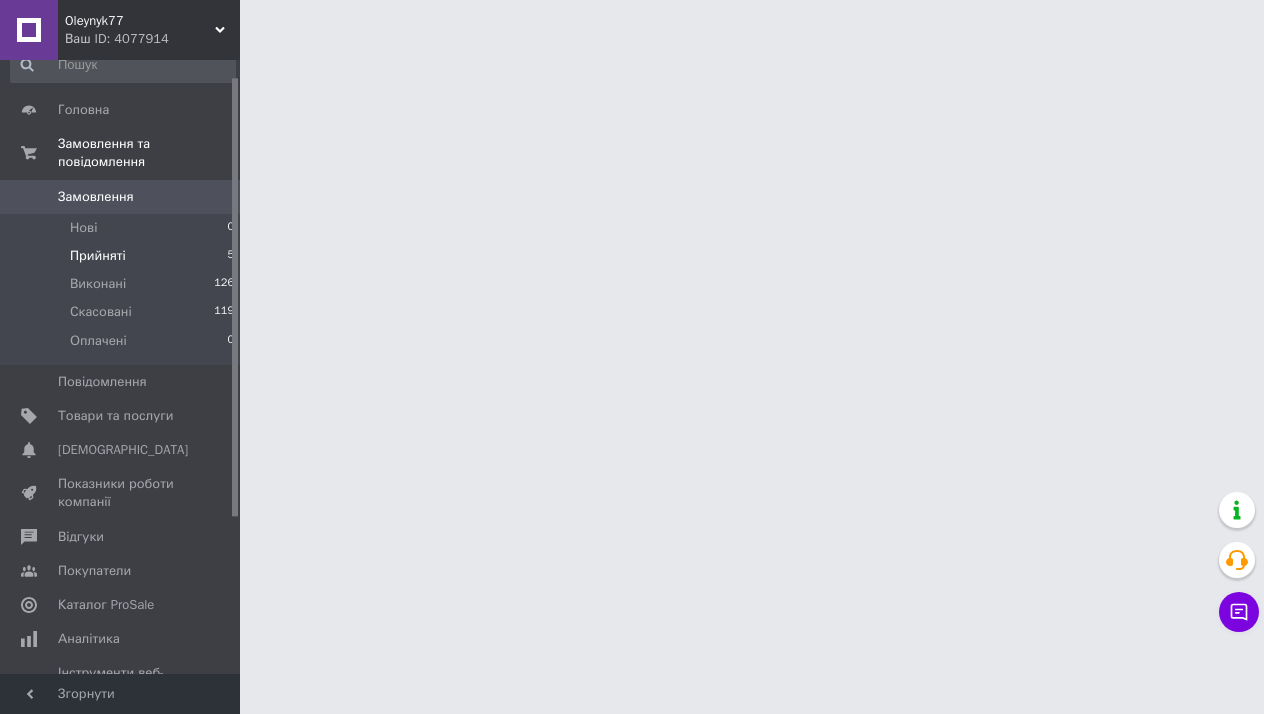 click on "Прийняті" at bounding box center [98, 256] 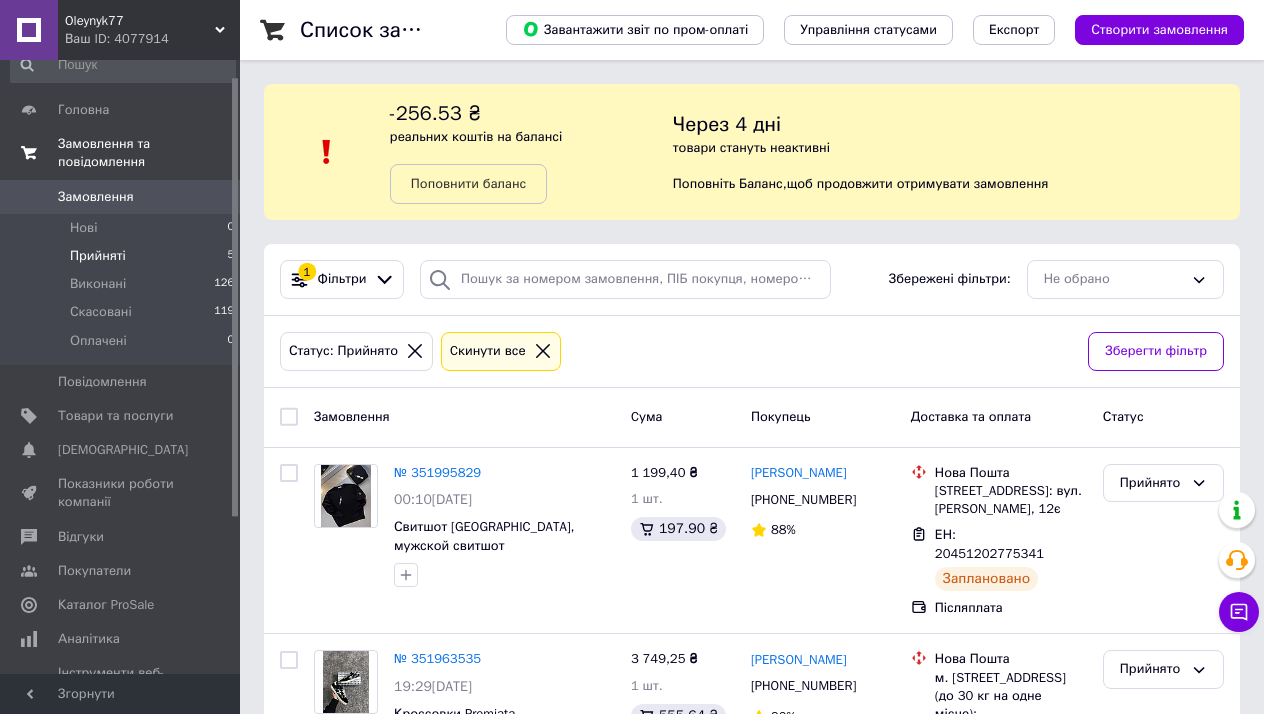 scroll, scrollTop: 0, scrollLeft: 0, axis: both 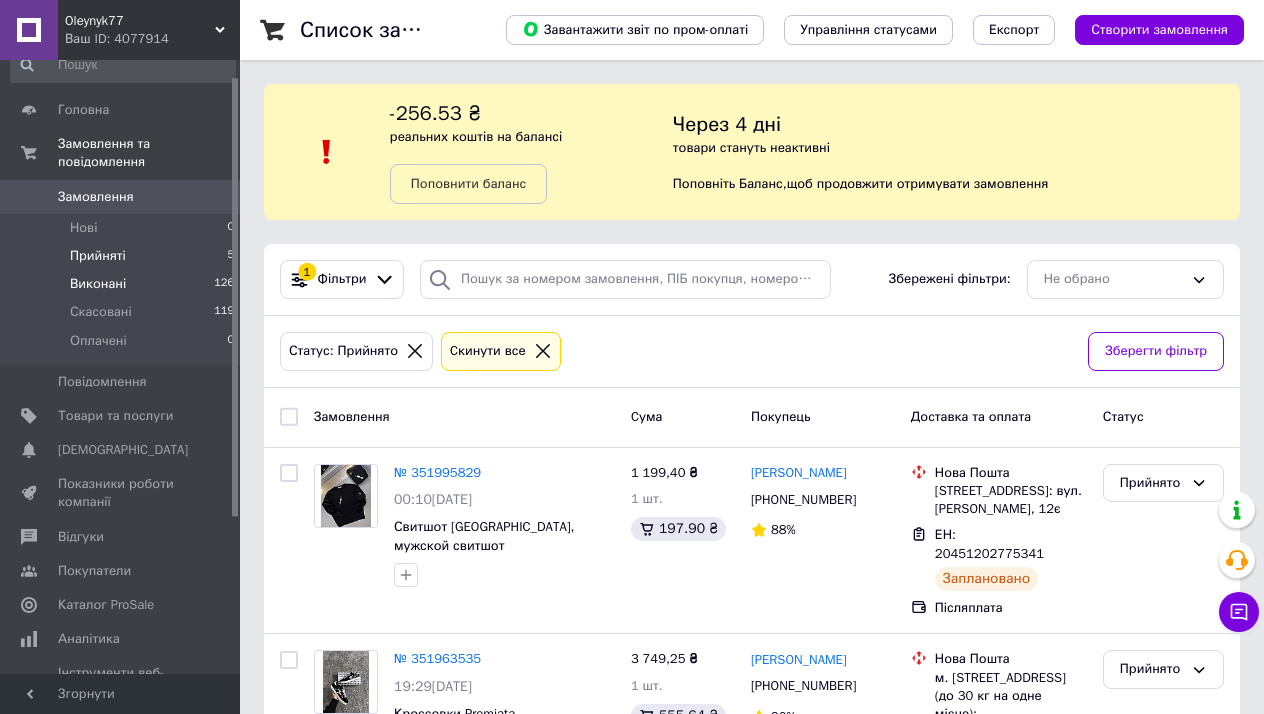 click on "Виконані" at bounding box center [98, 284] 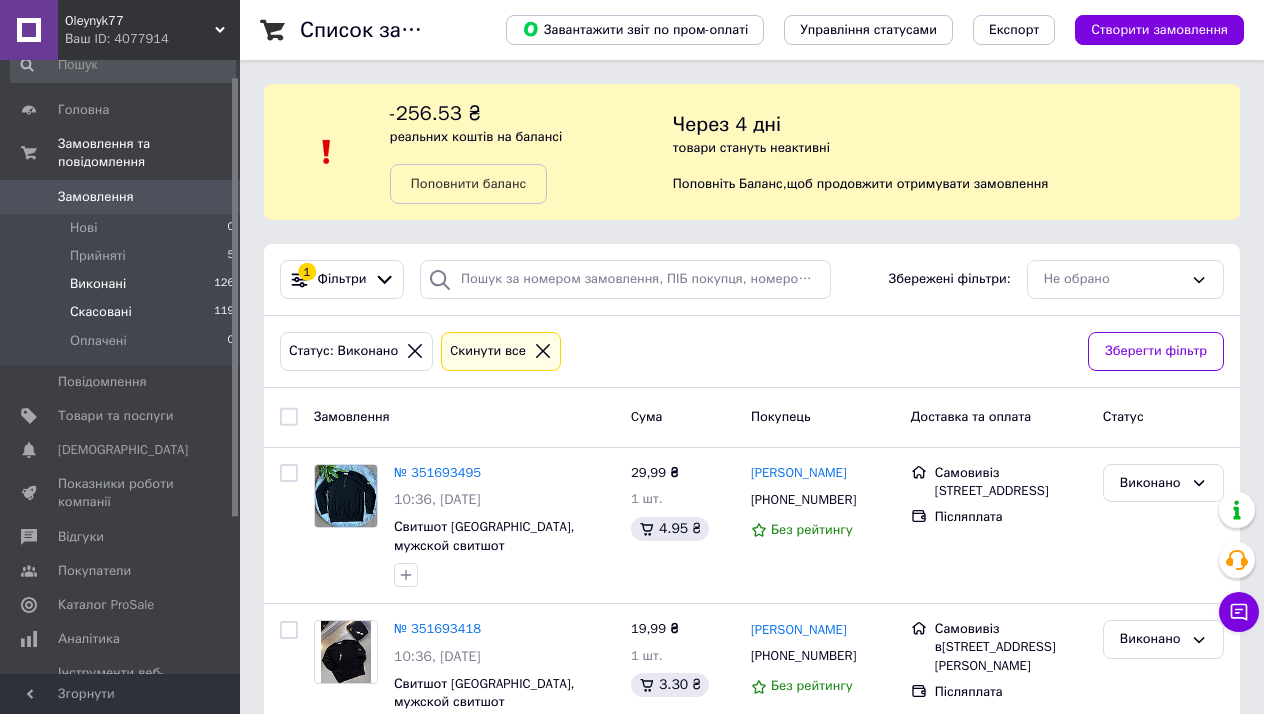 scroll, scrollTop: 0, scrollLeft: 0, axis: both 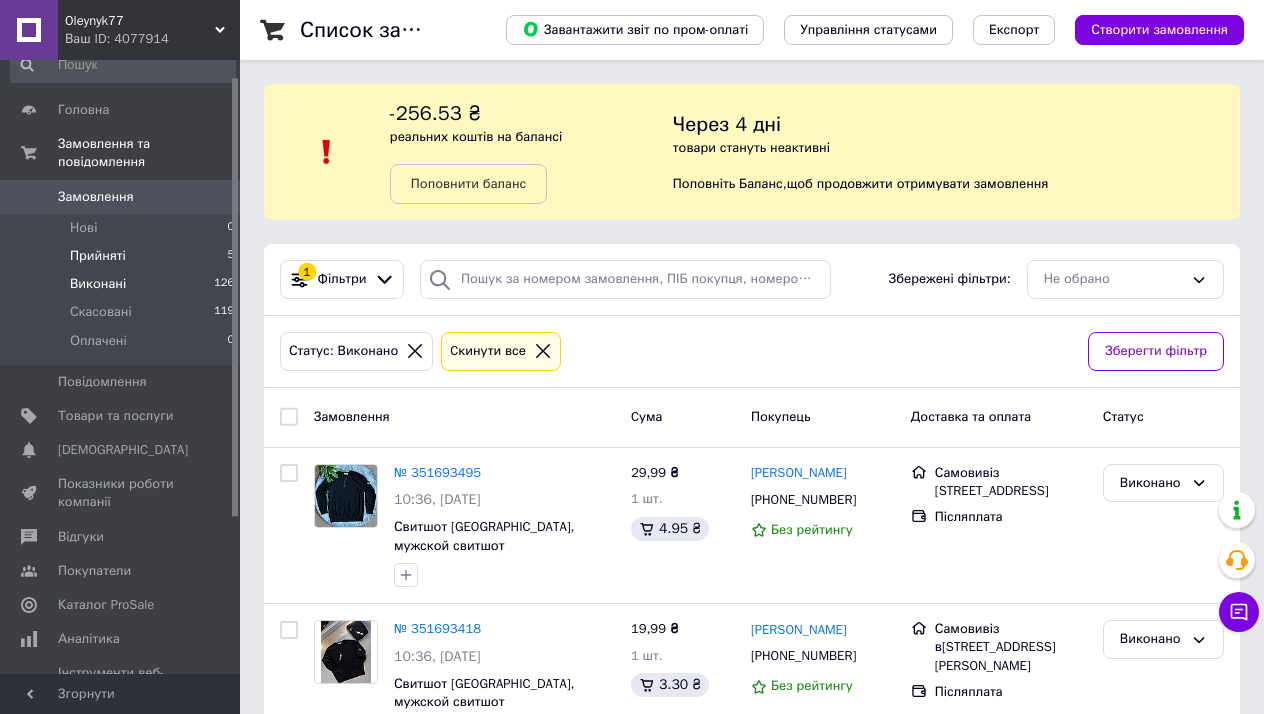 click on "Прийняті" at bounding box center [98, 256] 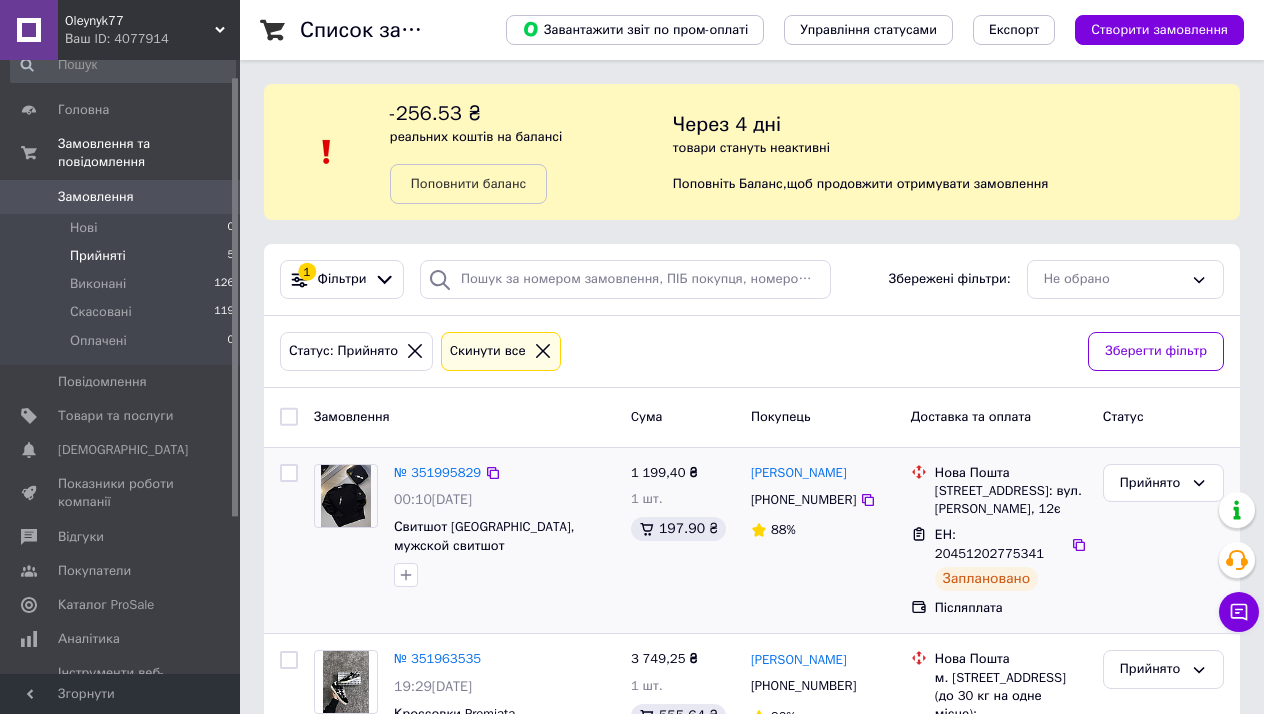 scroll, scrollTop: 0, scrollLeft: 0, axis: both 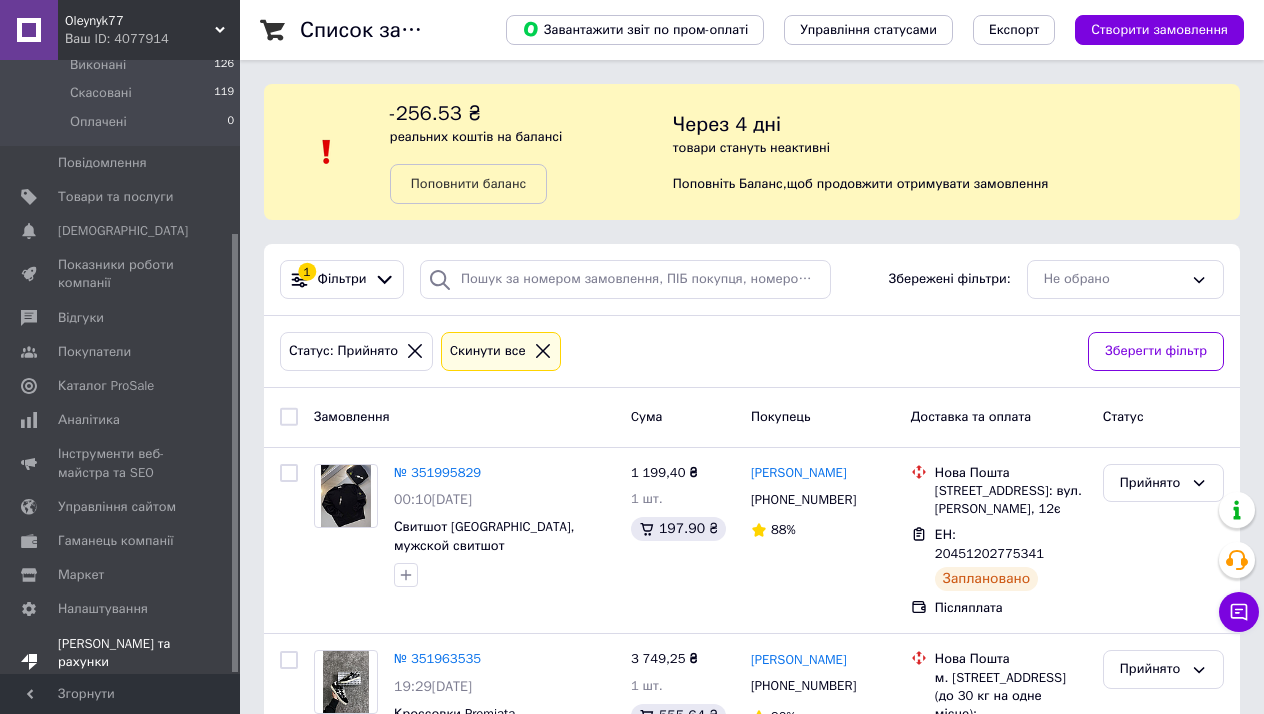 click on "Тарифи та рахунки Prom мікс 1 000" at bounding box center [121, 662] 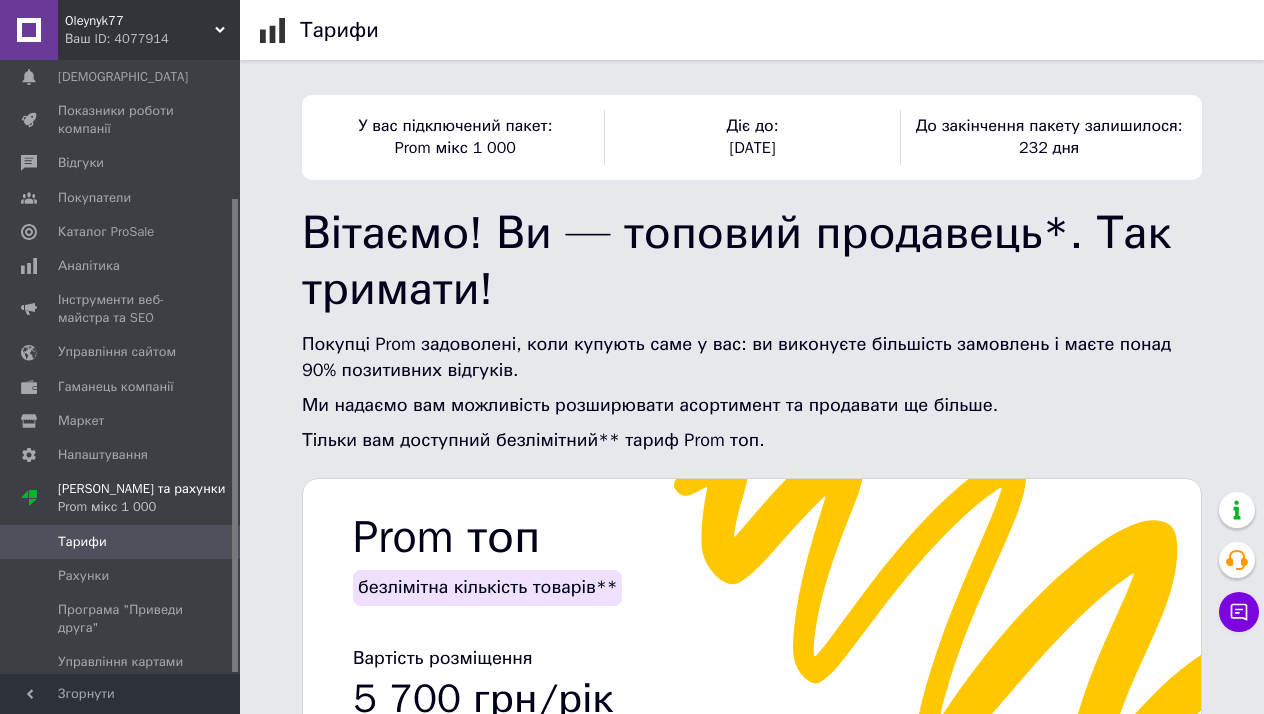 scroll, scrollTop: 0, scrollLeft: 0, axis: both 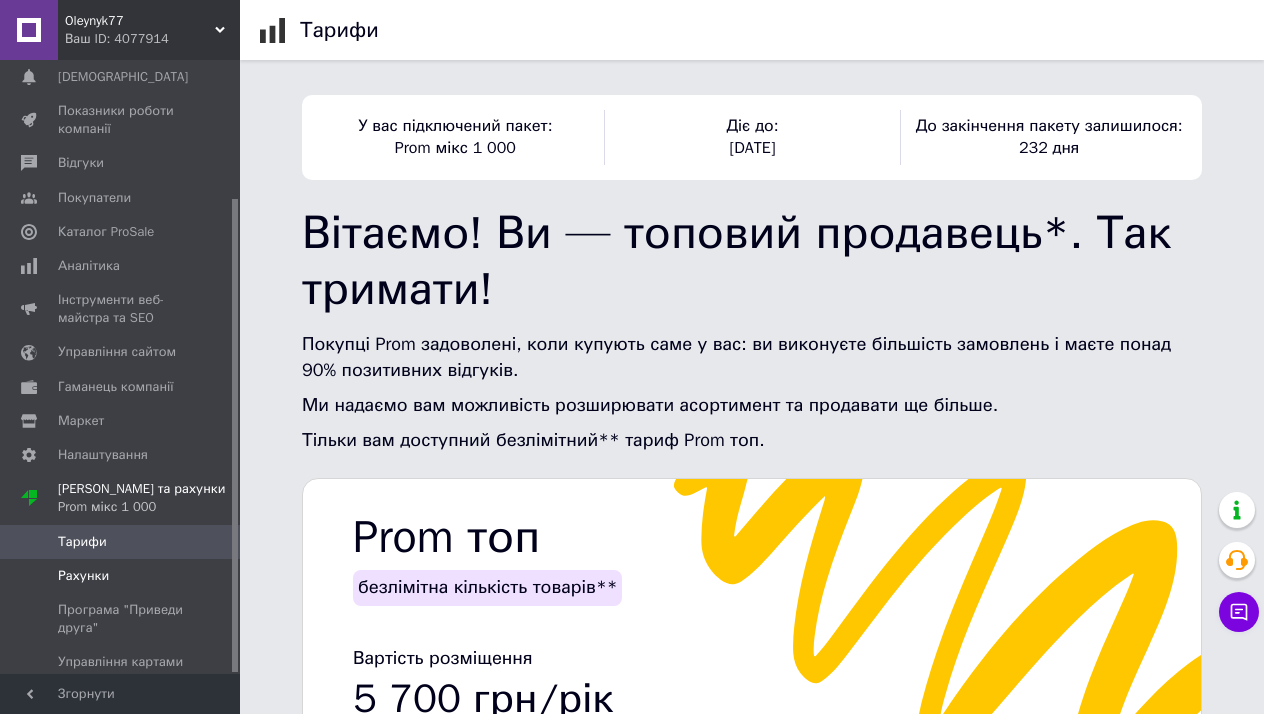 click on "Рахунки" at bounding box center [83, 576] 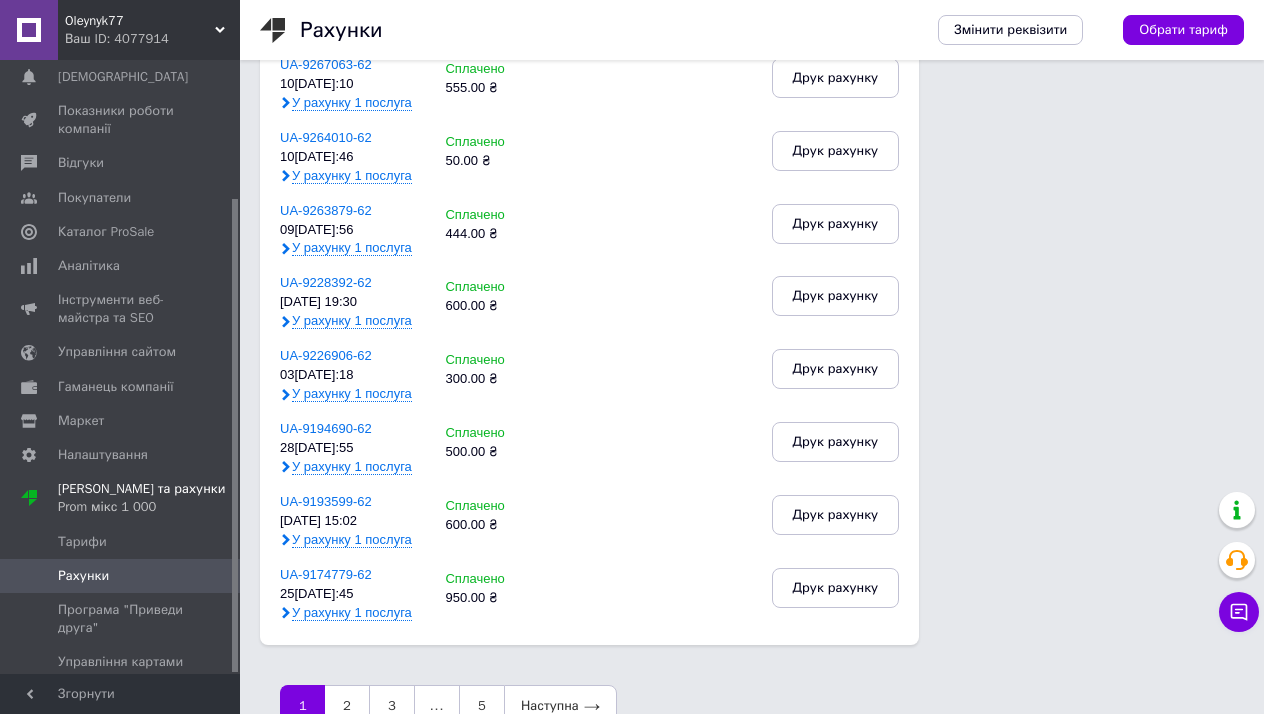 scroll, scrollTop: 1003, scrollLeft: 0, axis: vertical 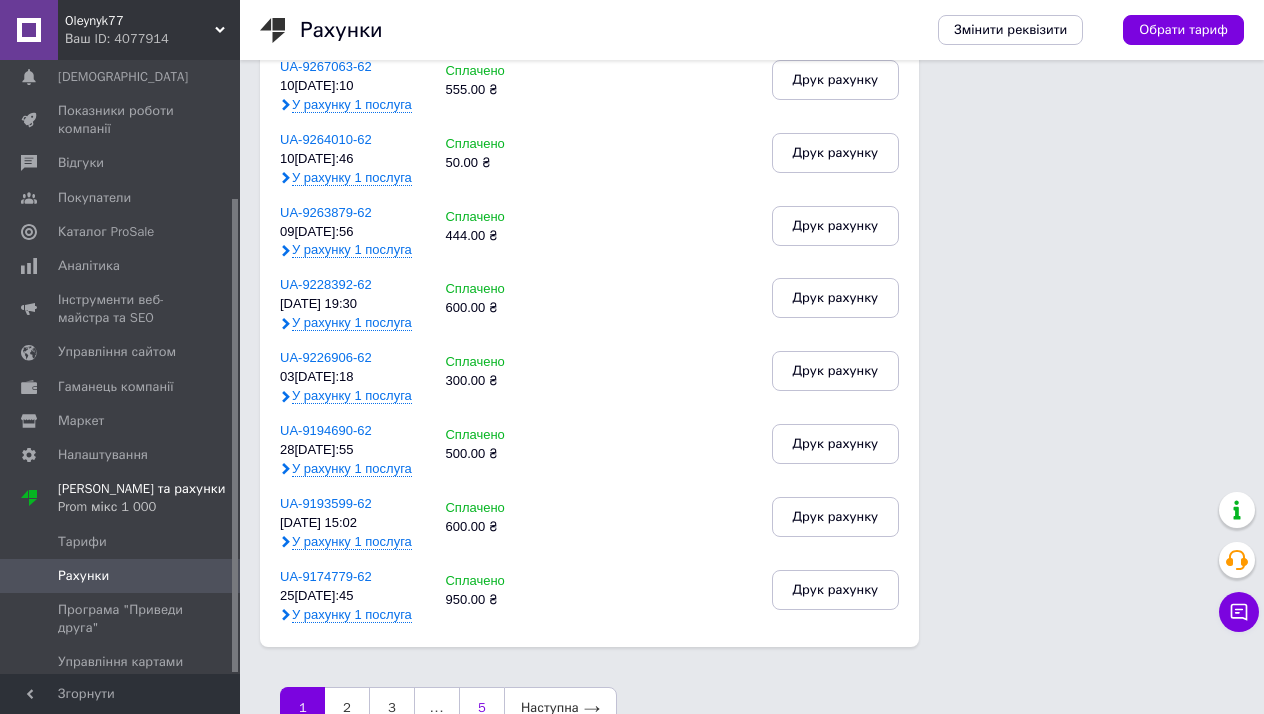 click on "5" at bounding box center [481, 708] 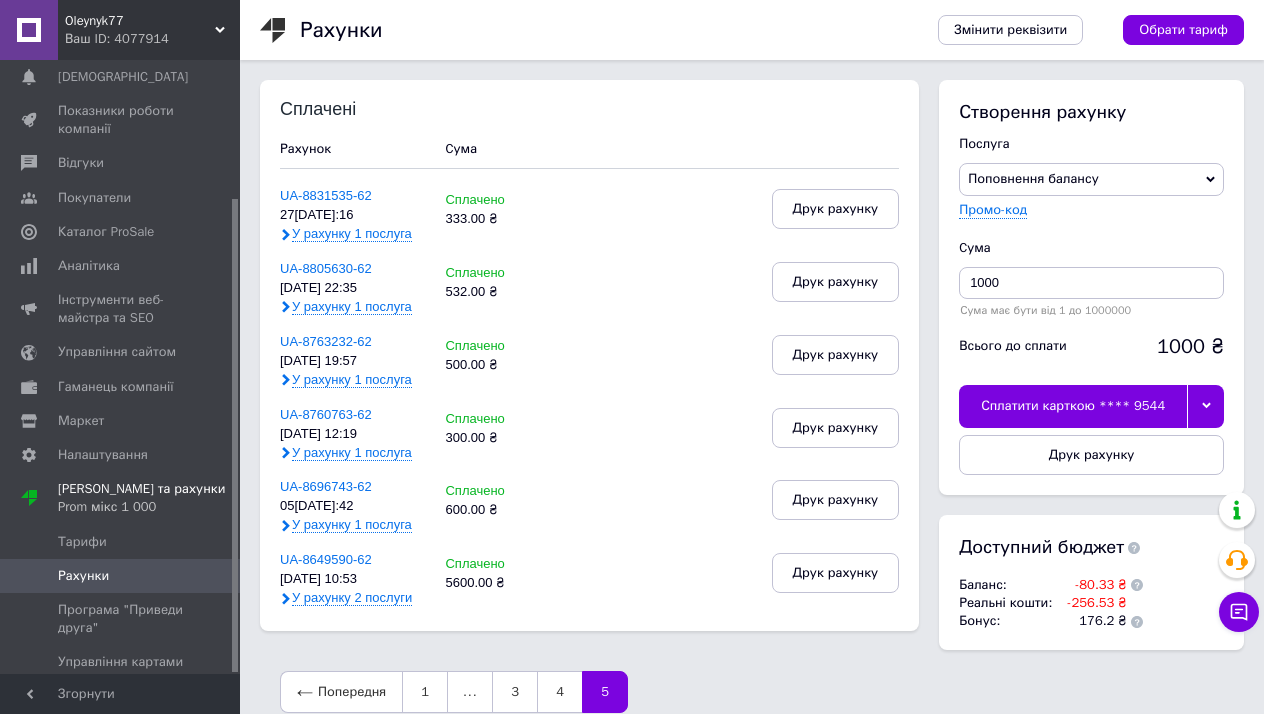 scroll, scrollTop: 0, scrollLeft: 0, axis: both 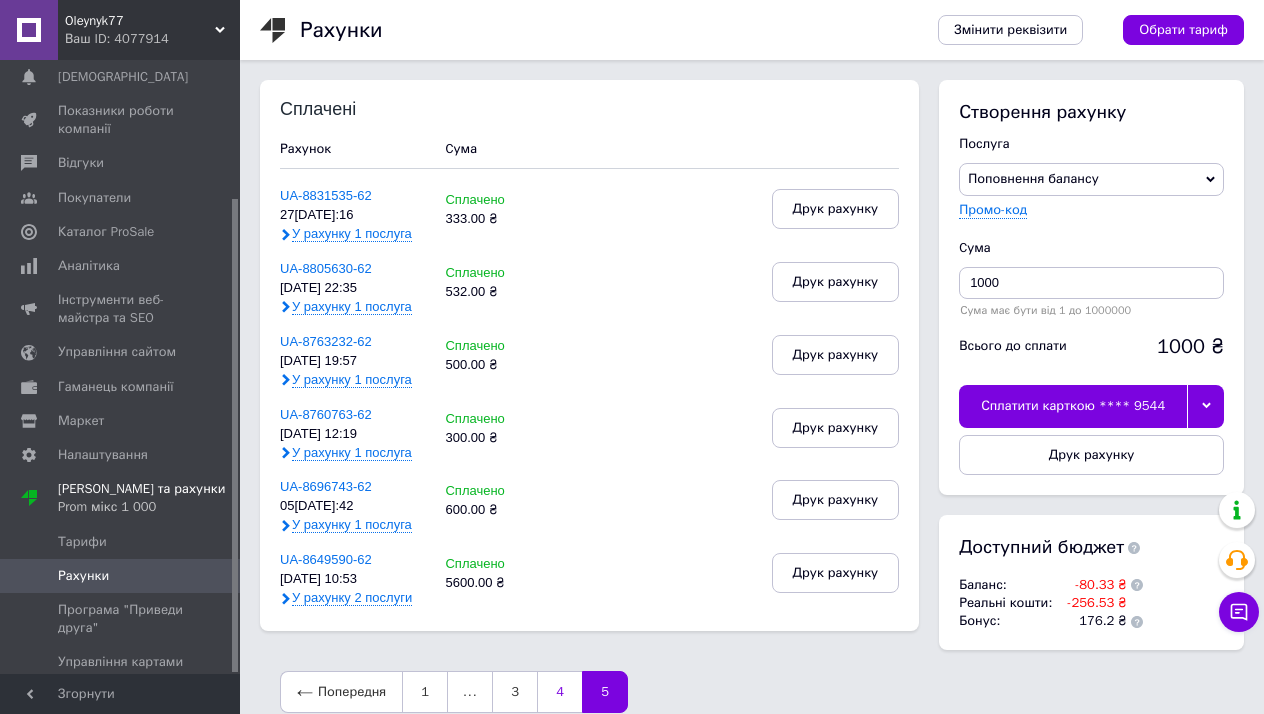 click on "4" at bounding box center [559, 692] 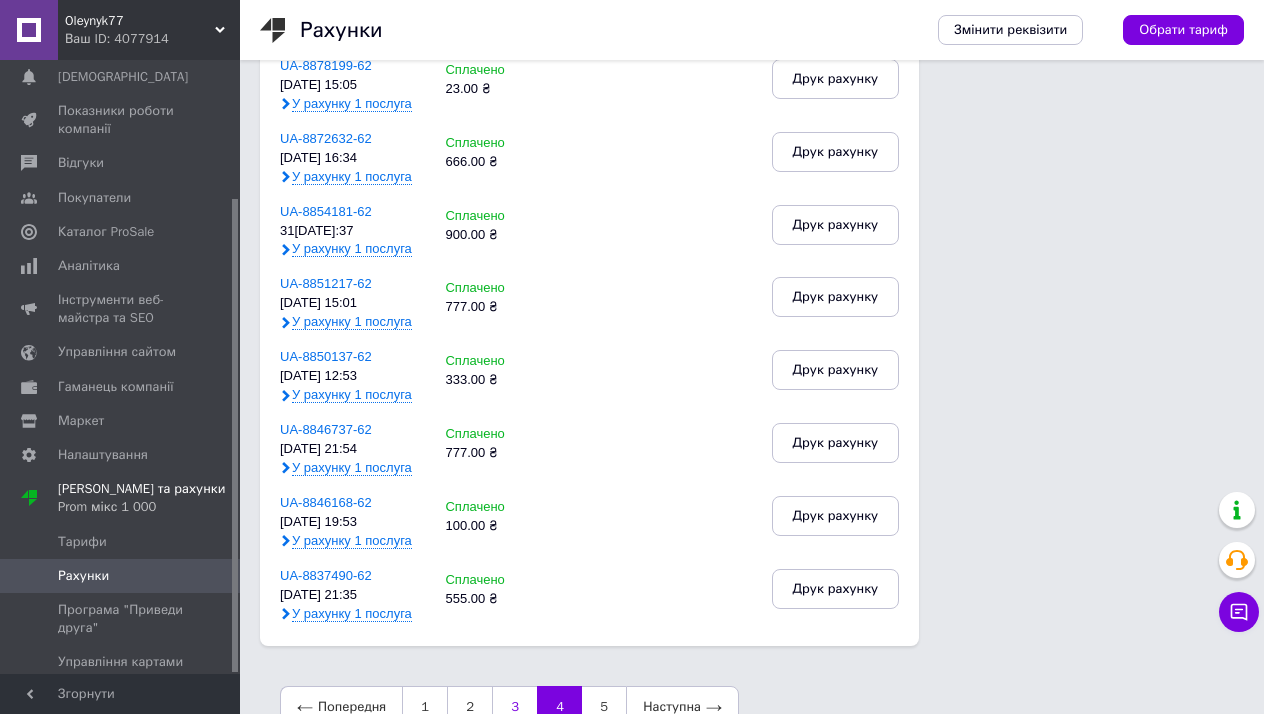 scroll, scrollTop: 1003, scrollLeft: 0, axis: vertical 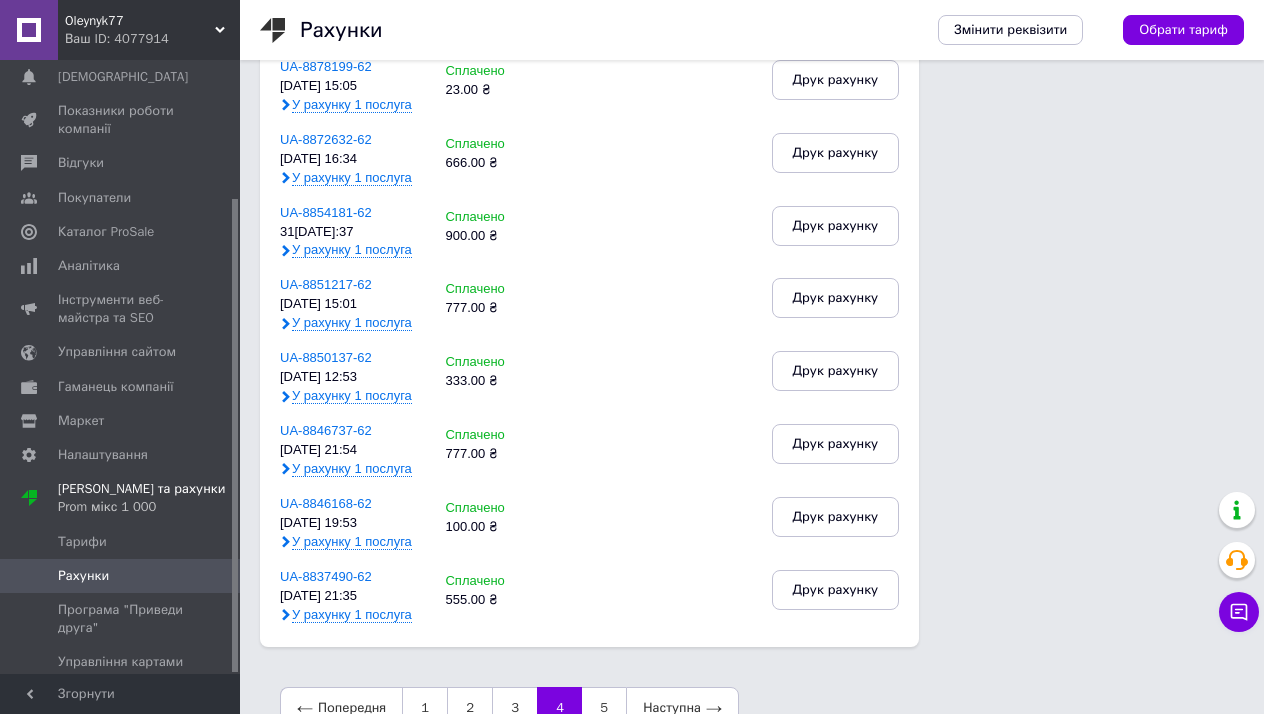 click on "Попередня 1 2 3 4 5 Наступна" at bounding box center [509, 708] 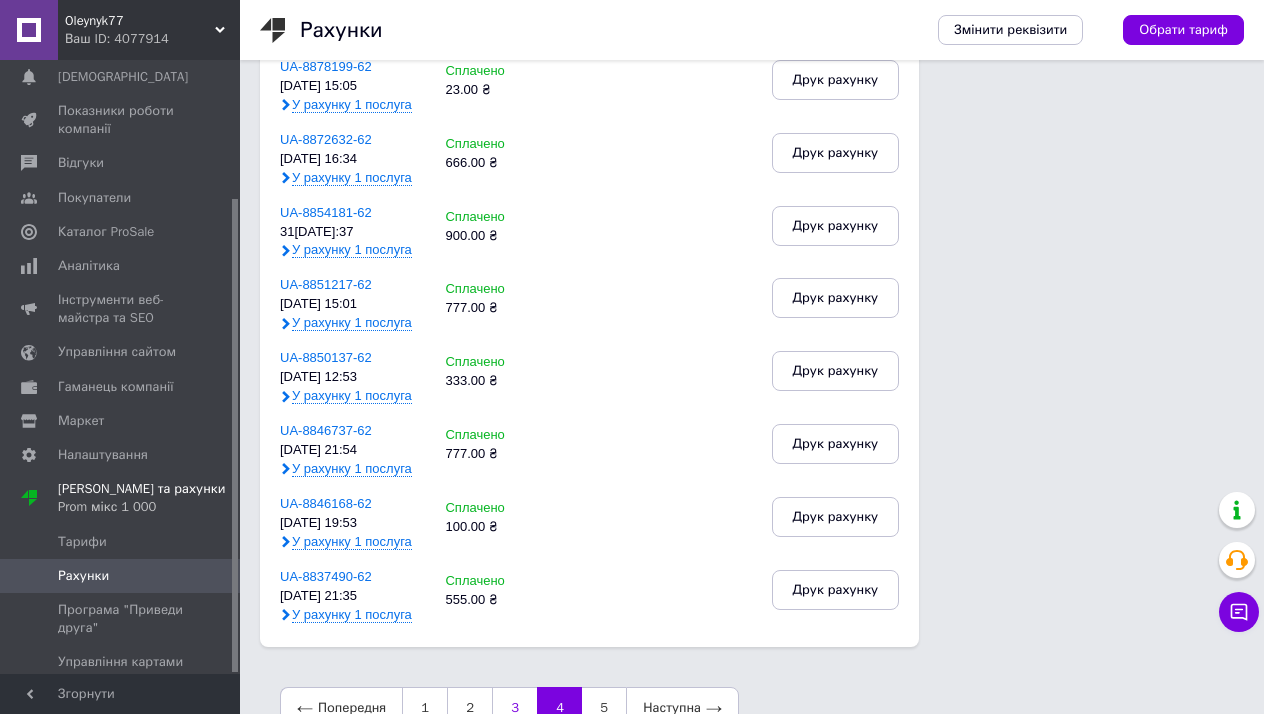 click on "3" at bounding box center (514, 708) 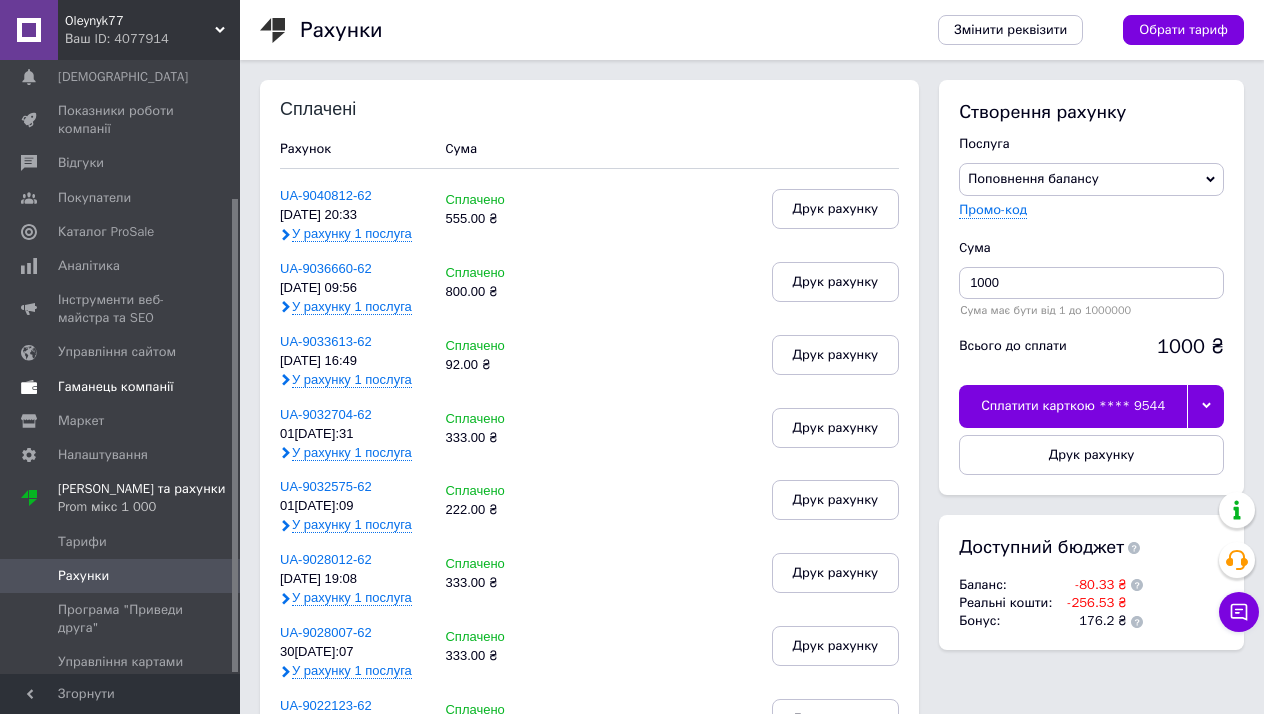 scroll, scrollTop: 0, scrollLeft: 0, axis: both 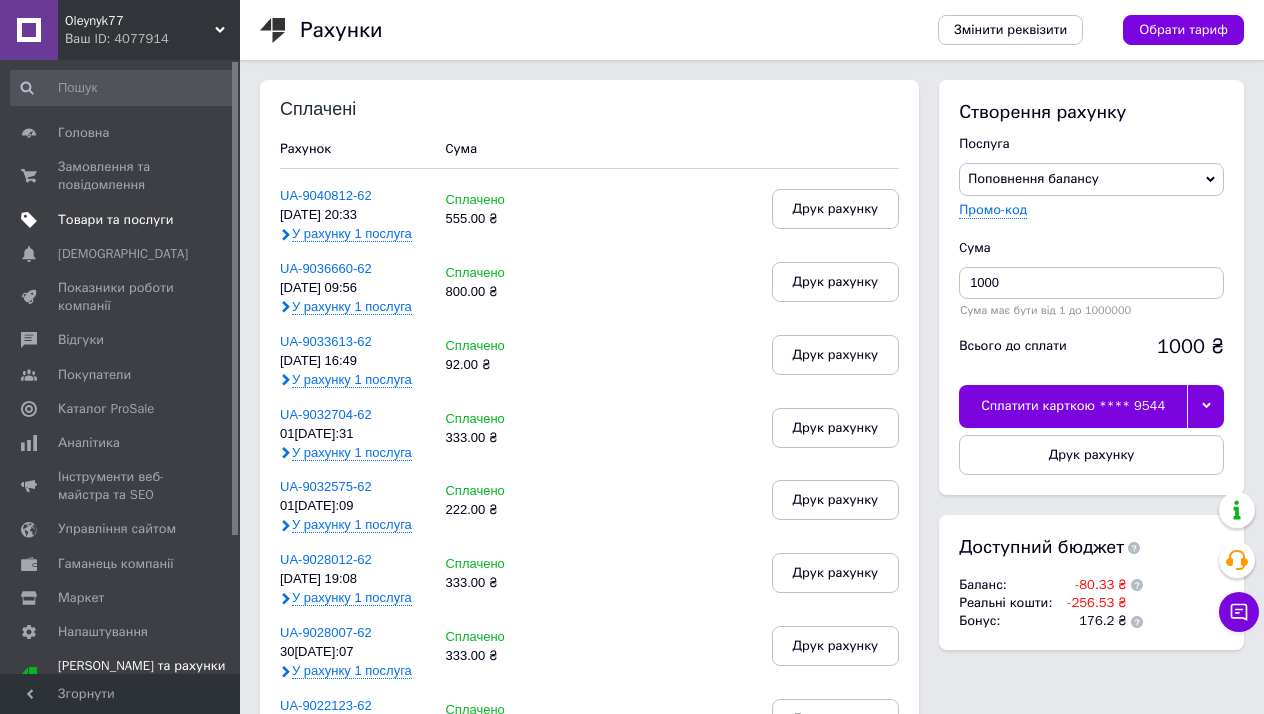 click on "Товари та послуги" at bounding box center [115, 220] 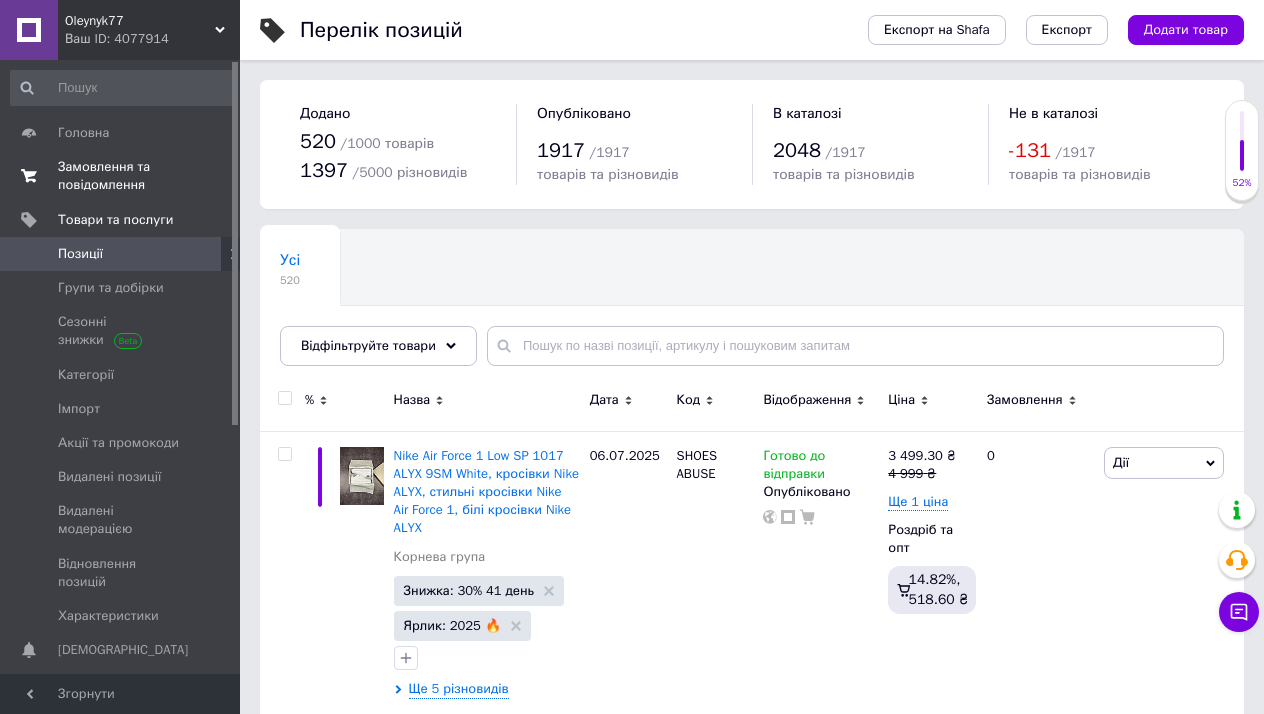 click on "Замовлення та повідомлення" at bounding box center [121, 176] 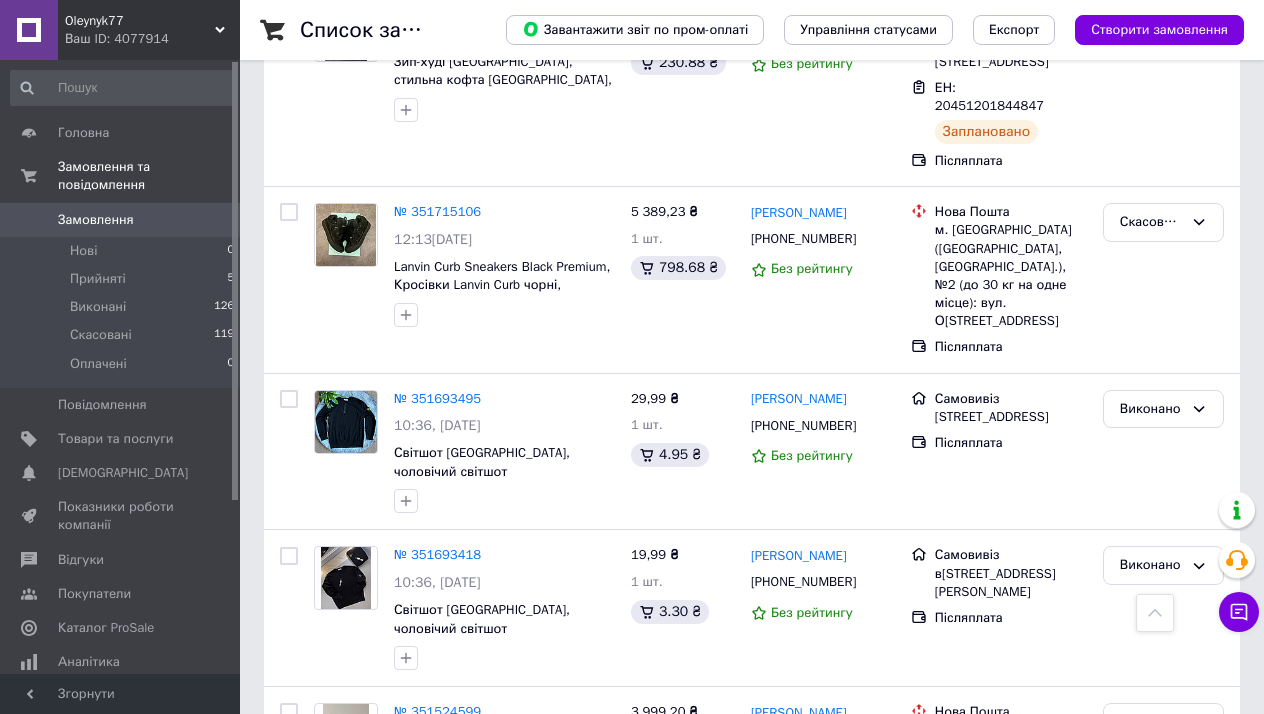 scroll, scrollTop: 1304, scrollLeft: 0, axis: vertical 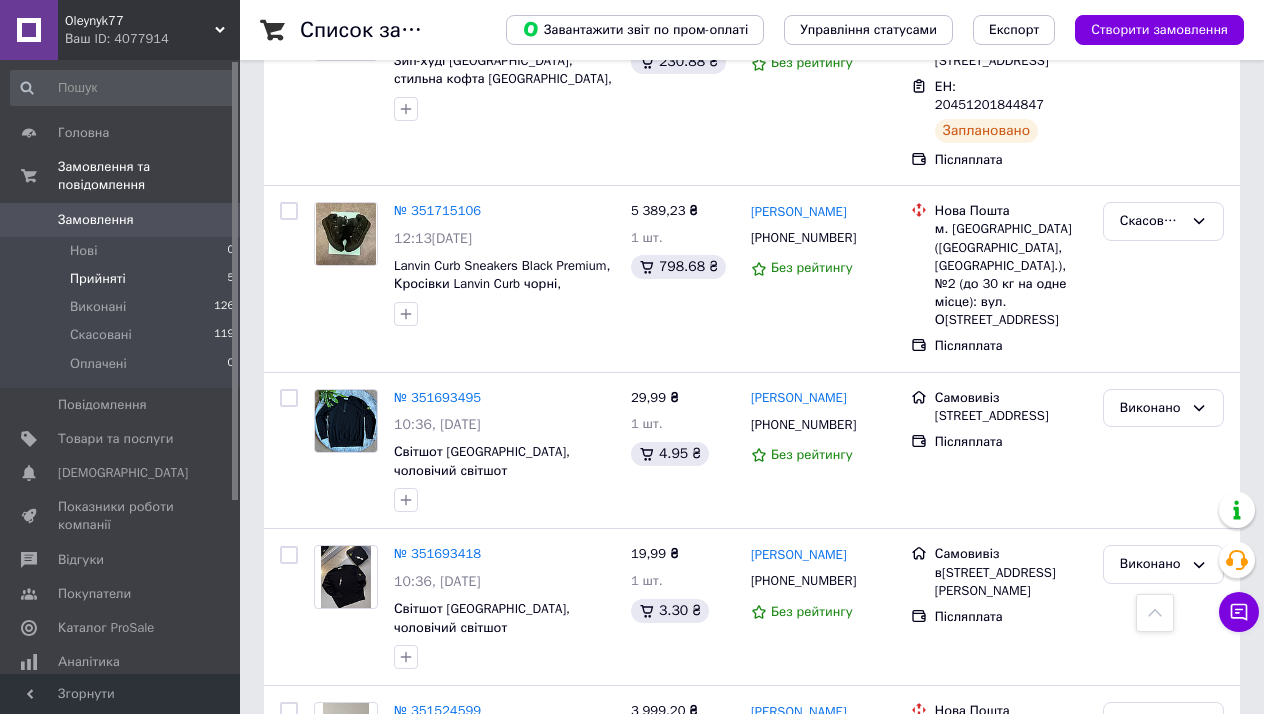click on "Прийняті 5" at bounding box center [123, 279] 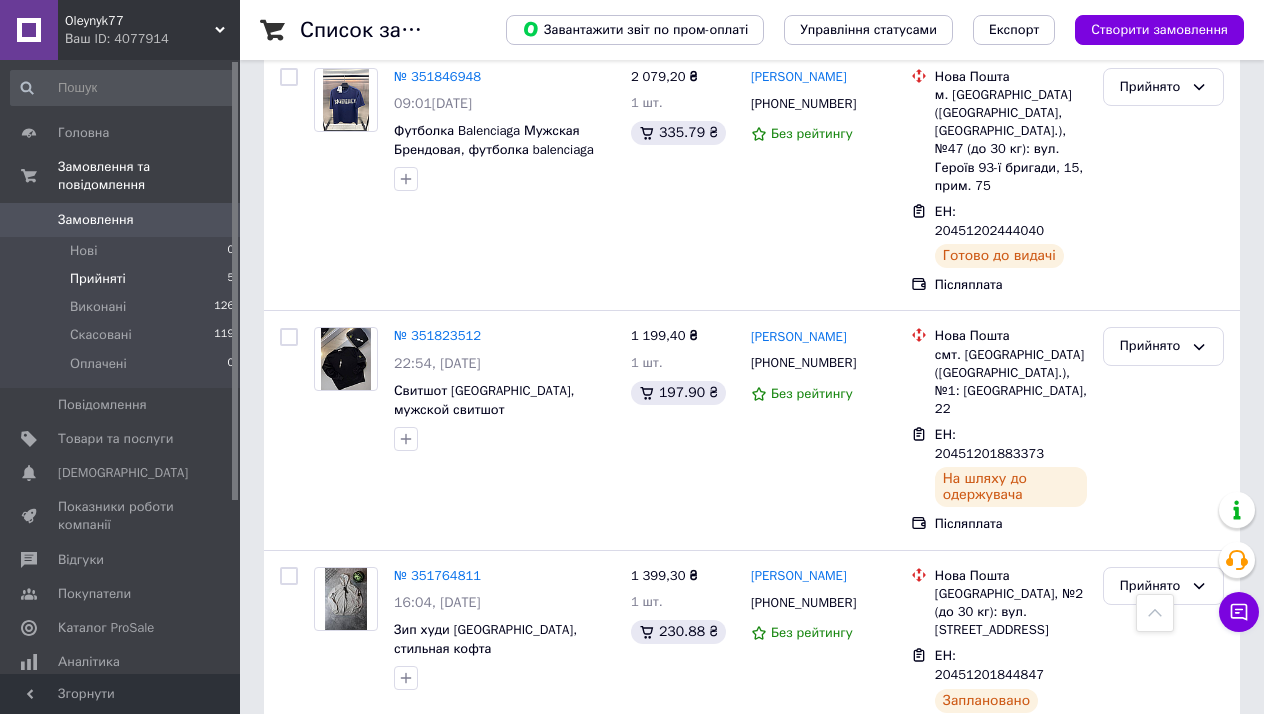 scroll, scrollTop: 805, scrollLeft: 0, axis: vertical 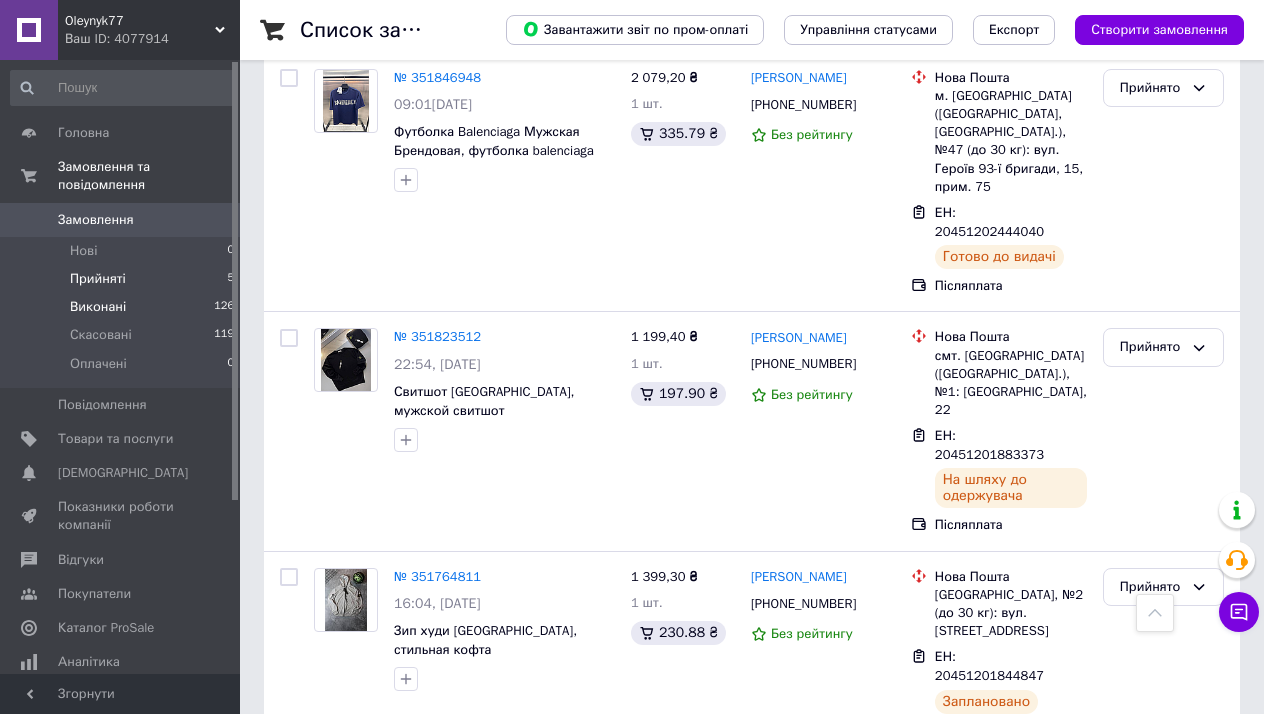 click on "Виконані" at bounding box center (98, 307) 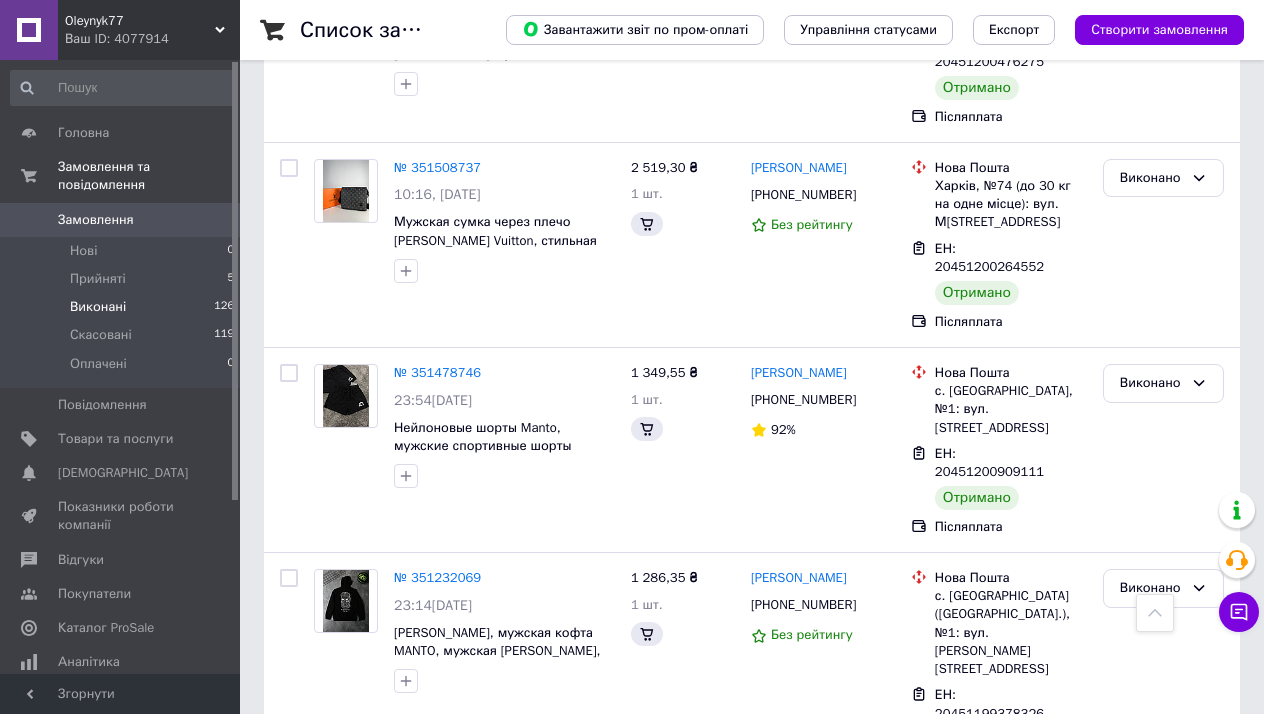 scroll, scrollTop: 0, scrollLeft: 0, axis: both 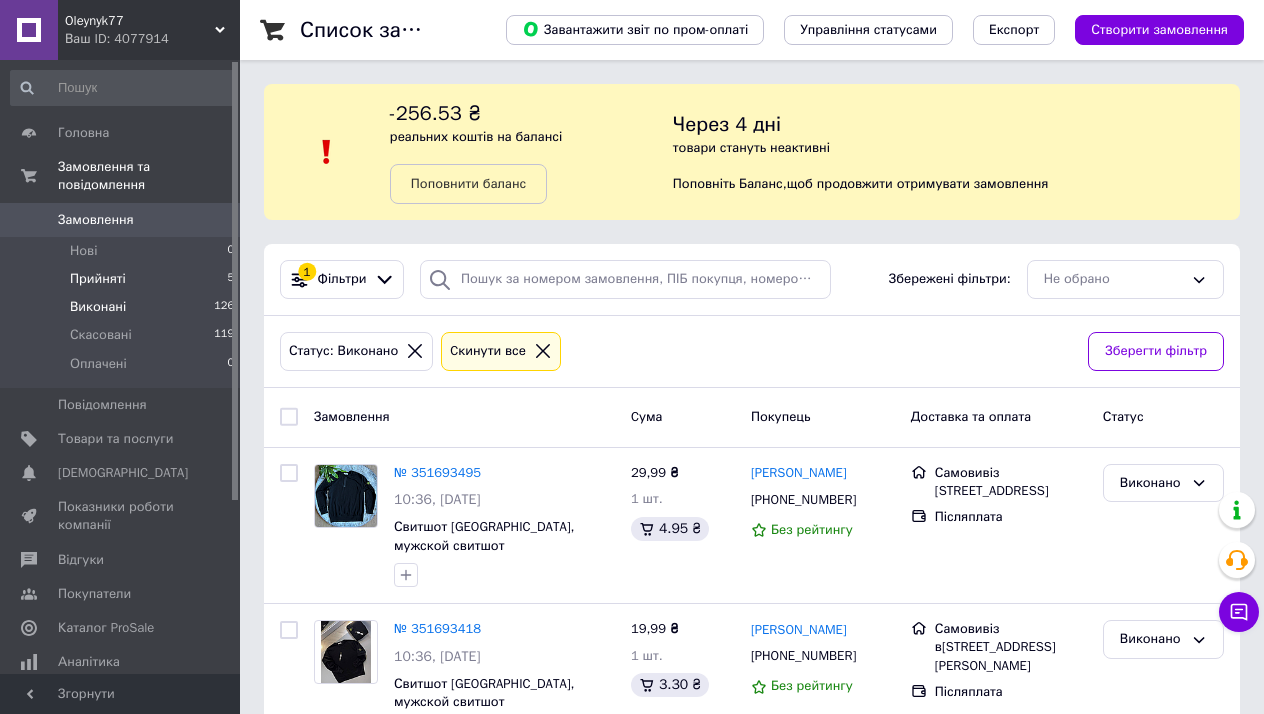 click on "Прийняті 5" at bounding box center (123, 279) 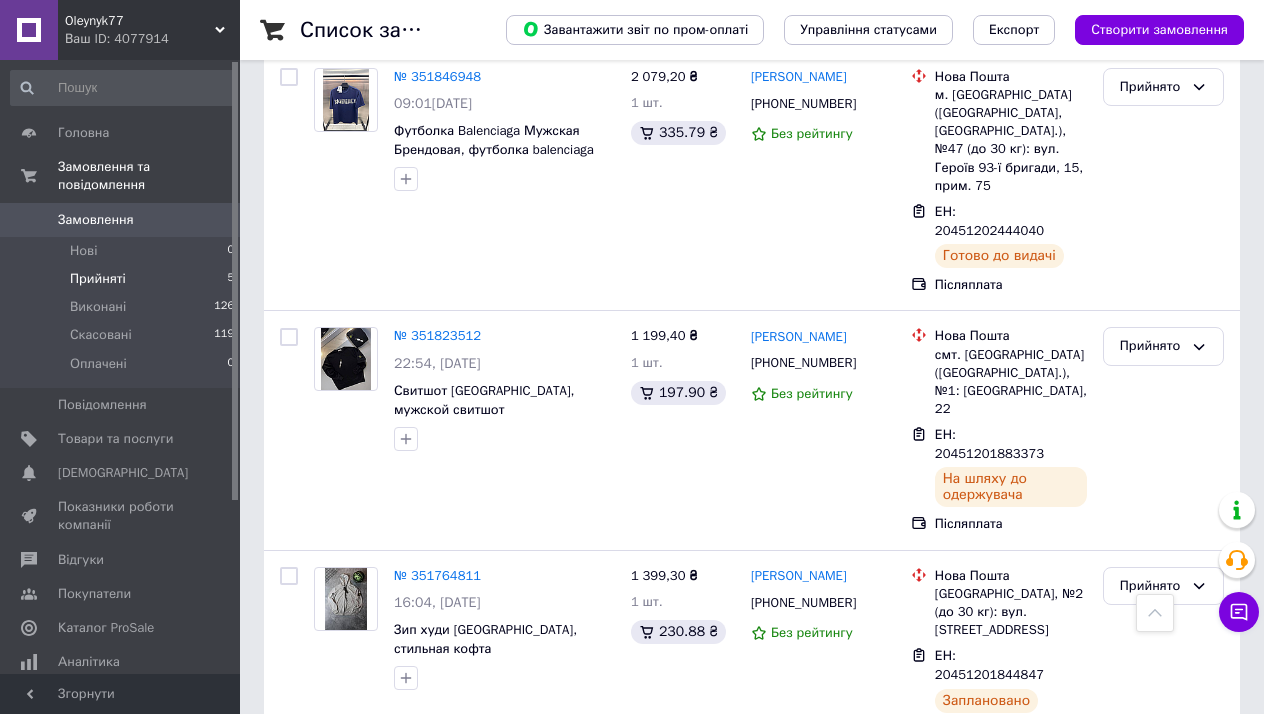 scroll, scrollTop: 805, scrollLeft: 0, axis: vertical 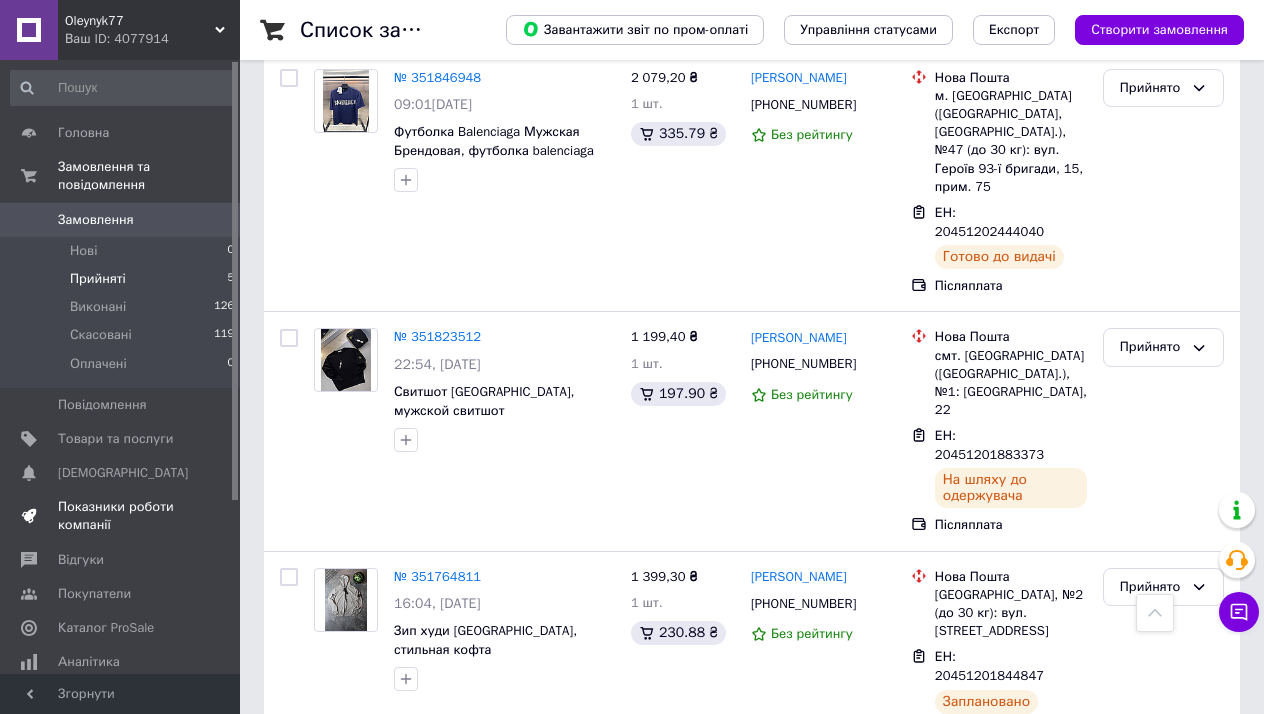 click on "Показники роботи компанії" at bounding box center (121, 516) 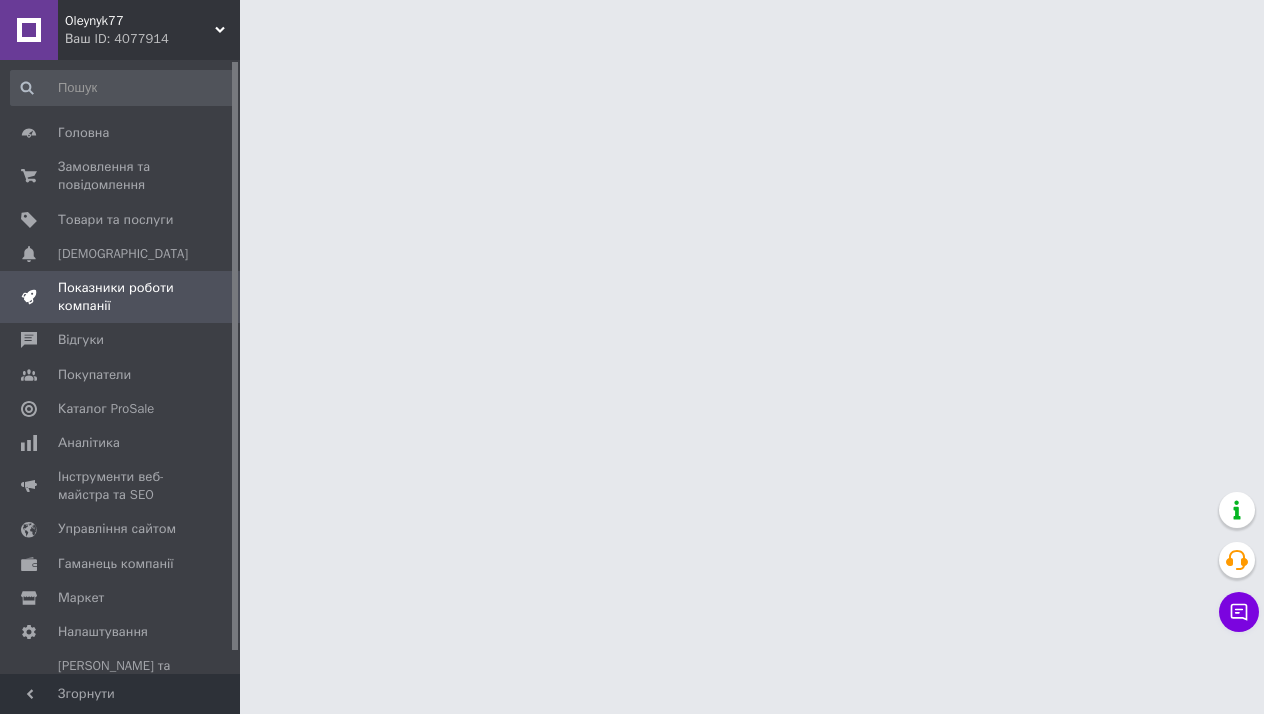scroll, scrollTop: 0, scrollLeft: 0, axis: both 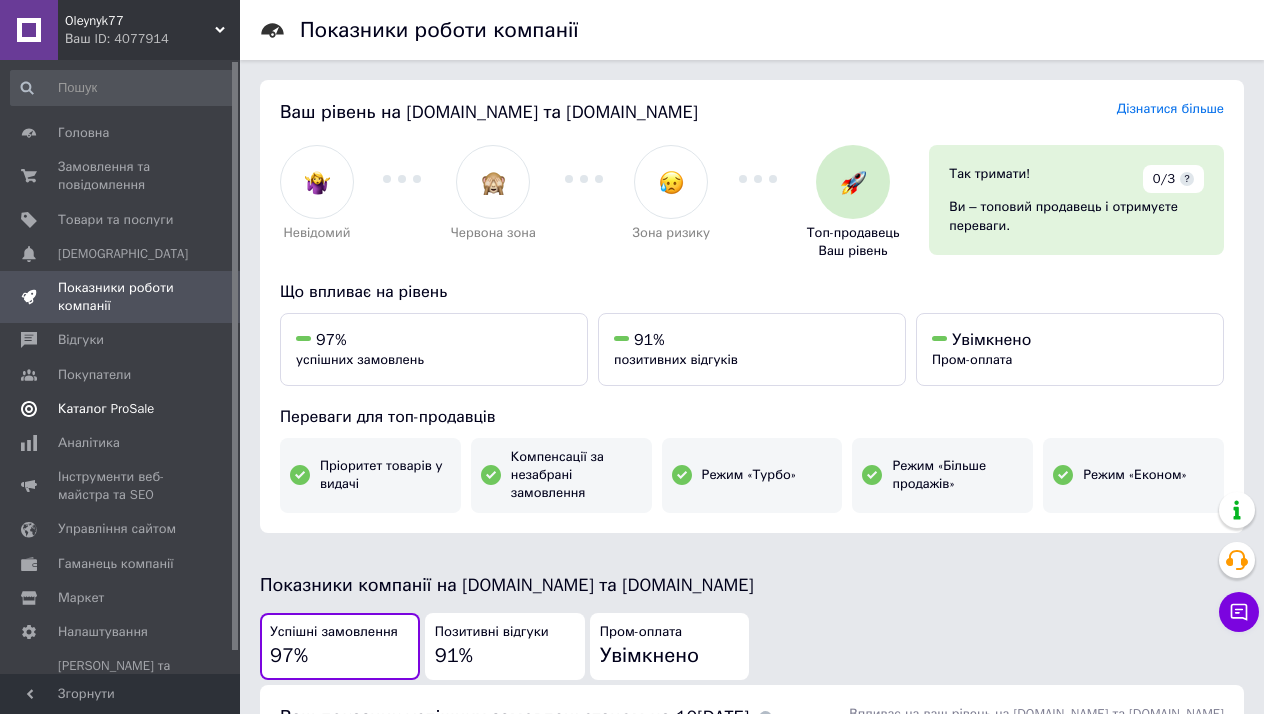 click on "Каталог ProSale" at bounding box center (121, 409) 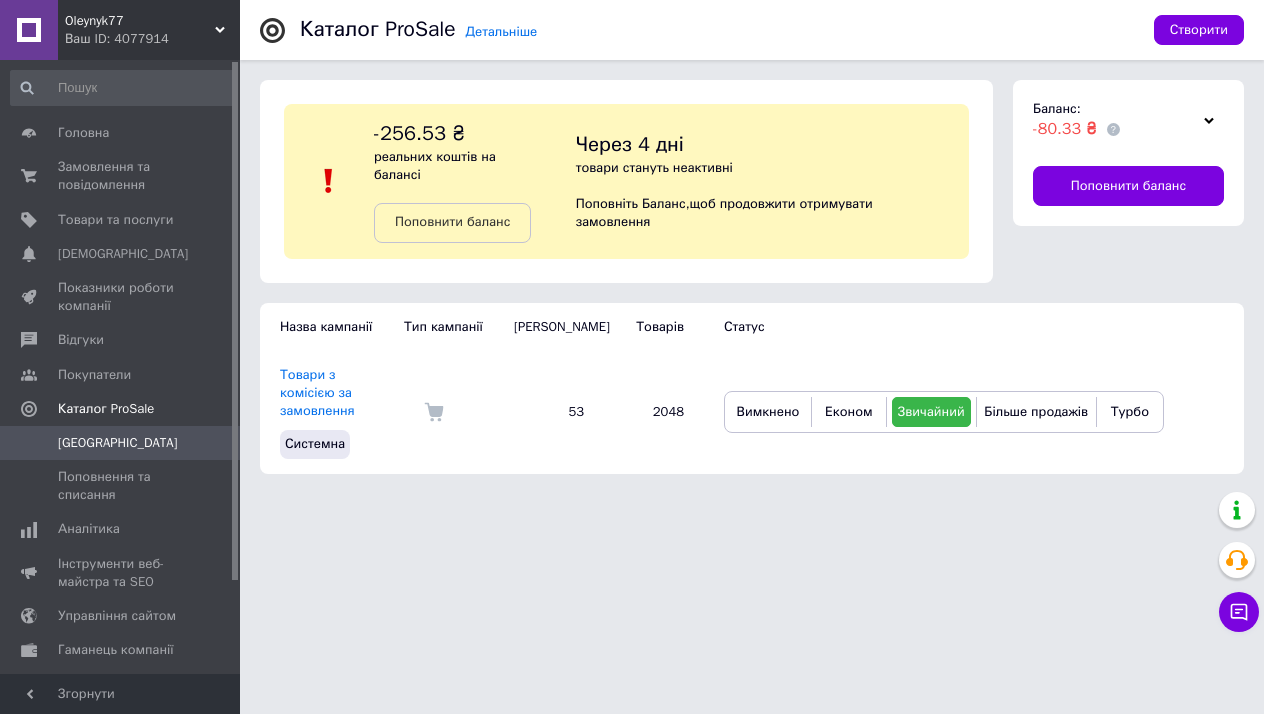 click 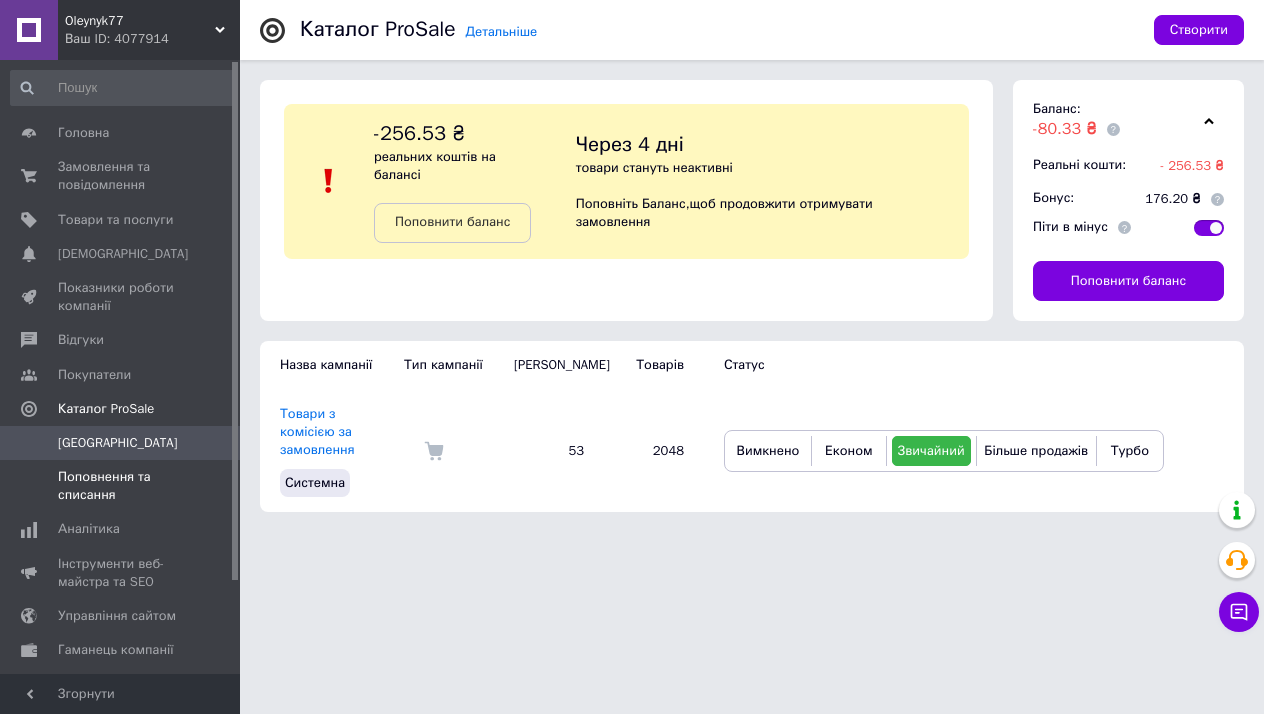 click on "Поповнення та списання" at bounding box center (121, 486) 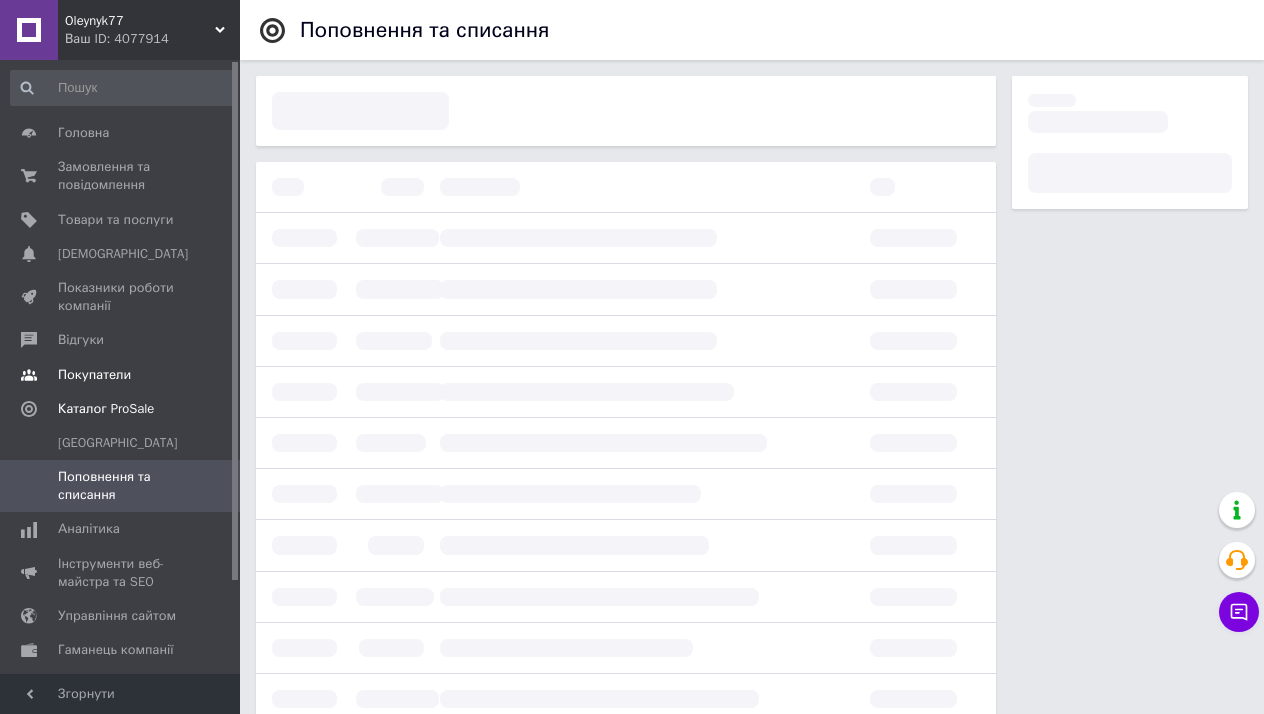 click on "Покупатели" at bounding box center (94, 375) 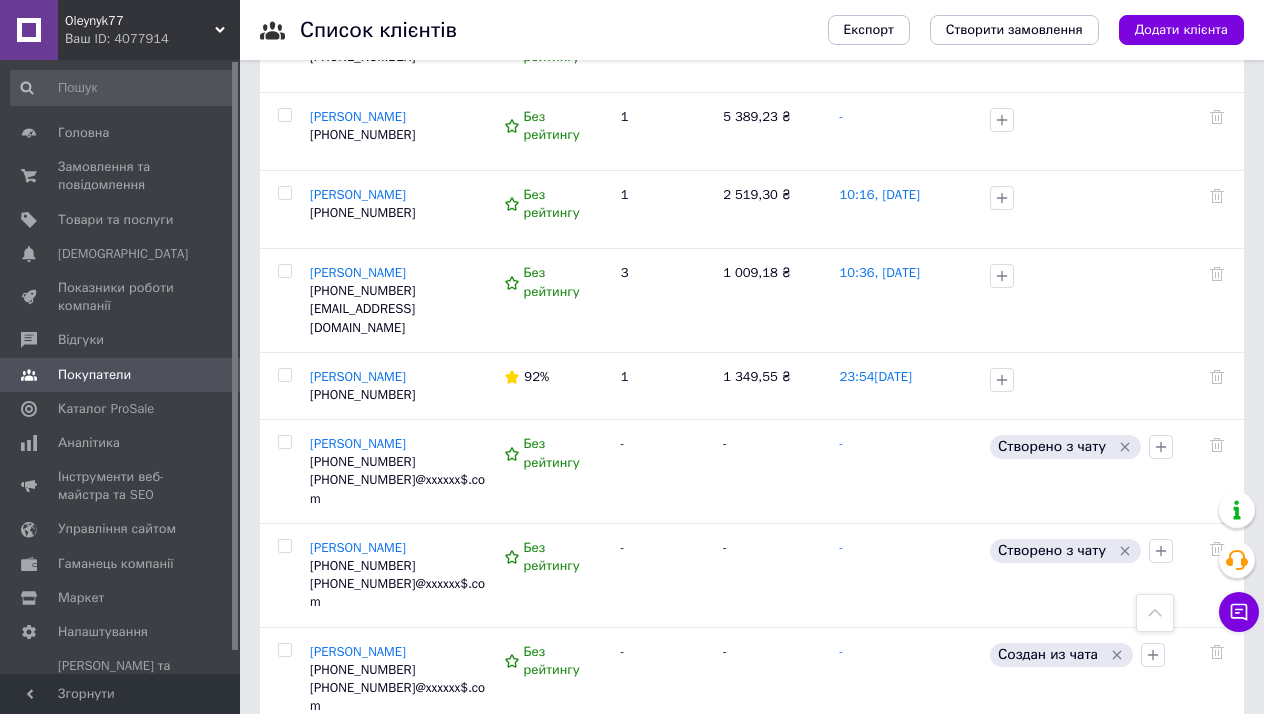 scroll, scrollTop: 1244, scrollLeft: 0, axis: vertical 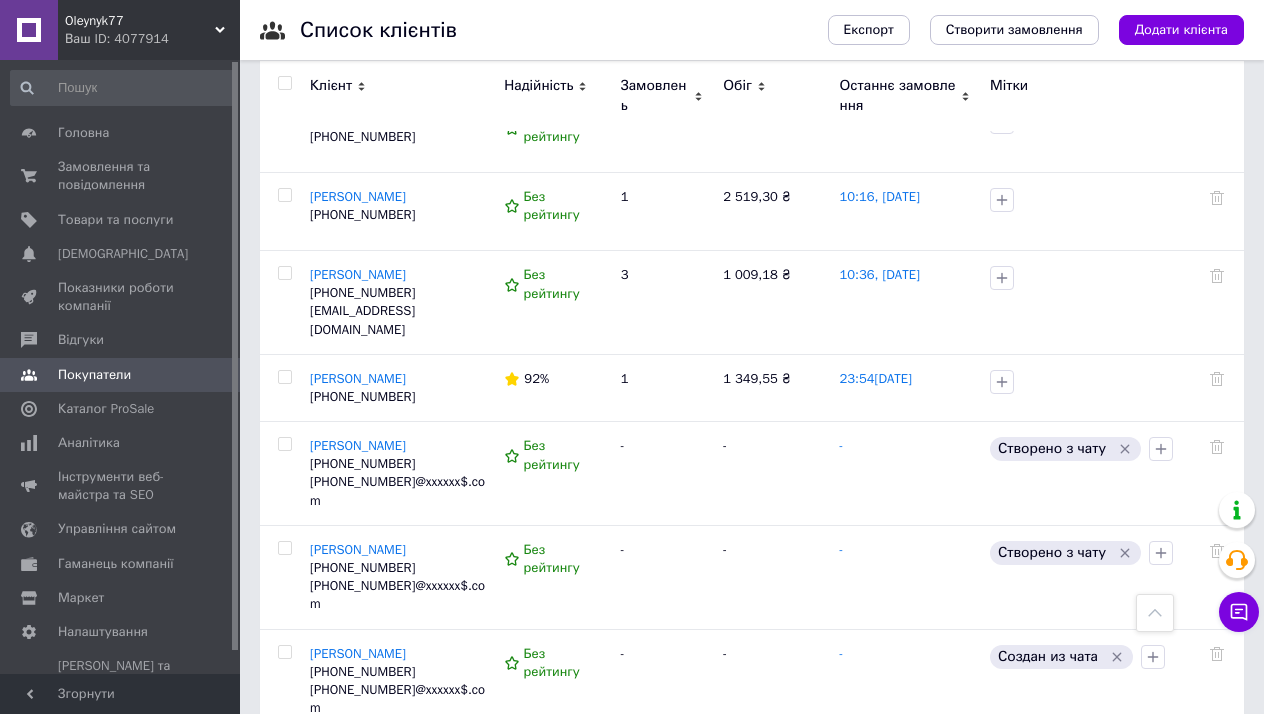 click on "19" at bounding box center (461, 852) 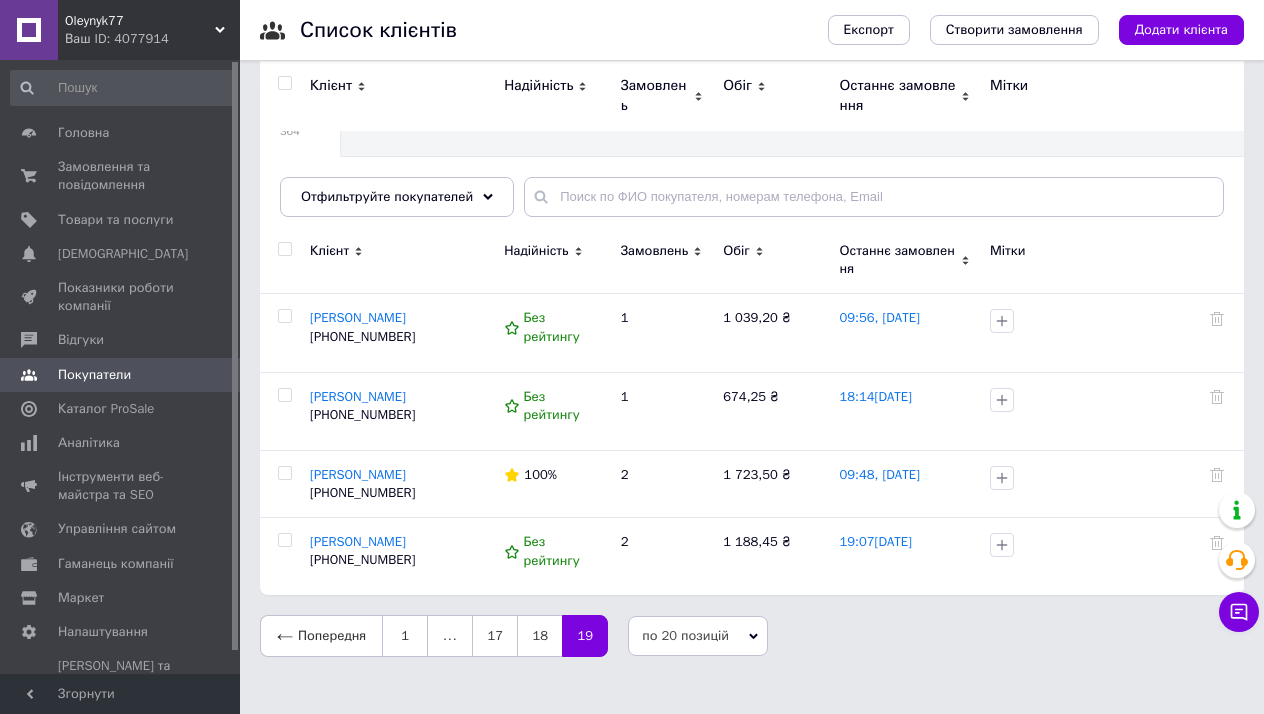 scroll, scrollTop: 0, scrollLeft: 0, axis: both 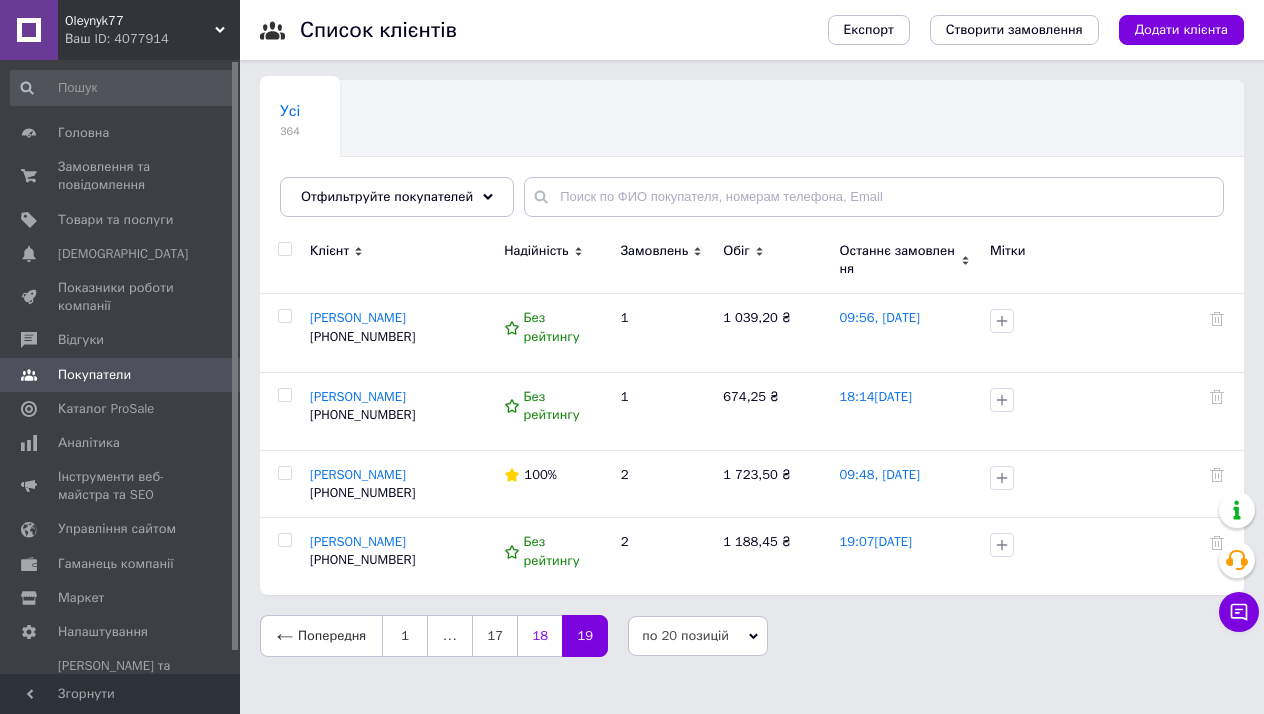 click on "18" at bounding box center [539, 636] 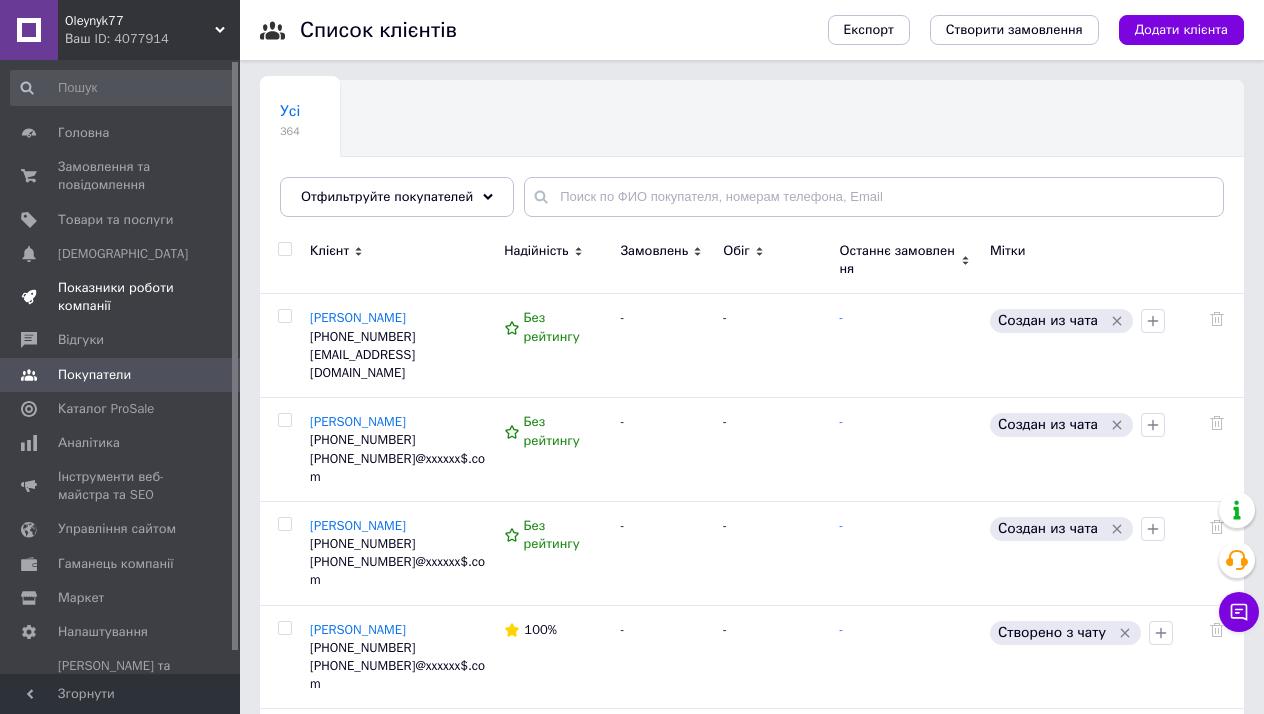 click on "Показники роботи компанії" at bounding box center (121, 297) 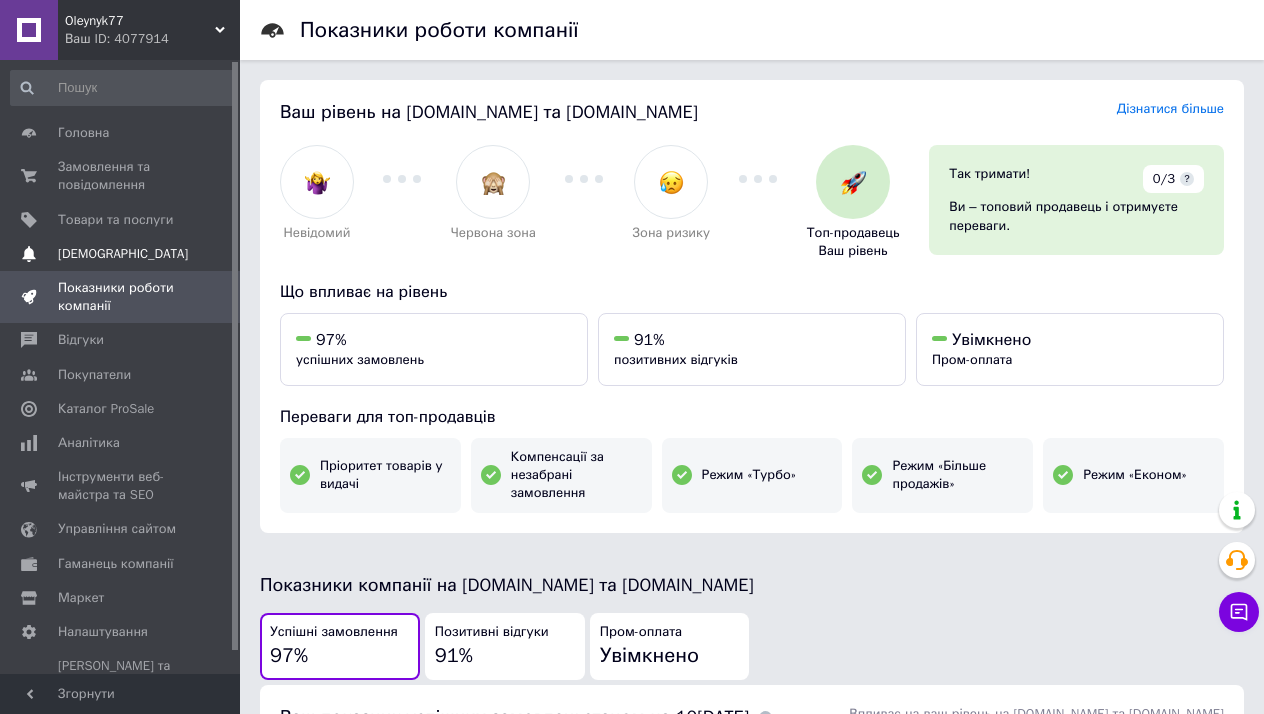 click on "Сповіщення 0 0" at bounding box center [123, 254] 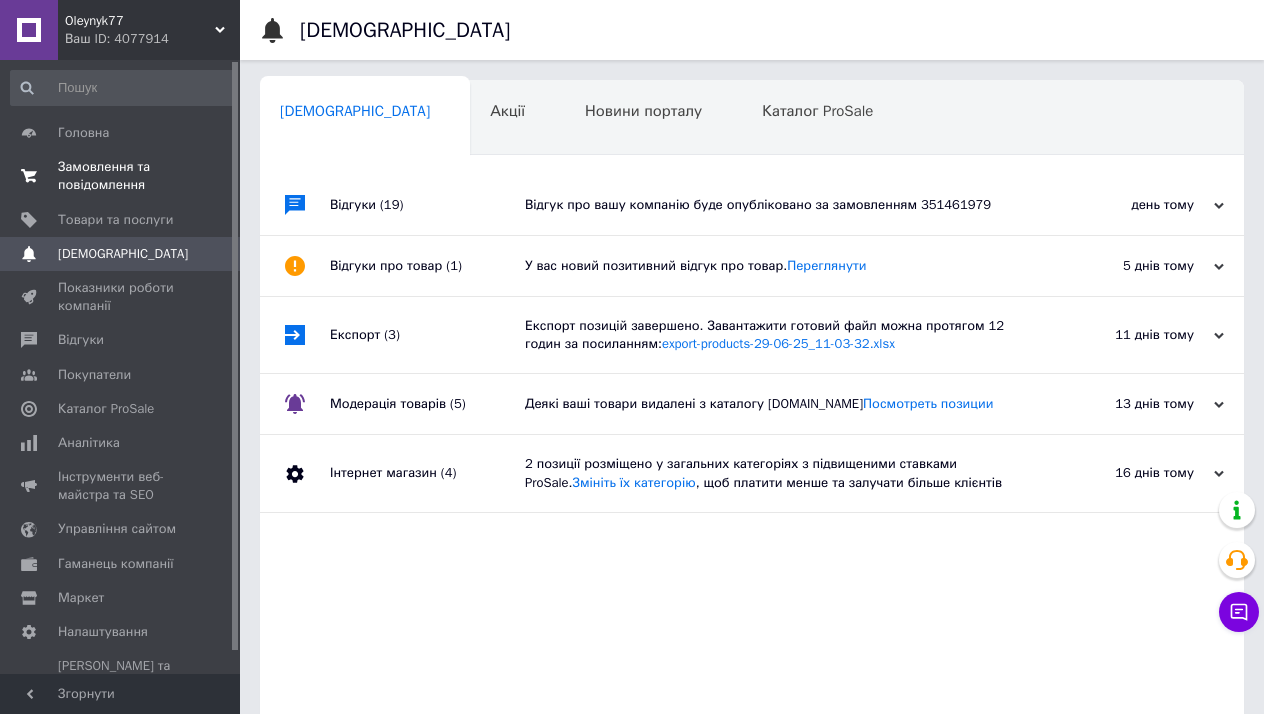 click on "Замовлення та повідомлення" at bounding box center [121, 176] 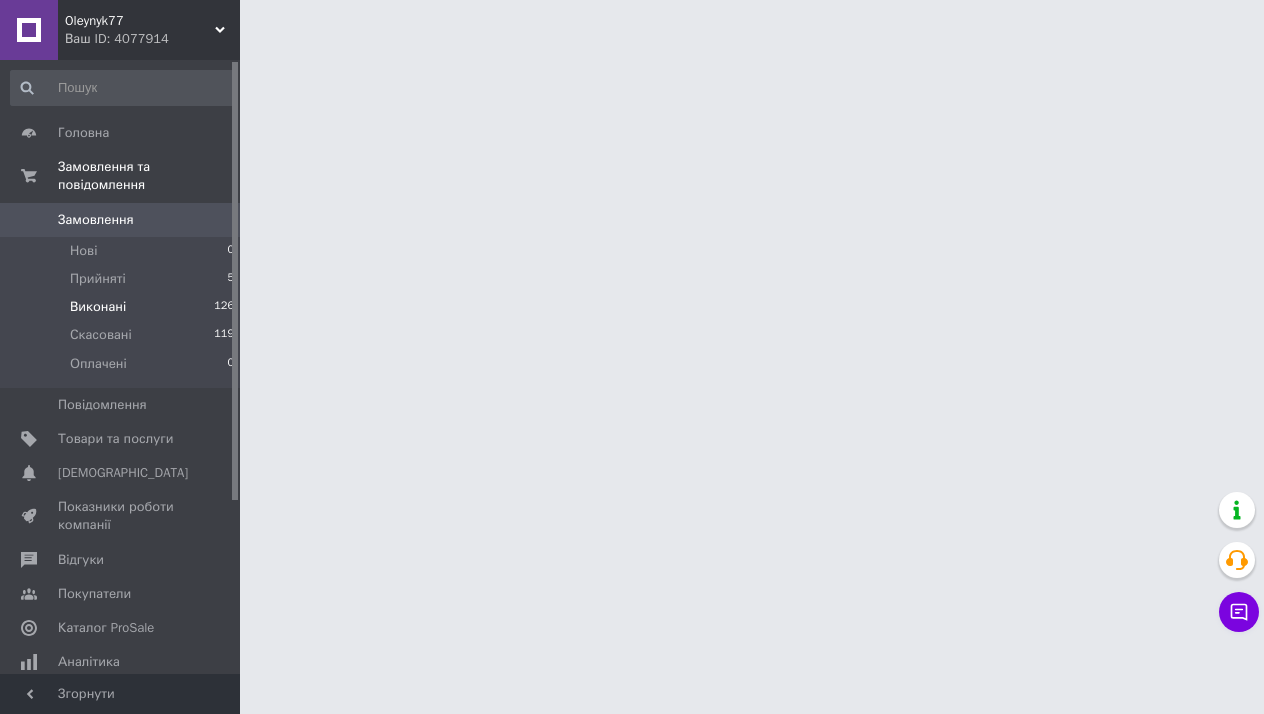 click on "Виконані 126" at bounding box center (123, 307) 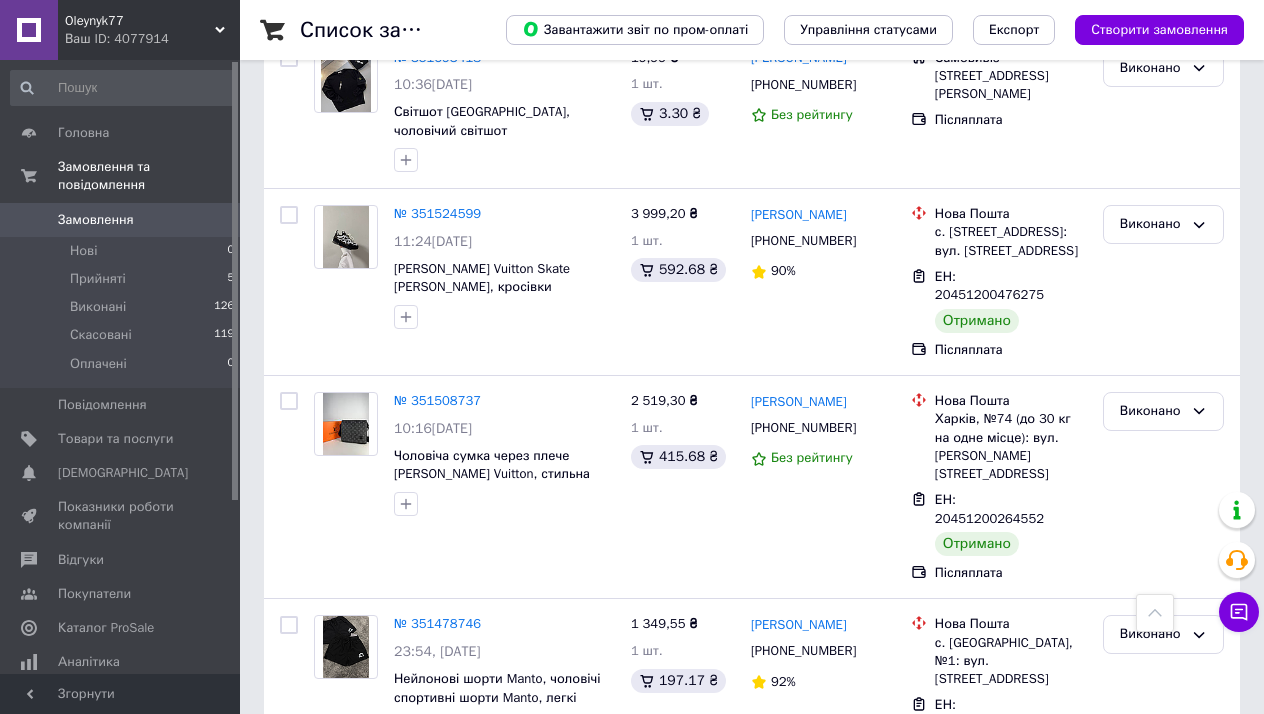 scroll, scrollTop: 1838, scrollLeft: 0, axis: vertical 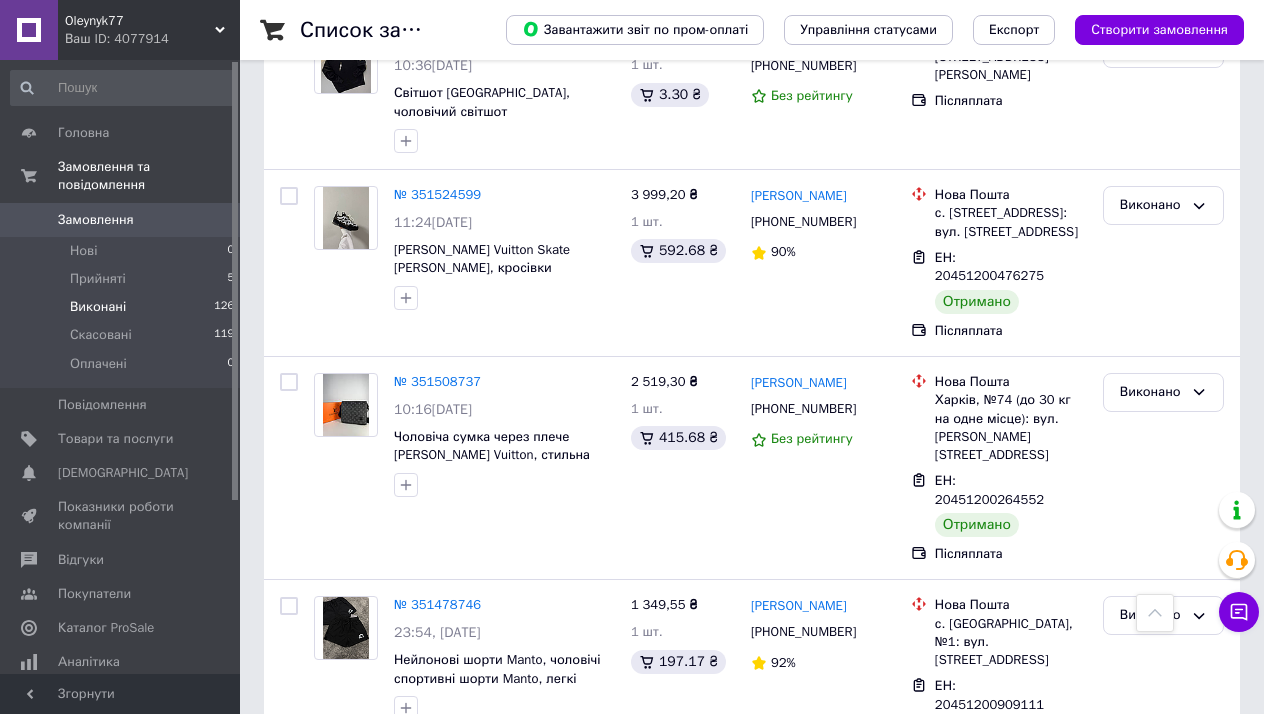 click on "Виконані 126" at bounding box center (123, 307) 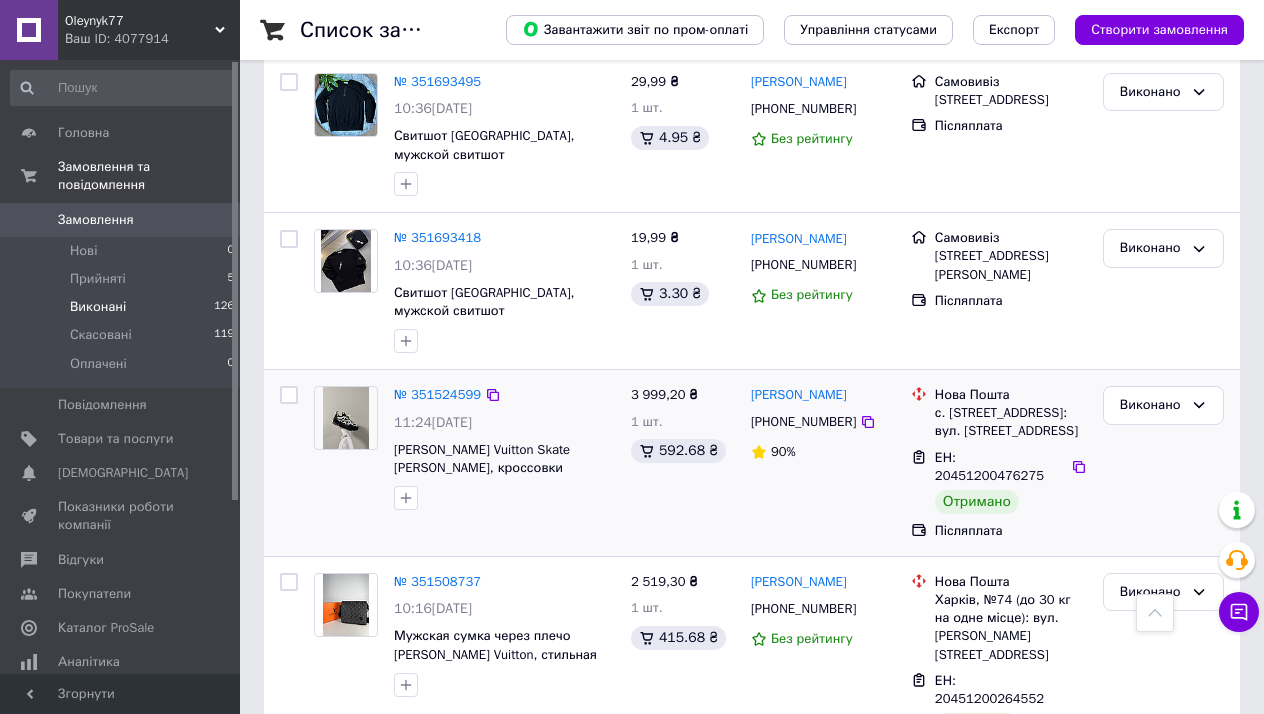 scroll, scrollTop: 393, scrollLeft: 0, axis: vertical 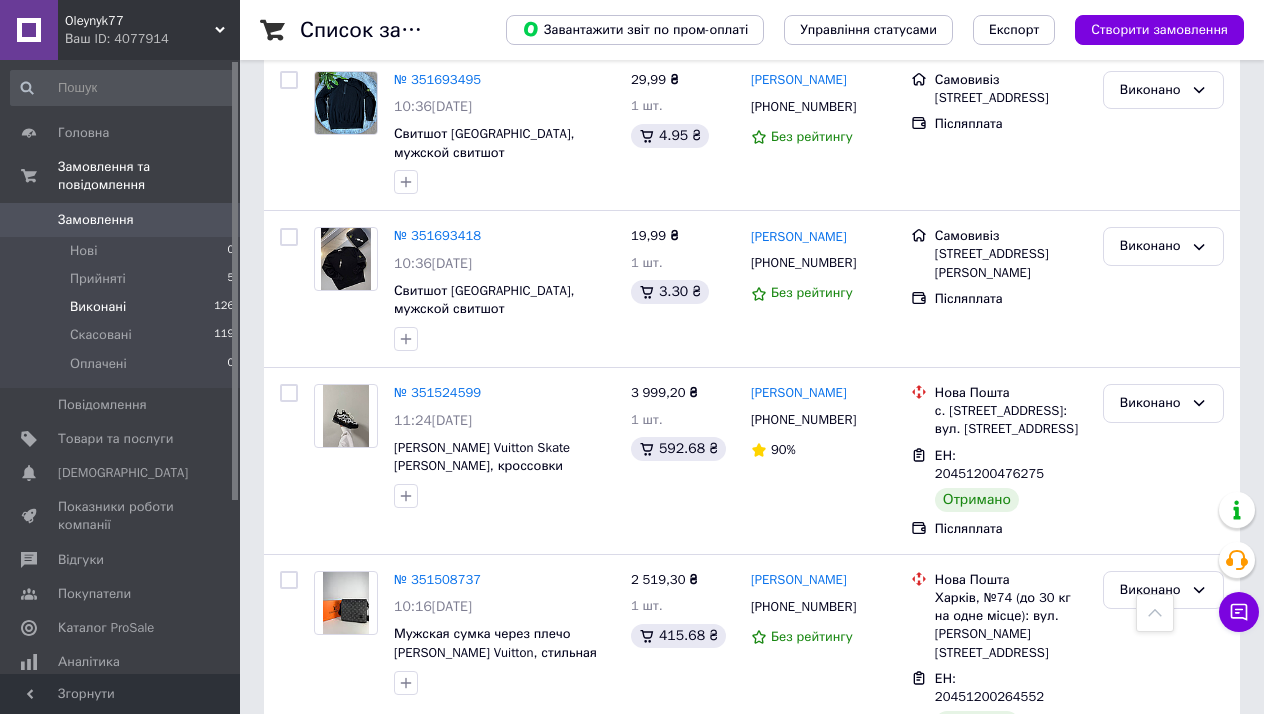 click on "Завантажити звіт по пром-оплаті Управління статусами Експорт Створити замовлення" at bounding box center (855, 30) 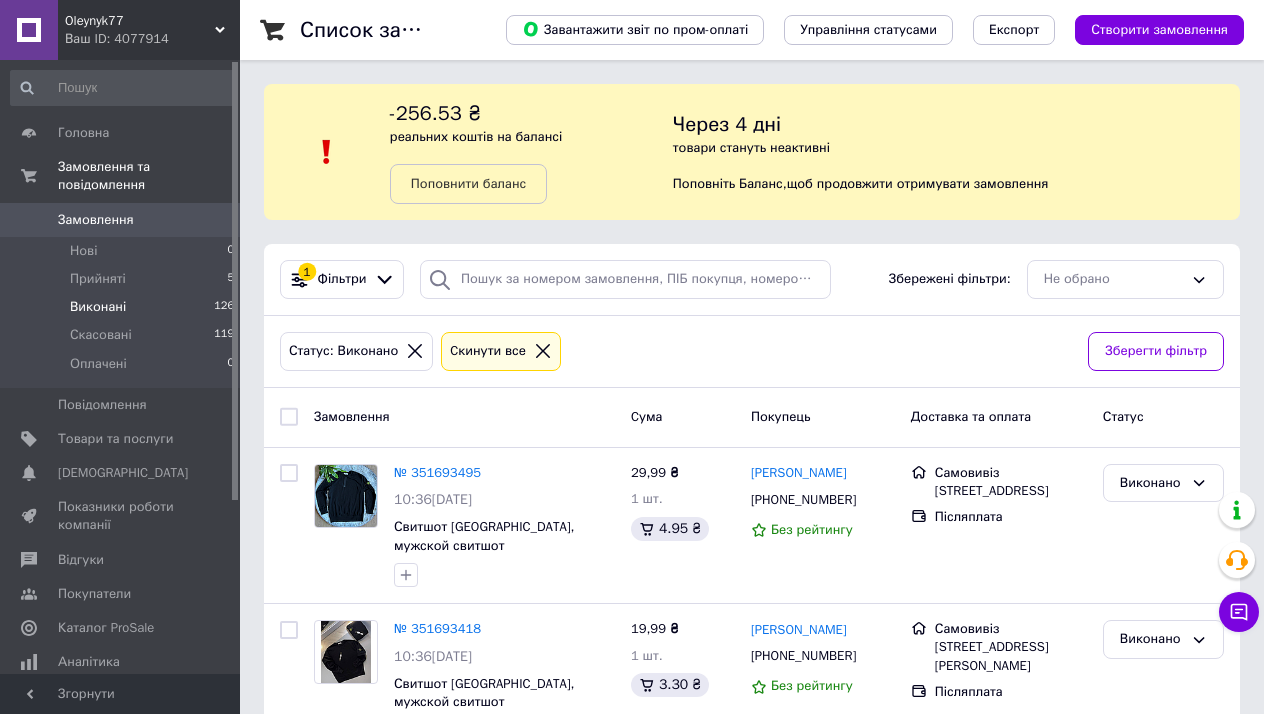 scroll, scrollTop: 0, scrollLeft: 0, axis: both 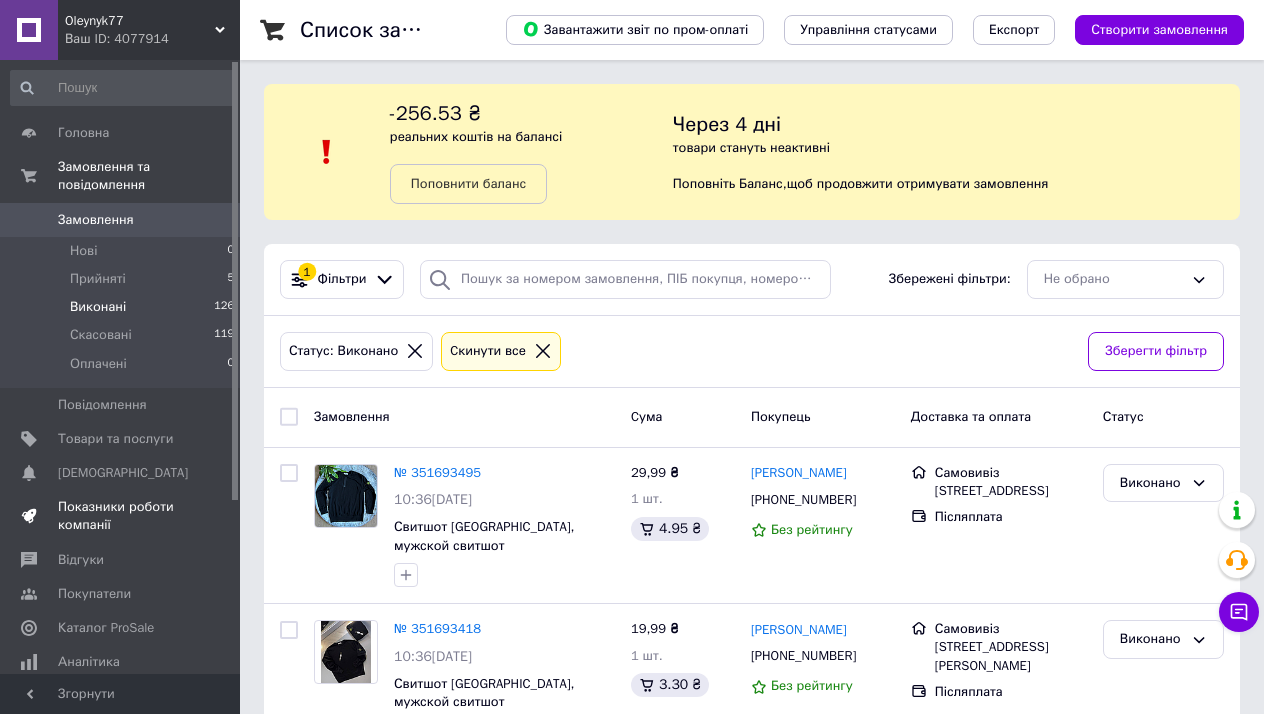 click on "Показники роботи компанії" at bounding box center (121, 516) 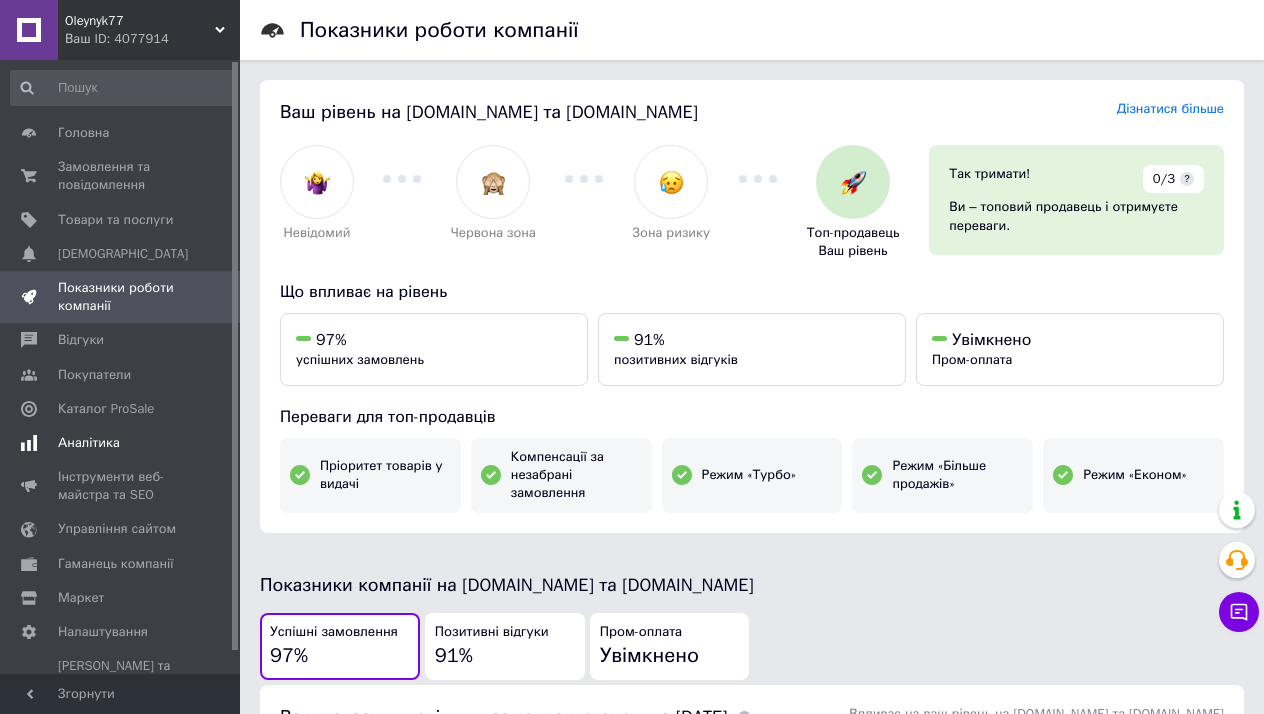 click on "Аналітика" at bounding box center [121, 443] 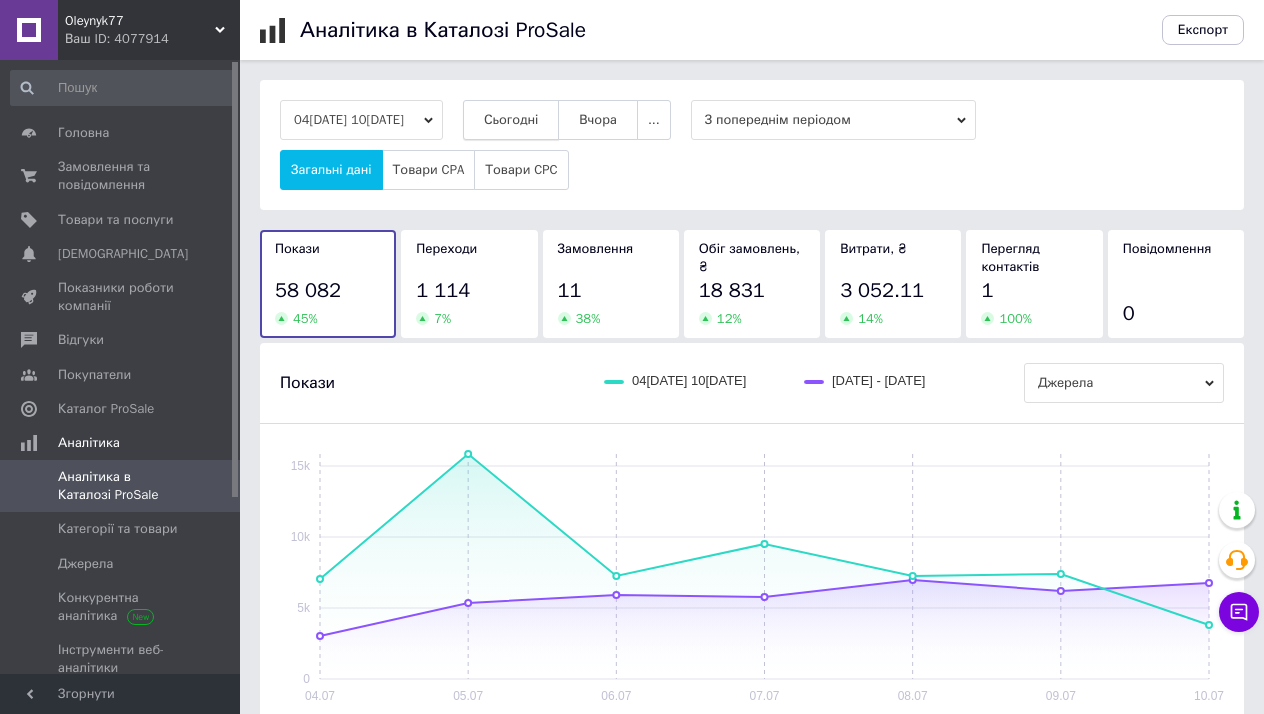 click on "Сьогодні" at bounding box center (511, 120) 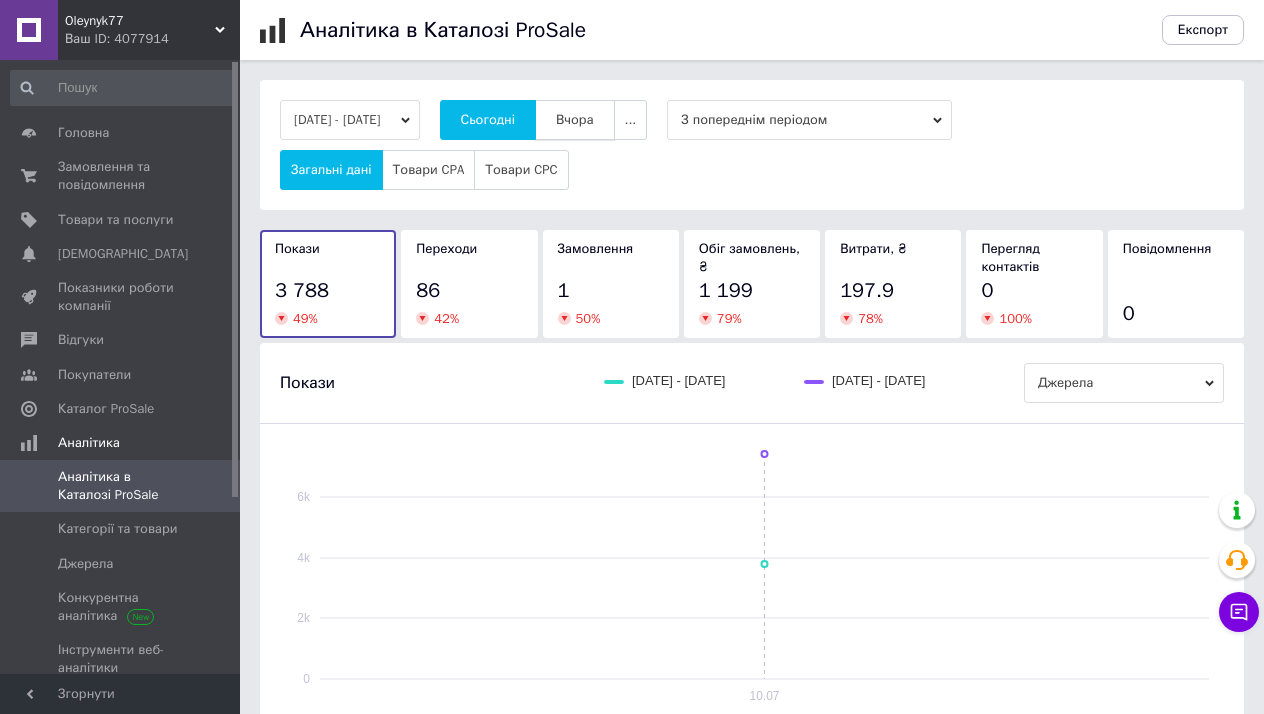 click on "Вчора" at bounding box center [575, 120] 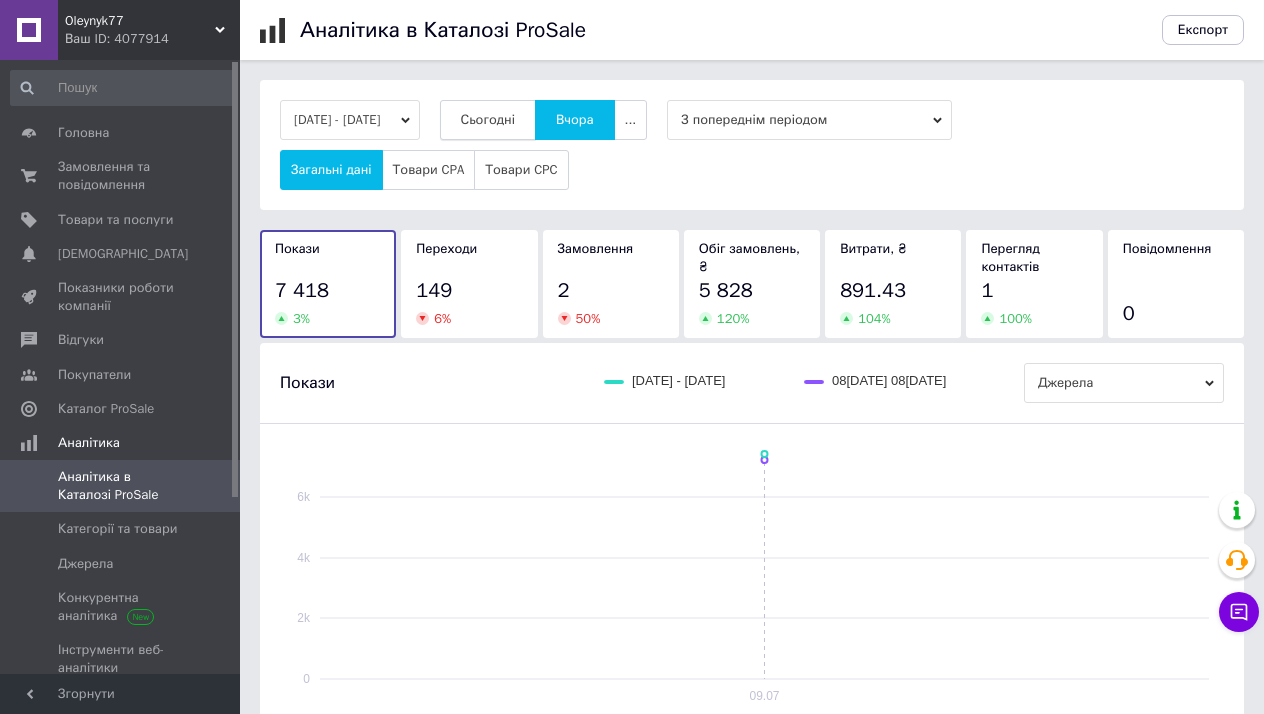 click on "Сьогодні" at bounding box center (488, 120) 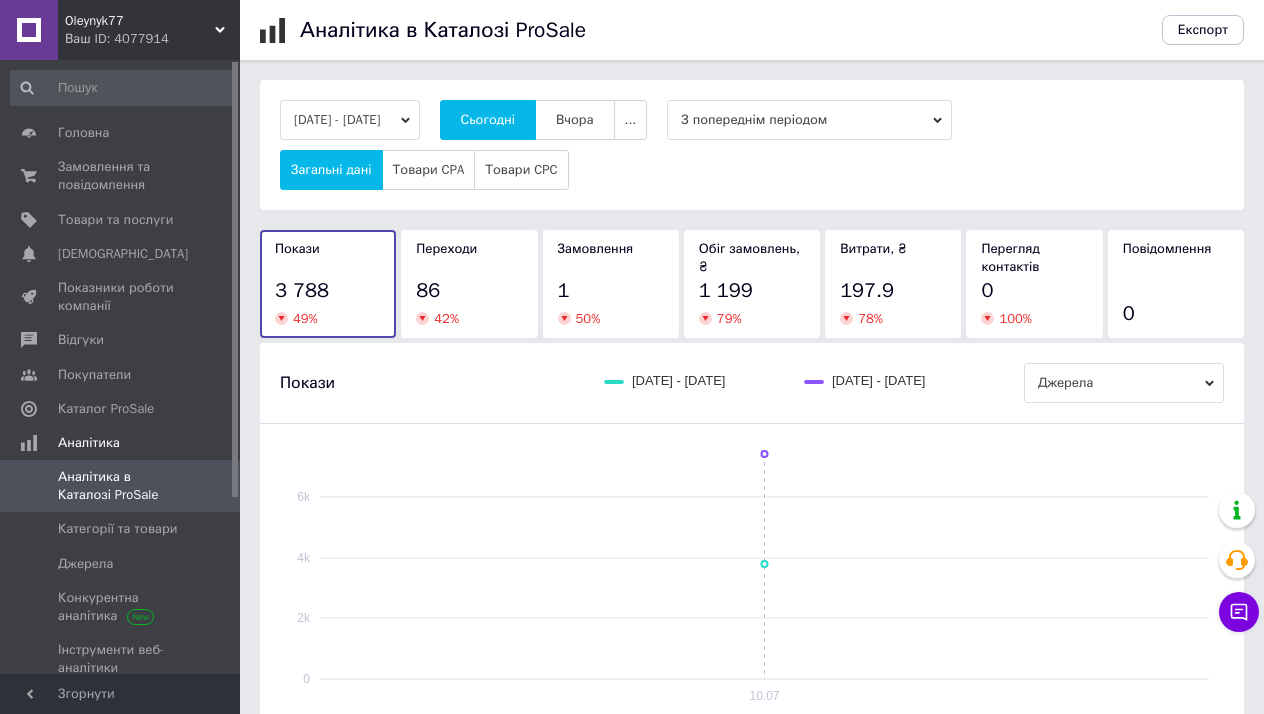scroll, scrollTop: 0, scrollLeft: 0, axis: both 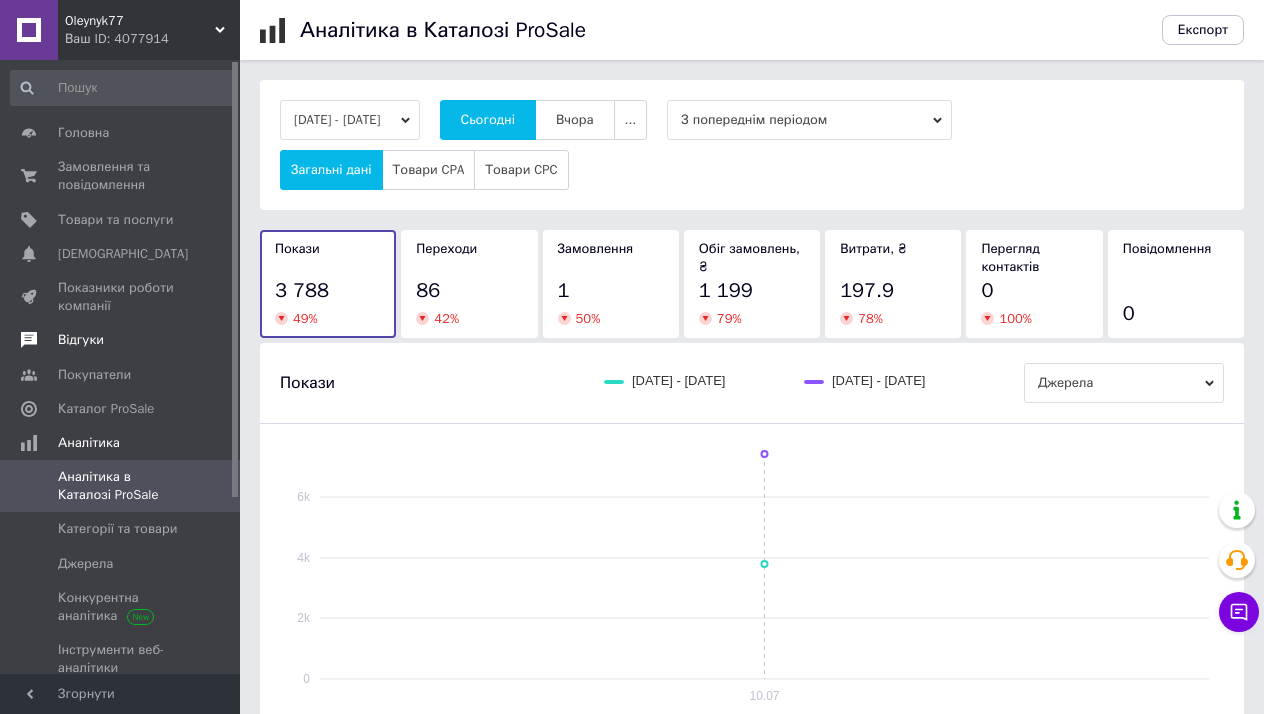 click on "Відгуки" at bounding box center [121, 340] 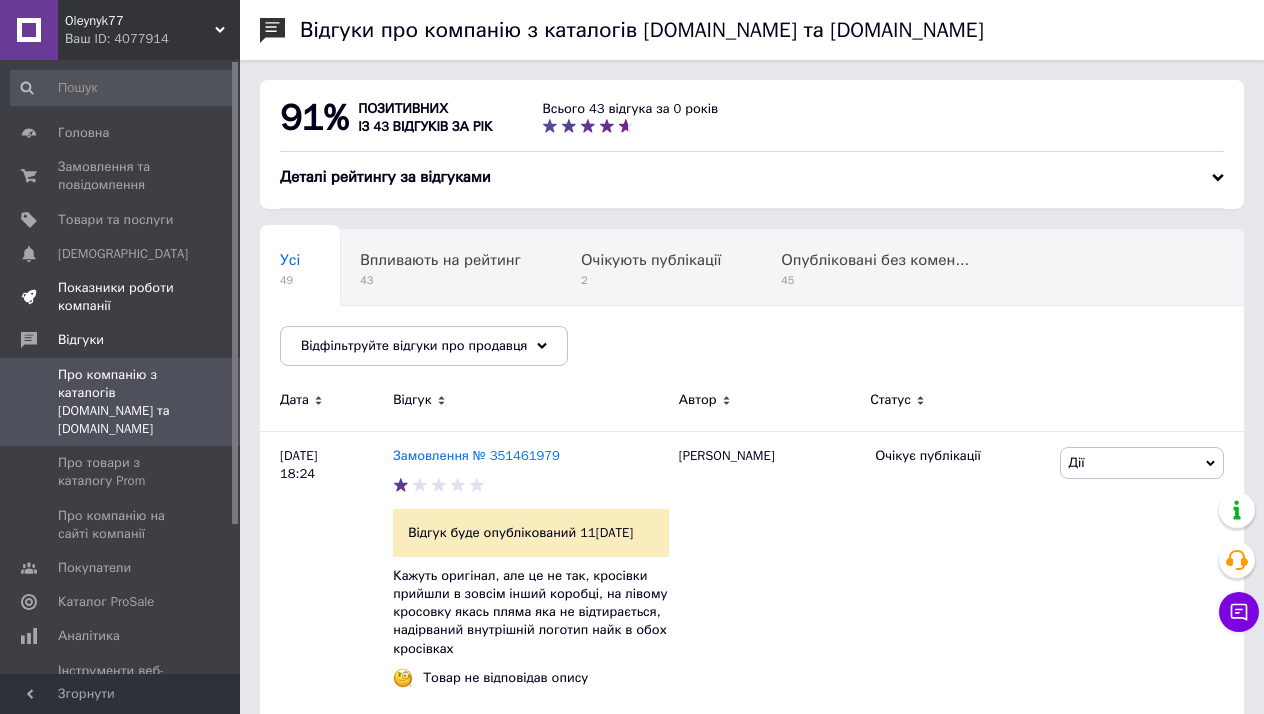 scroll, scrollTop: 0, scrollLeft: 0, axis: both 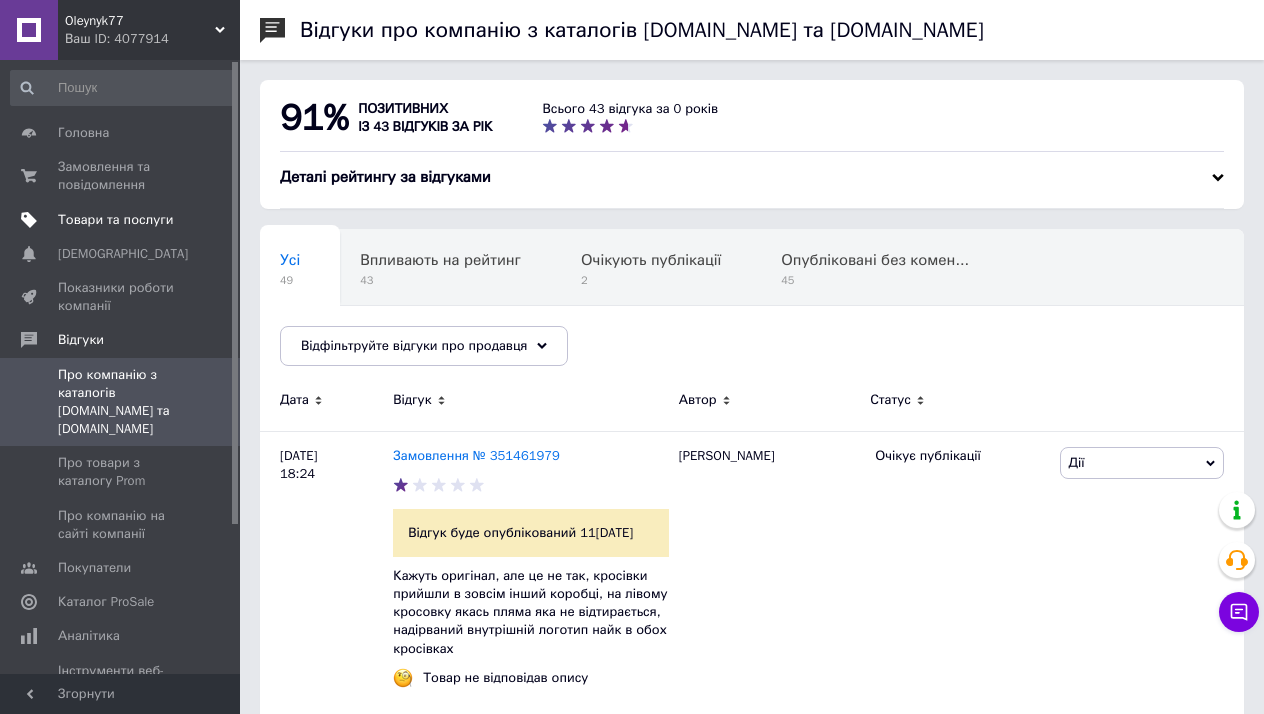 click on "Товари та послуги" at bounding box center [115, 220] 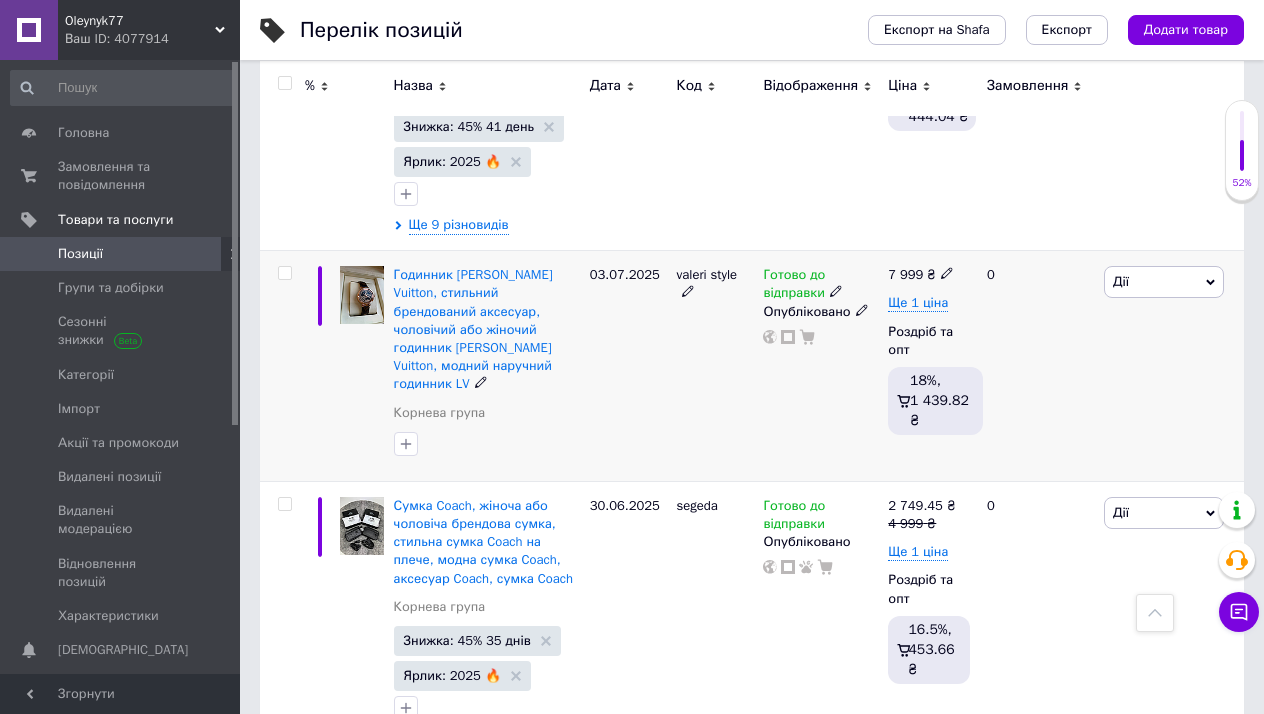 scroll, scrollTop: 1086, scrollLeft: 0, axis: vertical 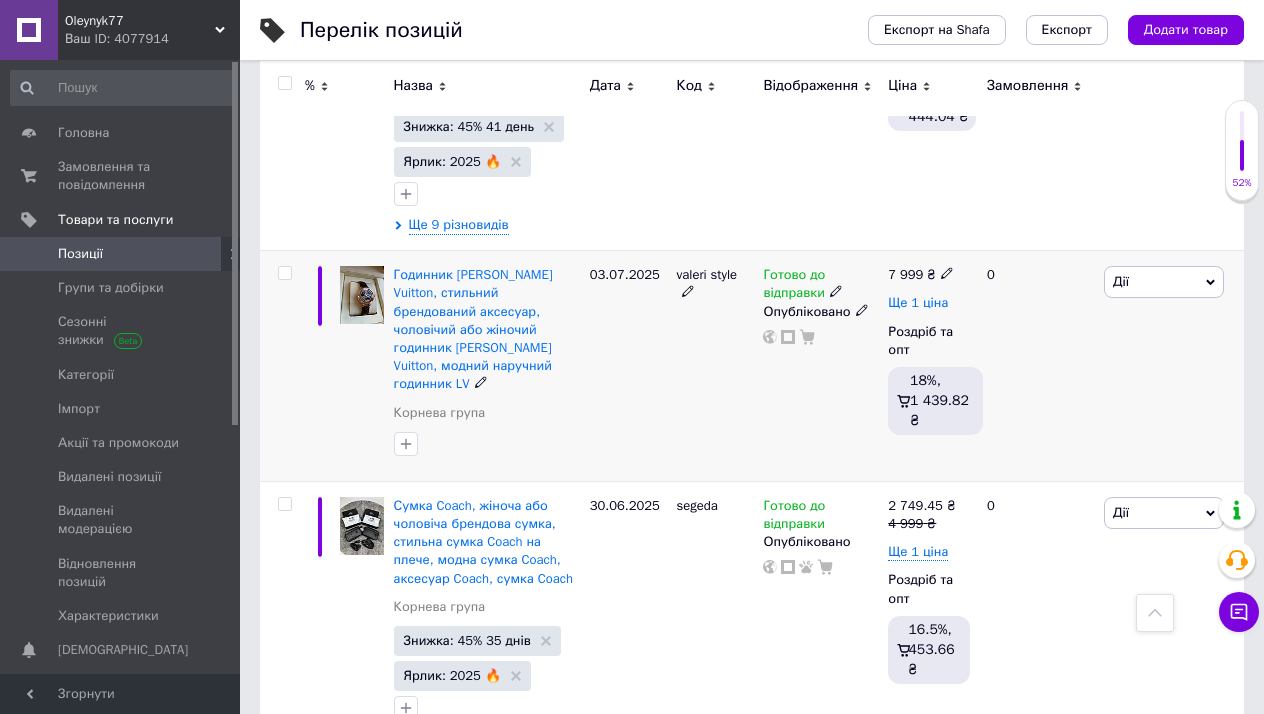 click on "Ще 1 ціна" at bounding box center [918, 303] 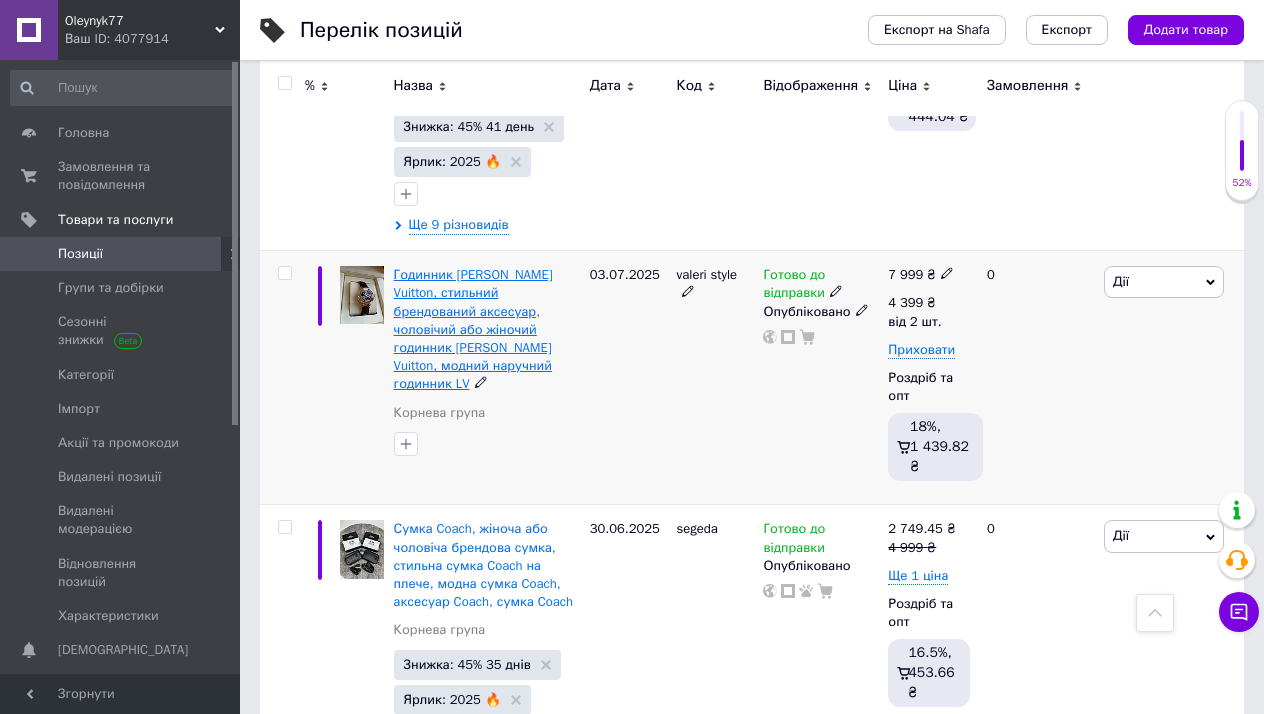 click on "Годинник Louis Vuitton, стильний брендований аксесуар, чоловічий або жіночий годинник Louis Vuitton, модний наручний годинник LV" at bounding box center (473, 329) 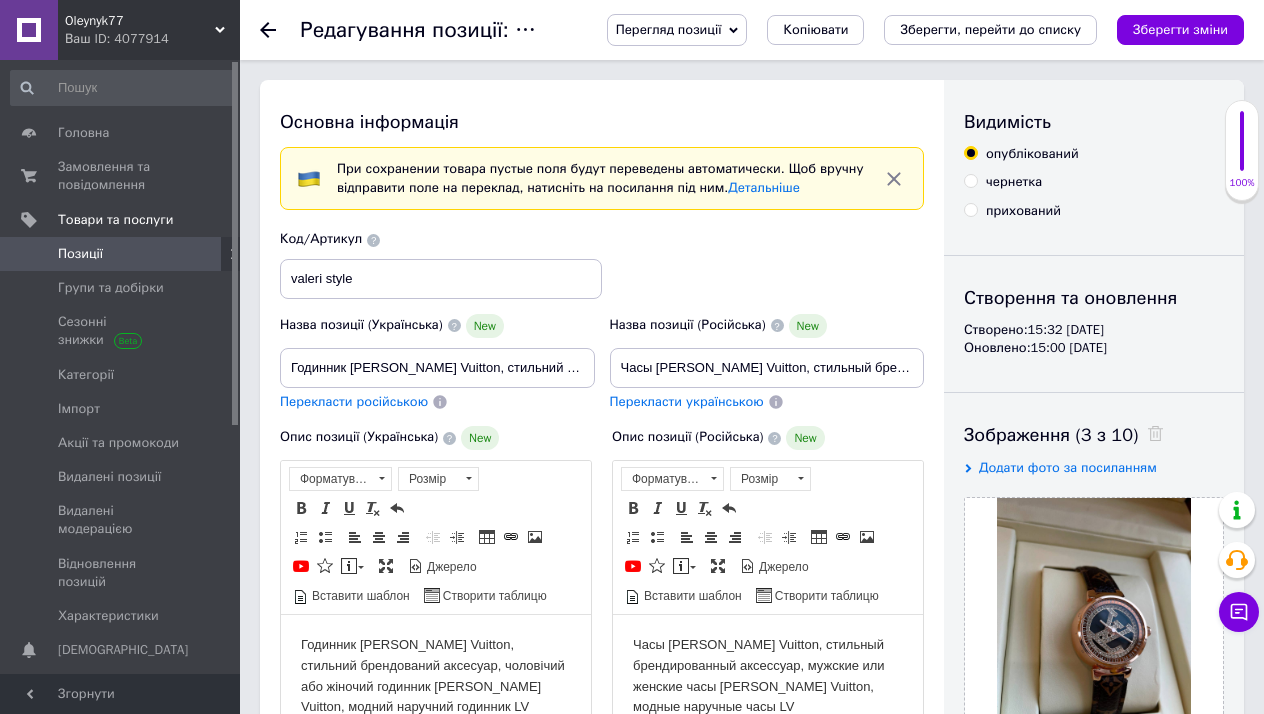 scroll, scrollTop: 0, scrollLeft: 0, axis: both 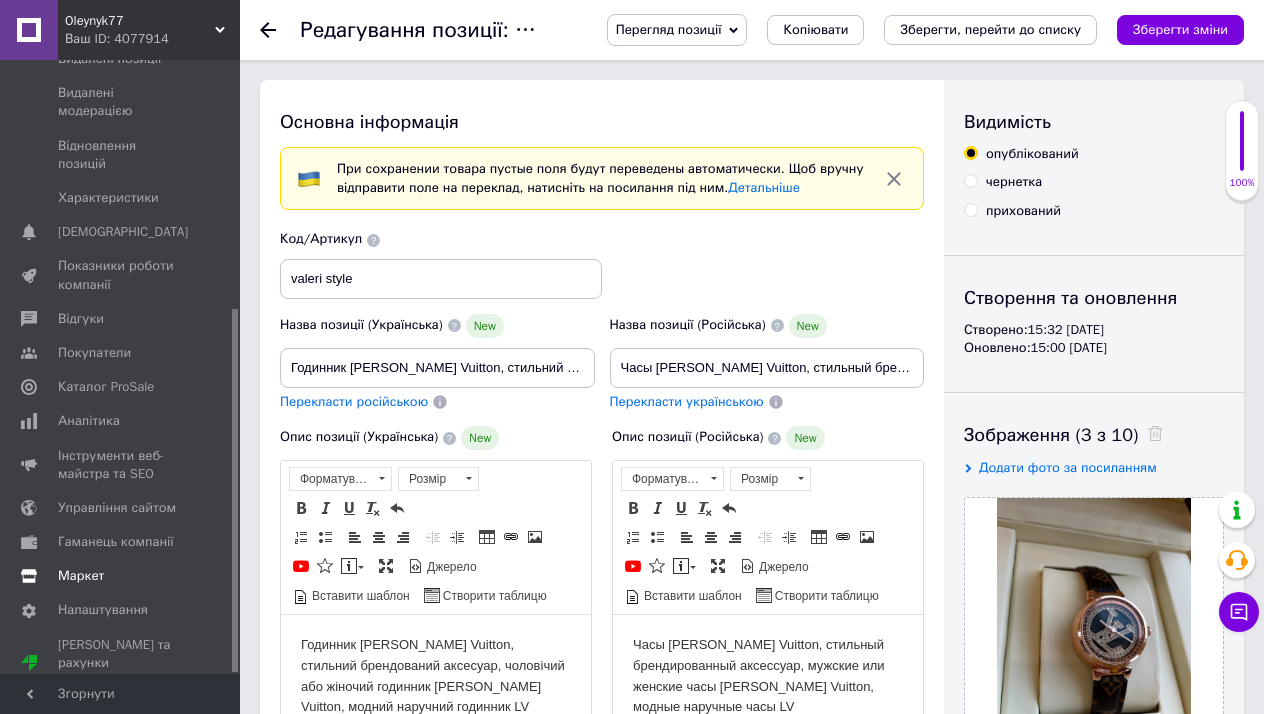 click on "Маркет" at bounding box center (123, 576) 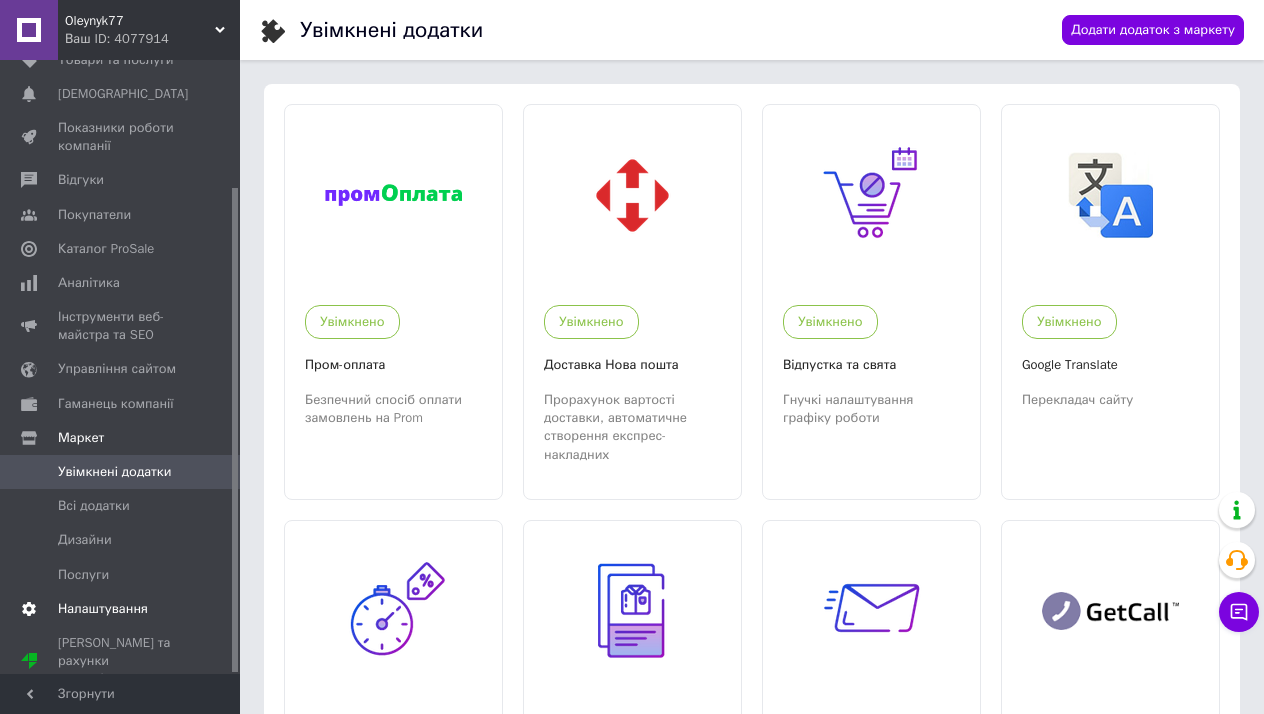 click on "Налаштування" at bounding box center [103, 609] 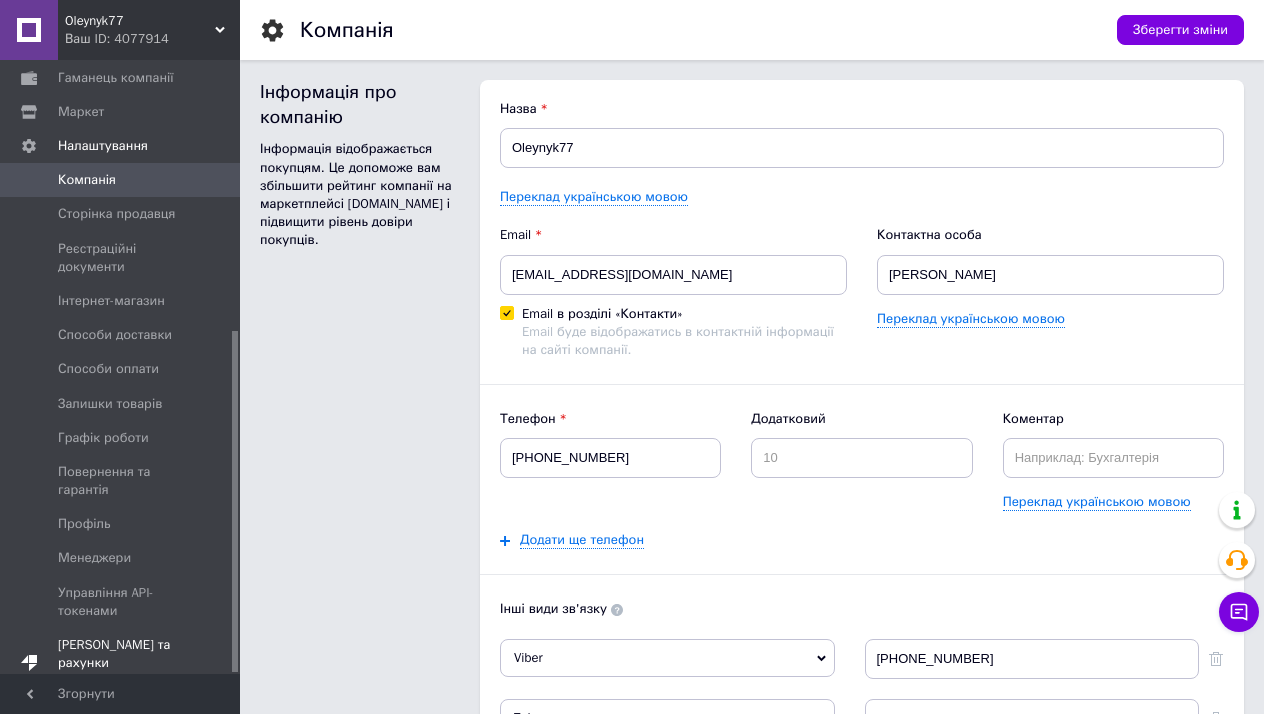 click on "Тарифи та рахунки Prom мікс 1 000" at bounding box center [121, 663] 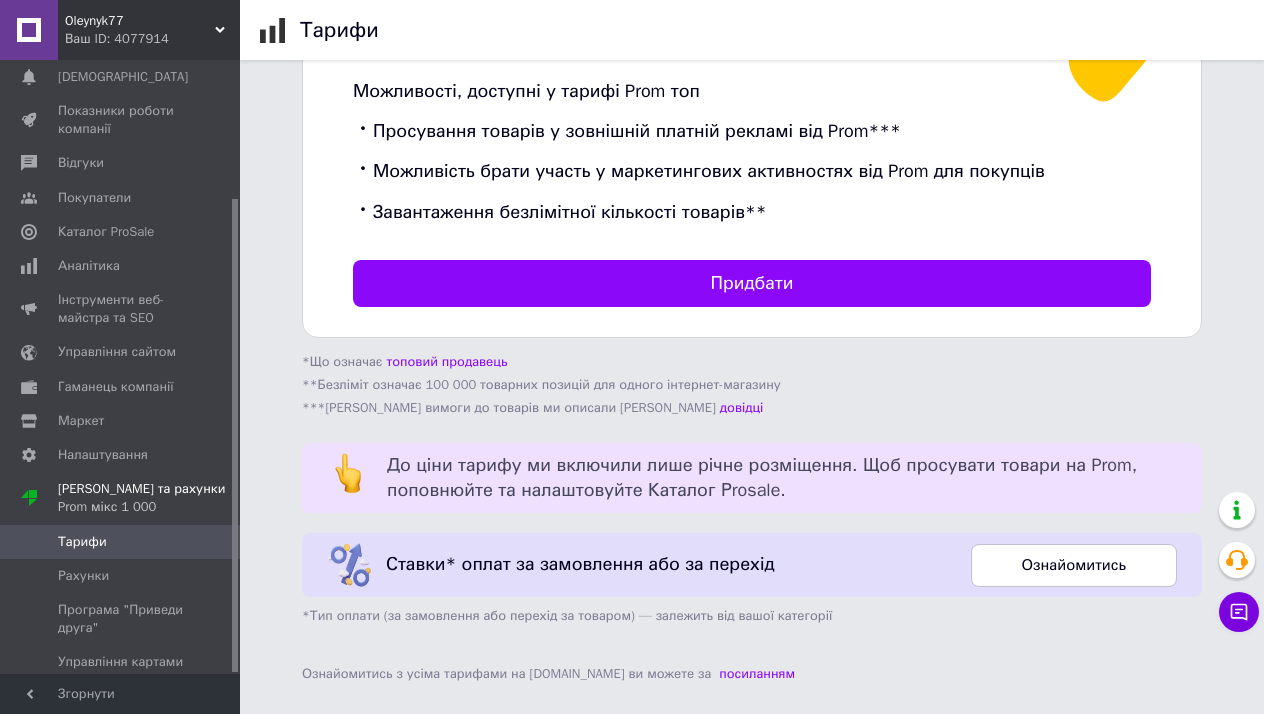 scroll, scrollTop: 707, scrollLeft: 0, axis: vertical 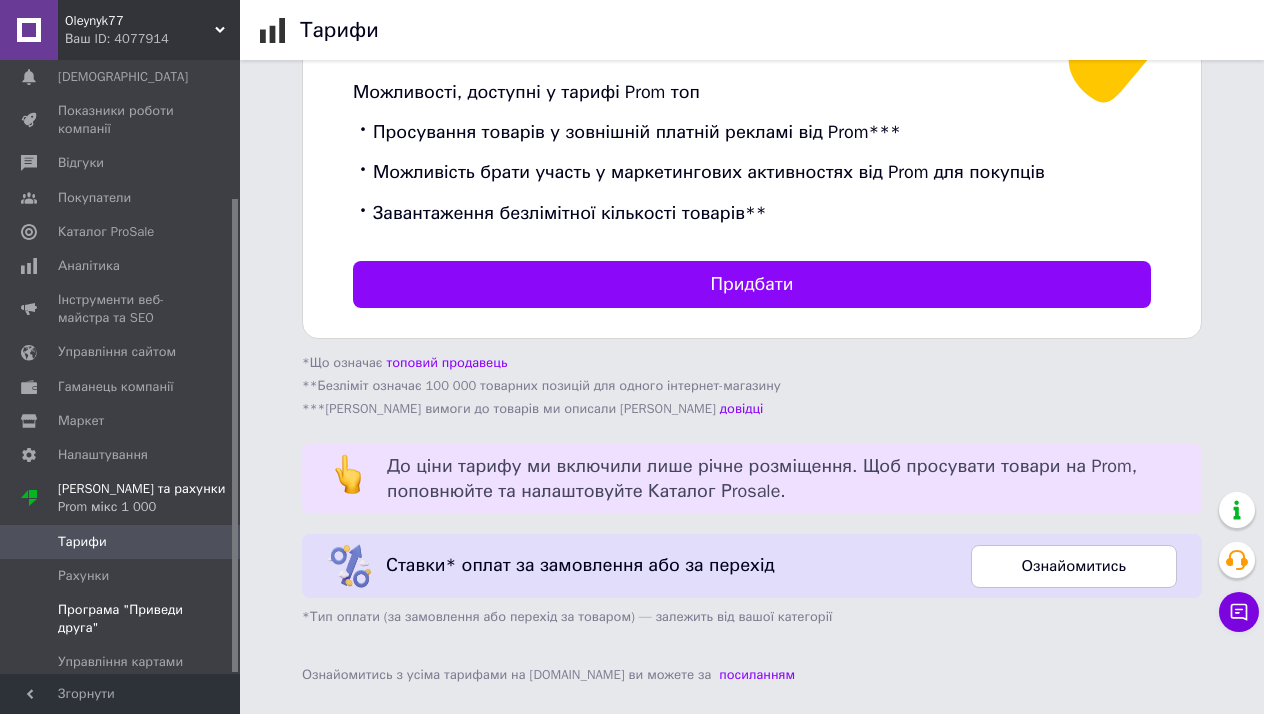 click on "Програма "Приведи друга"" at bounding box center (121, 619) 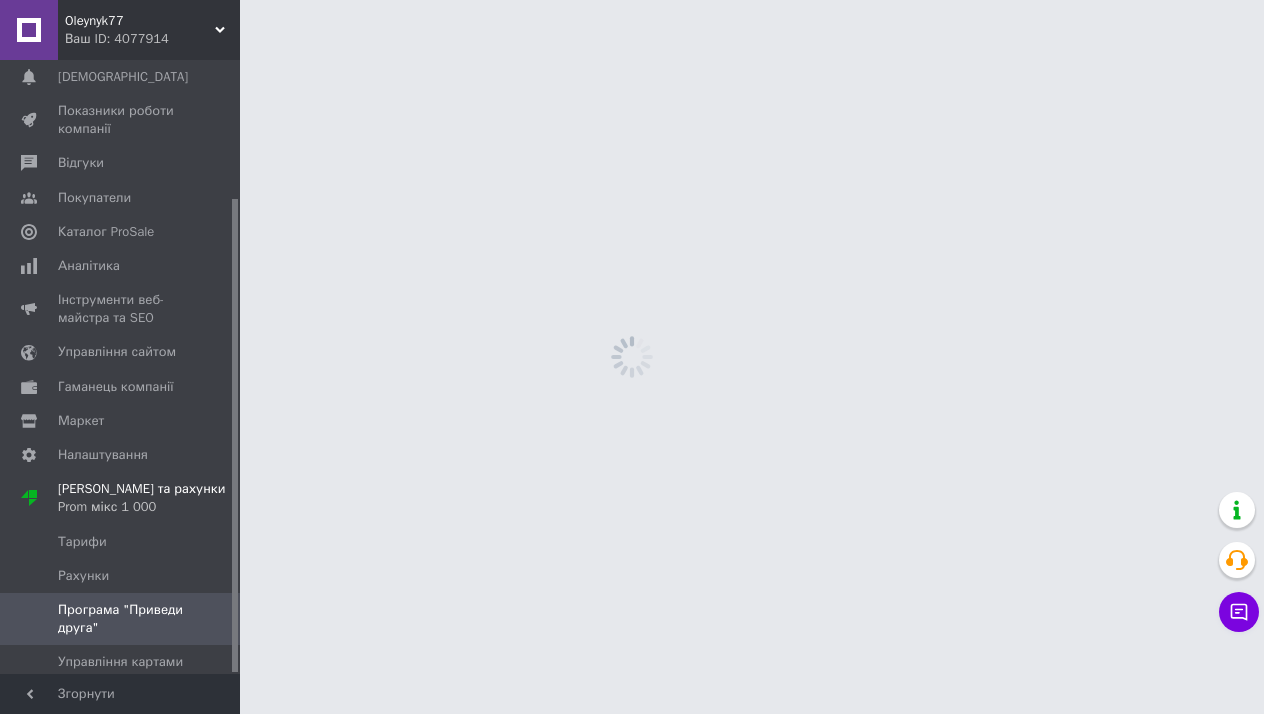 scroll, scrollTop: 0, scrollLeft: 0, axis: both 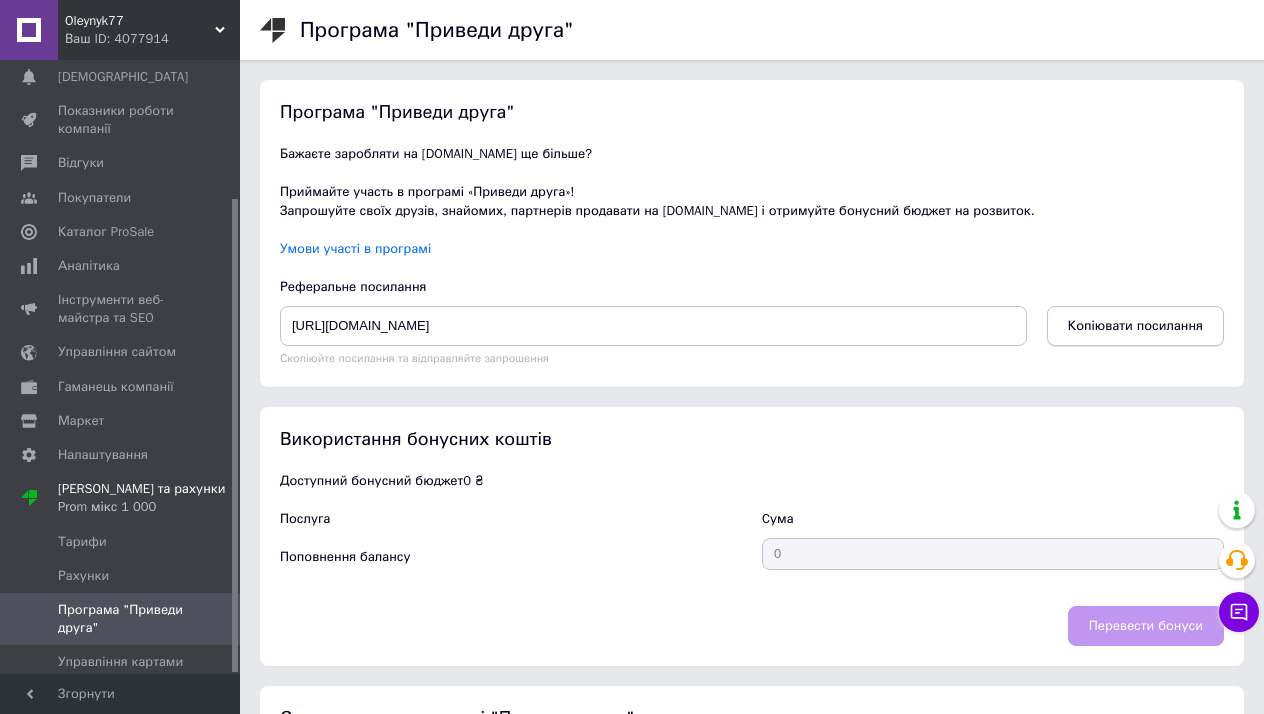 click on "Копіювати посилання" at bounding box center [1135, 326] 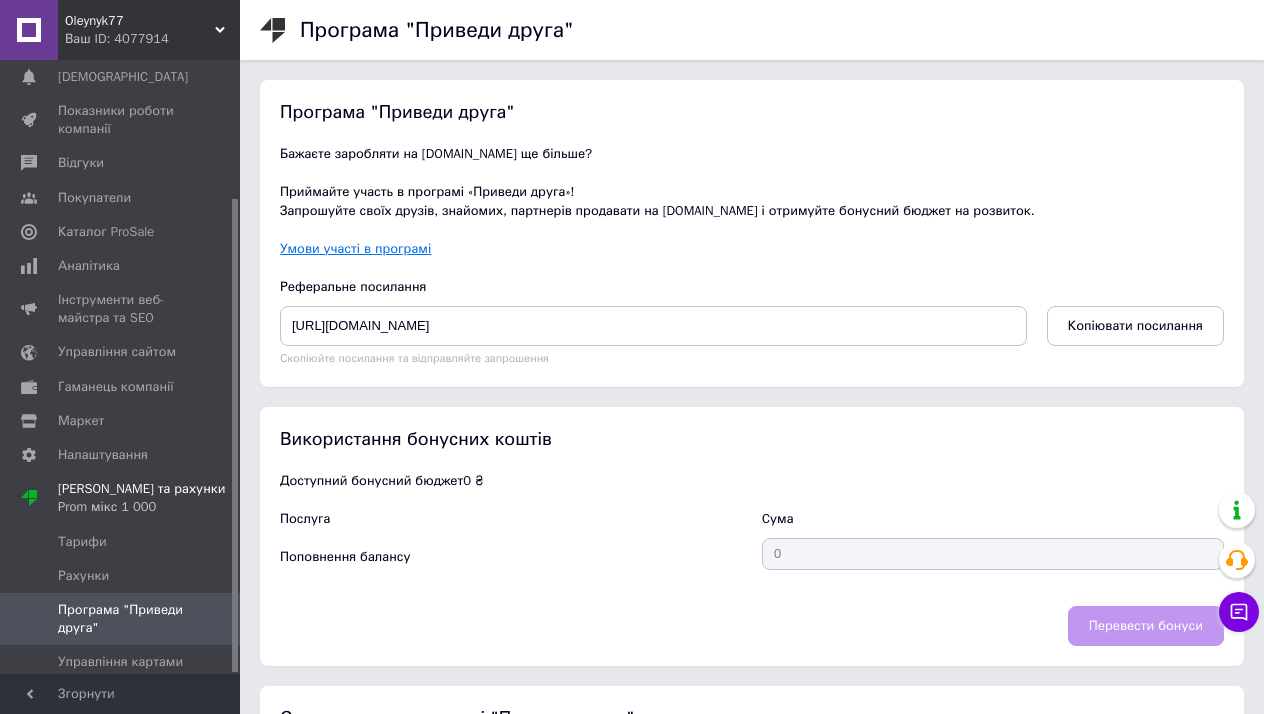 click on "Умови участі в програмі" at bounding box center (355, 248) 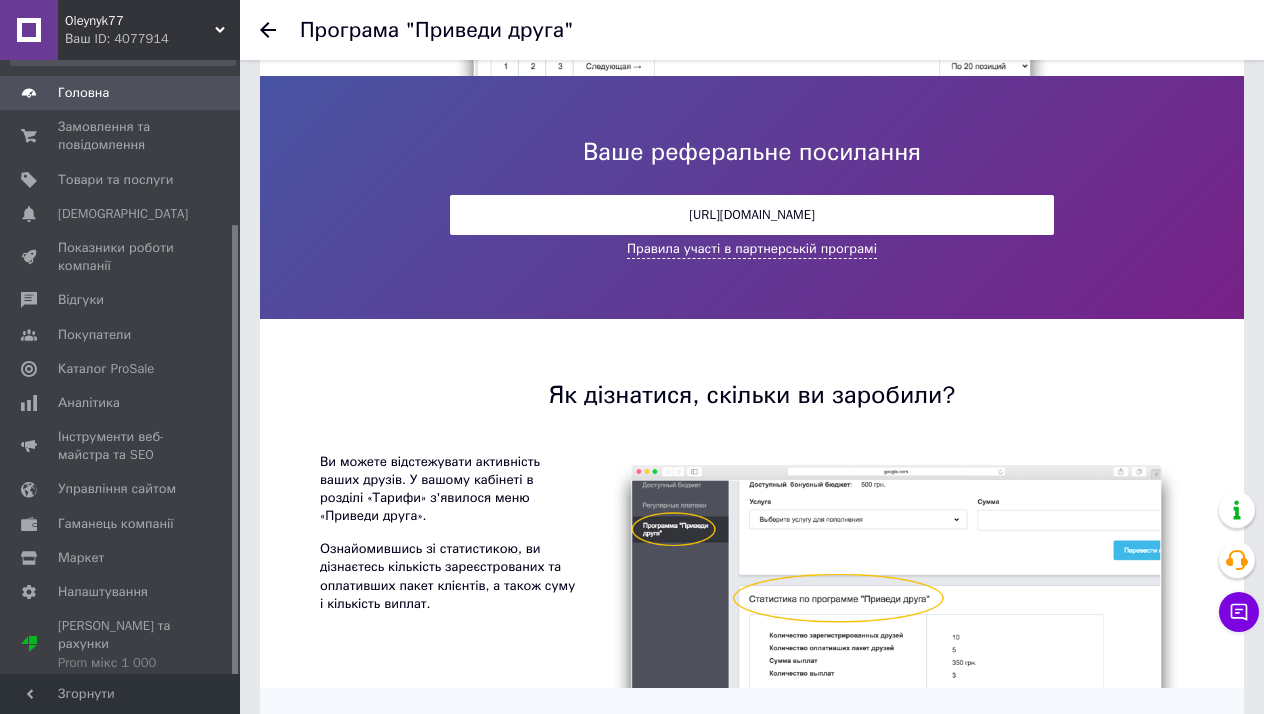 scroll, scrollTop: 1877, scrollLeft: 0, axis: vertical 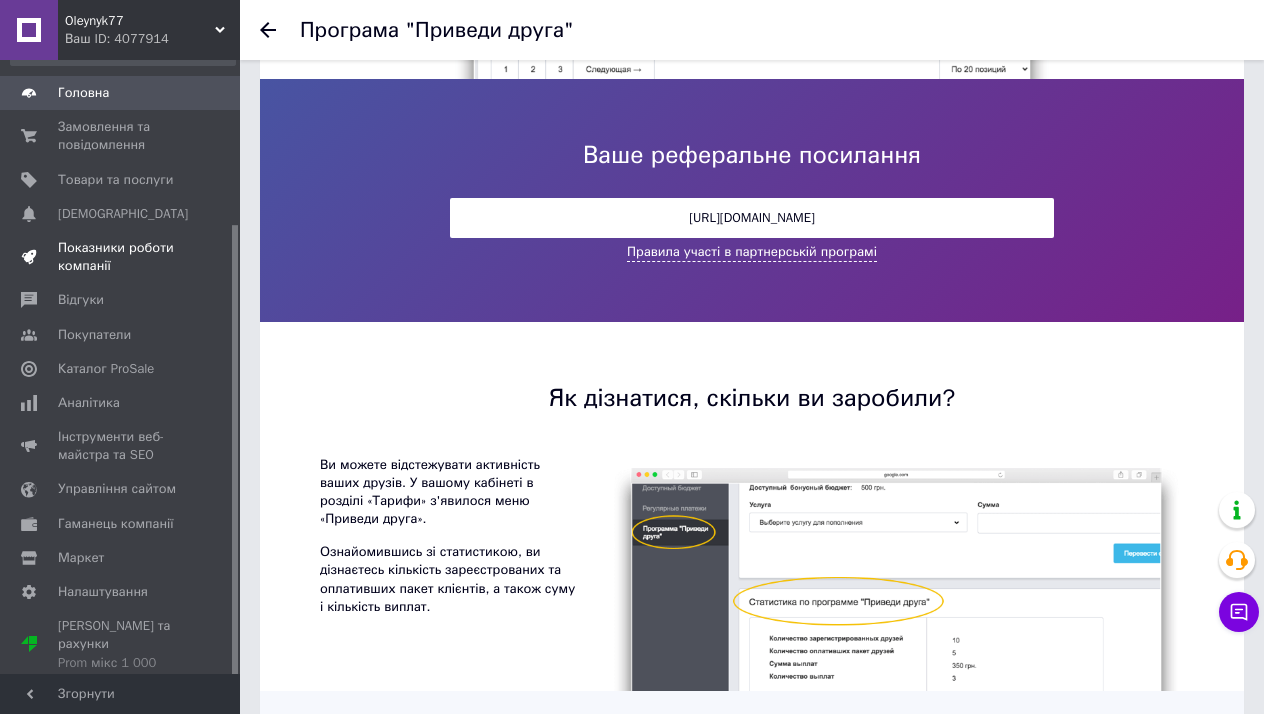 click on "Показники роботи компанії" at bounding box center (121, 257) 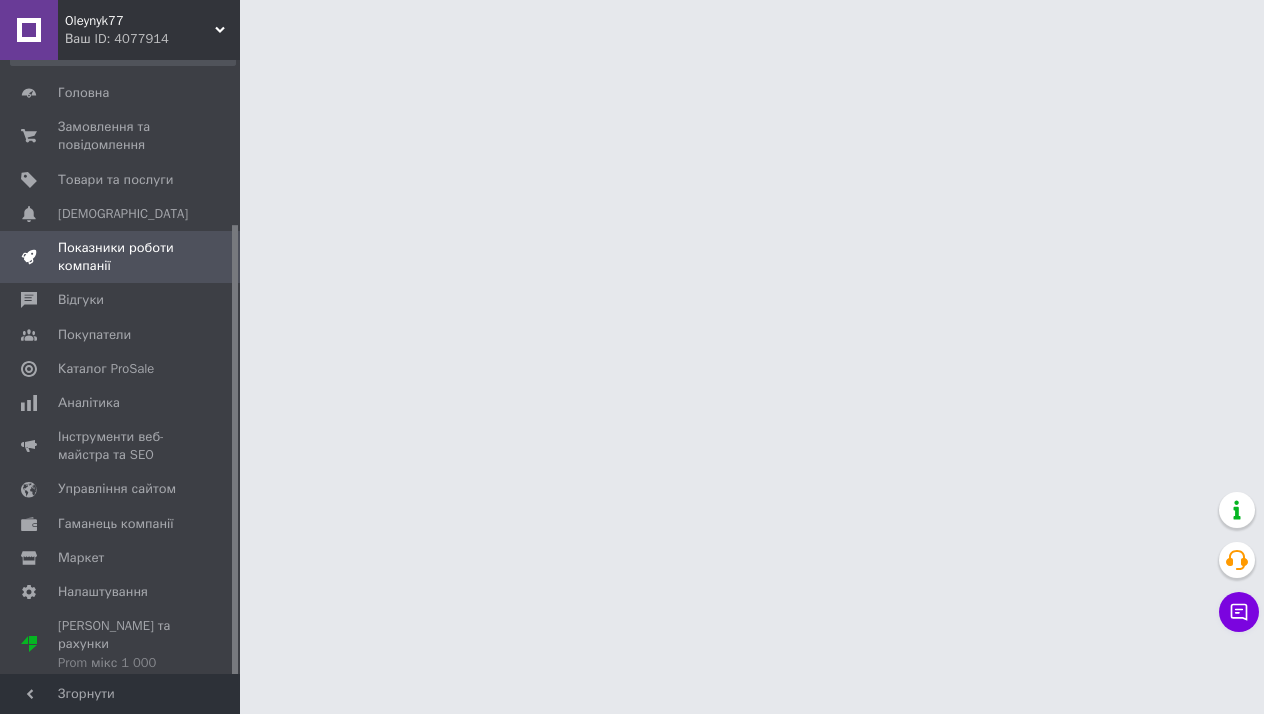 scroll, scrollTop: 0, scrollLeft: 0, axis: both 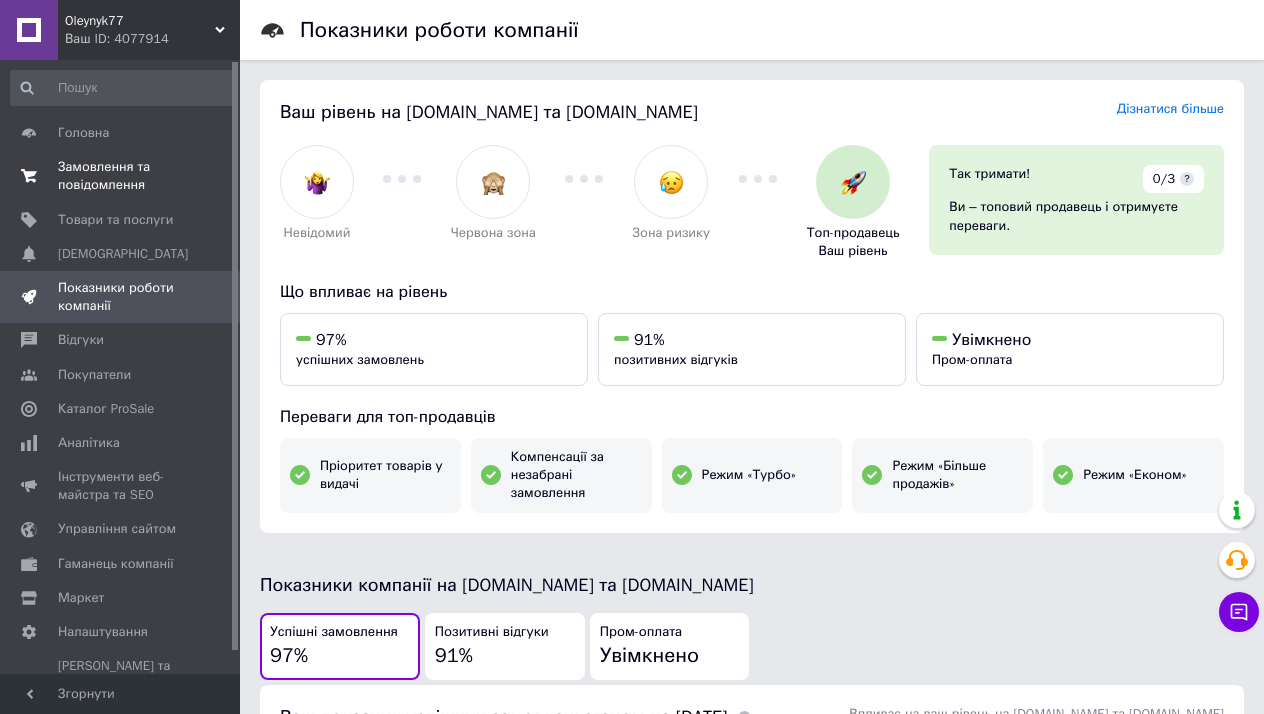 click on "Замовлення та повідомлення" at bounding box center (121, 176) 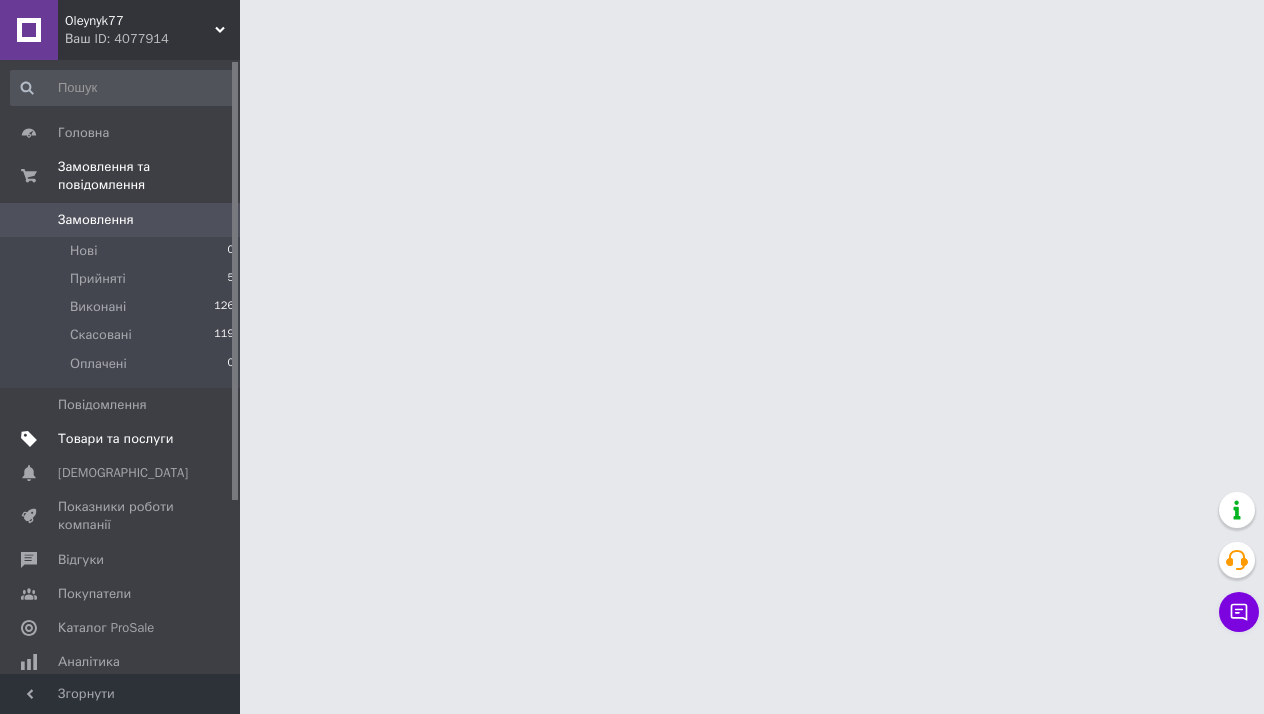 click on "Товари та послуги" at bounding box center [121, 439] 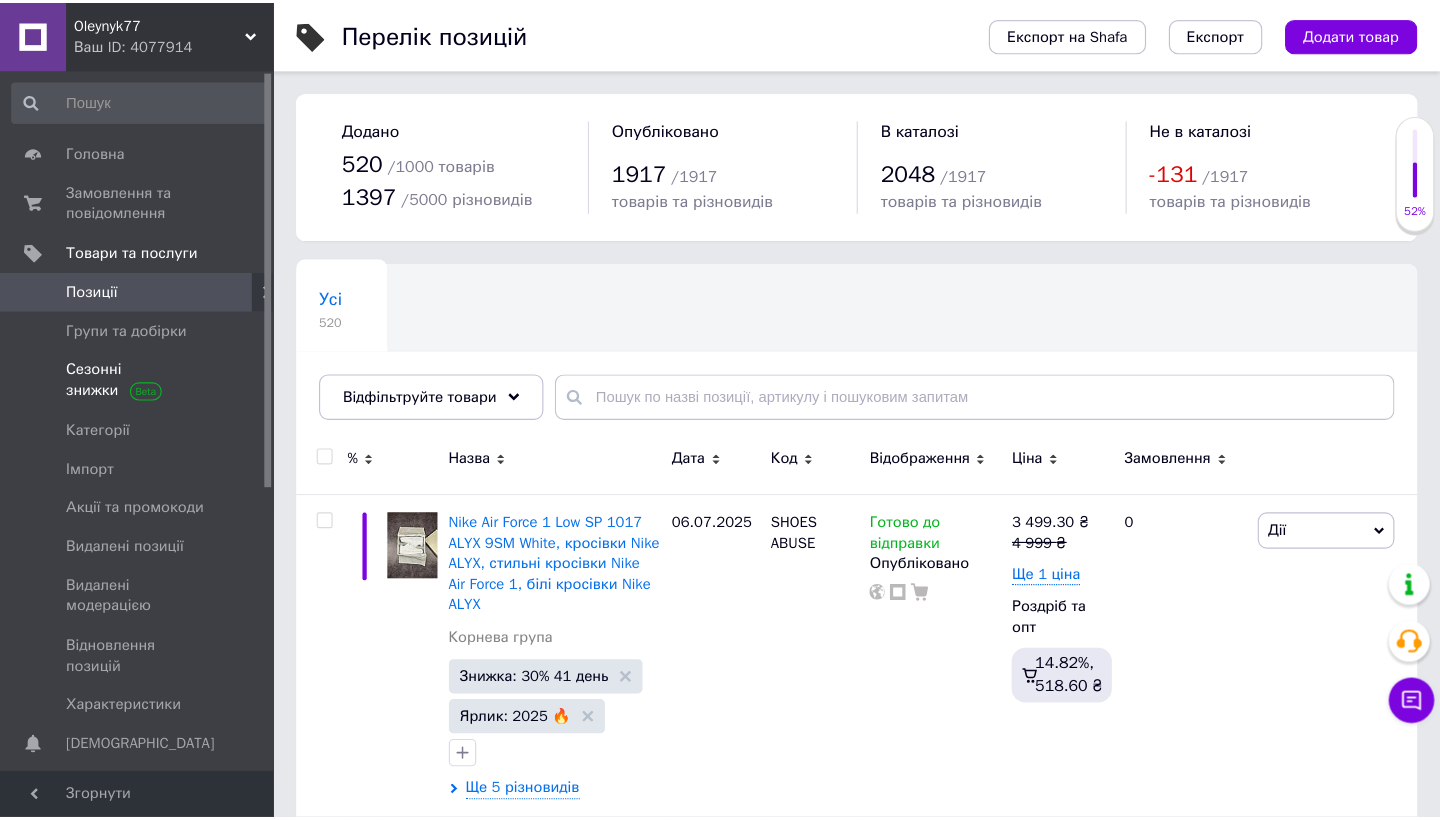 scroll, scrollTop: 0, scrollLeft: 0, axis: both 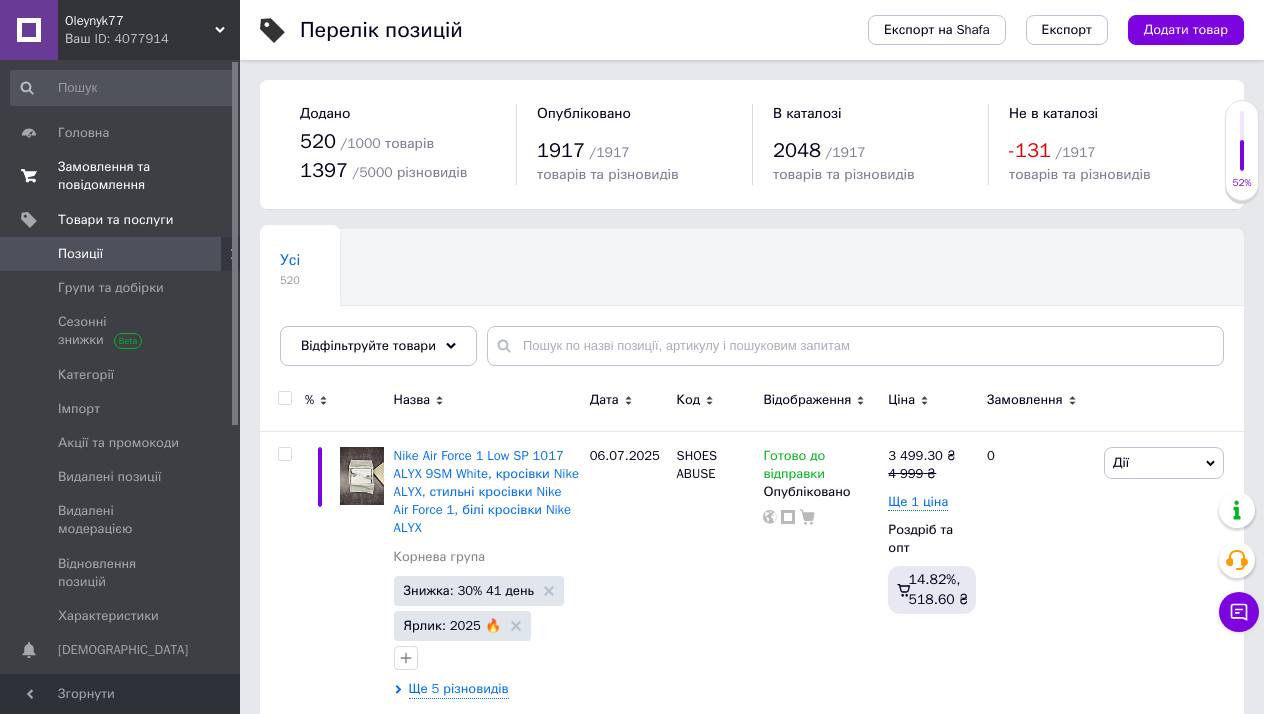 click on "Замовлення та повідомлення" at bounding box center [121, 176] 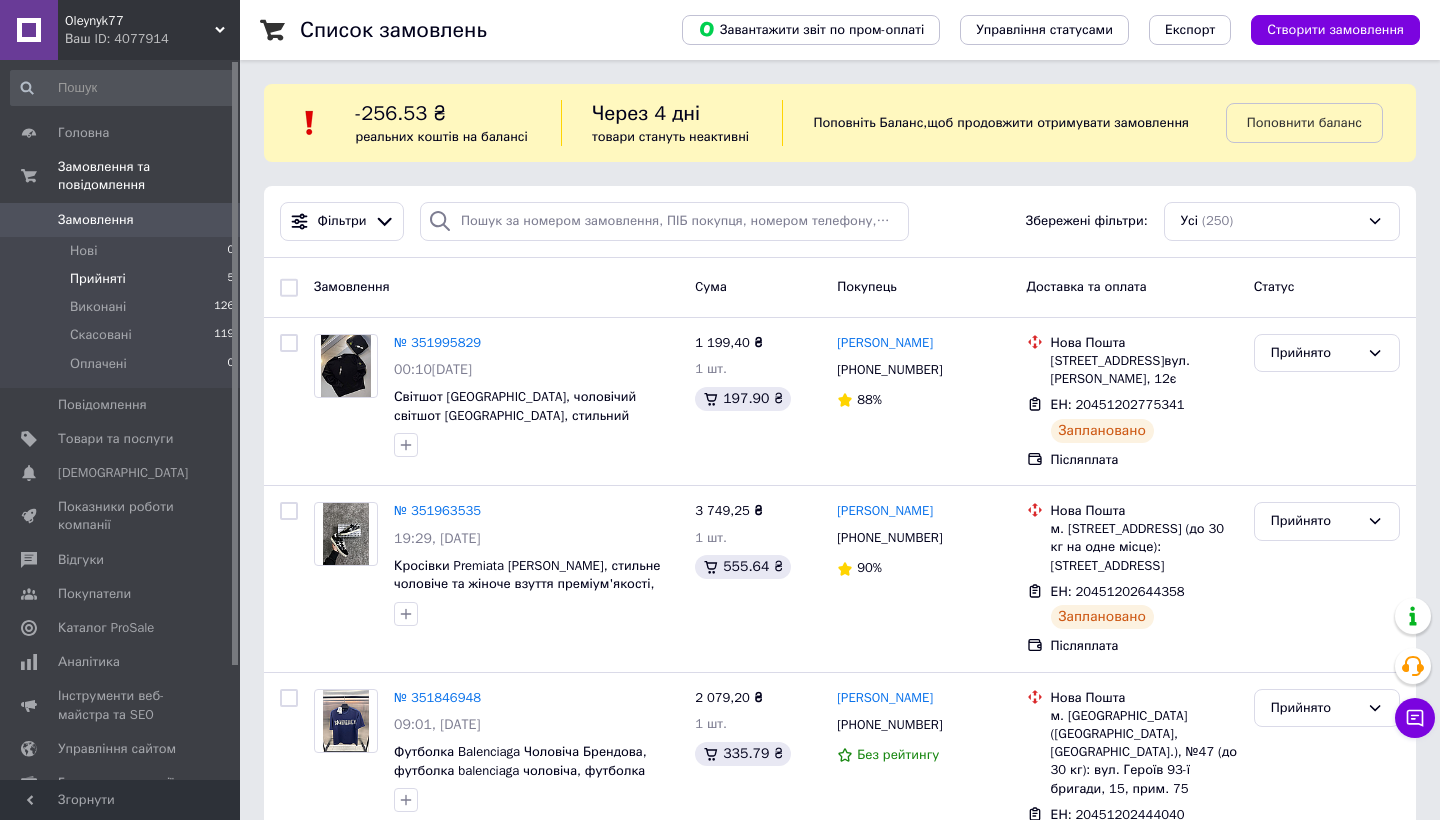click on "Прийняті 5" at bounding box center [123, 279] 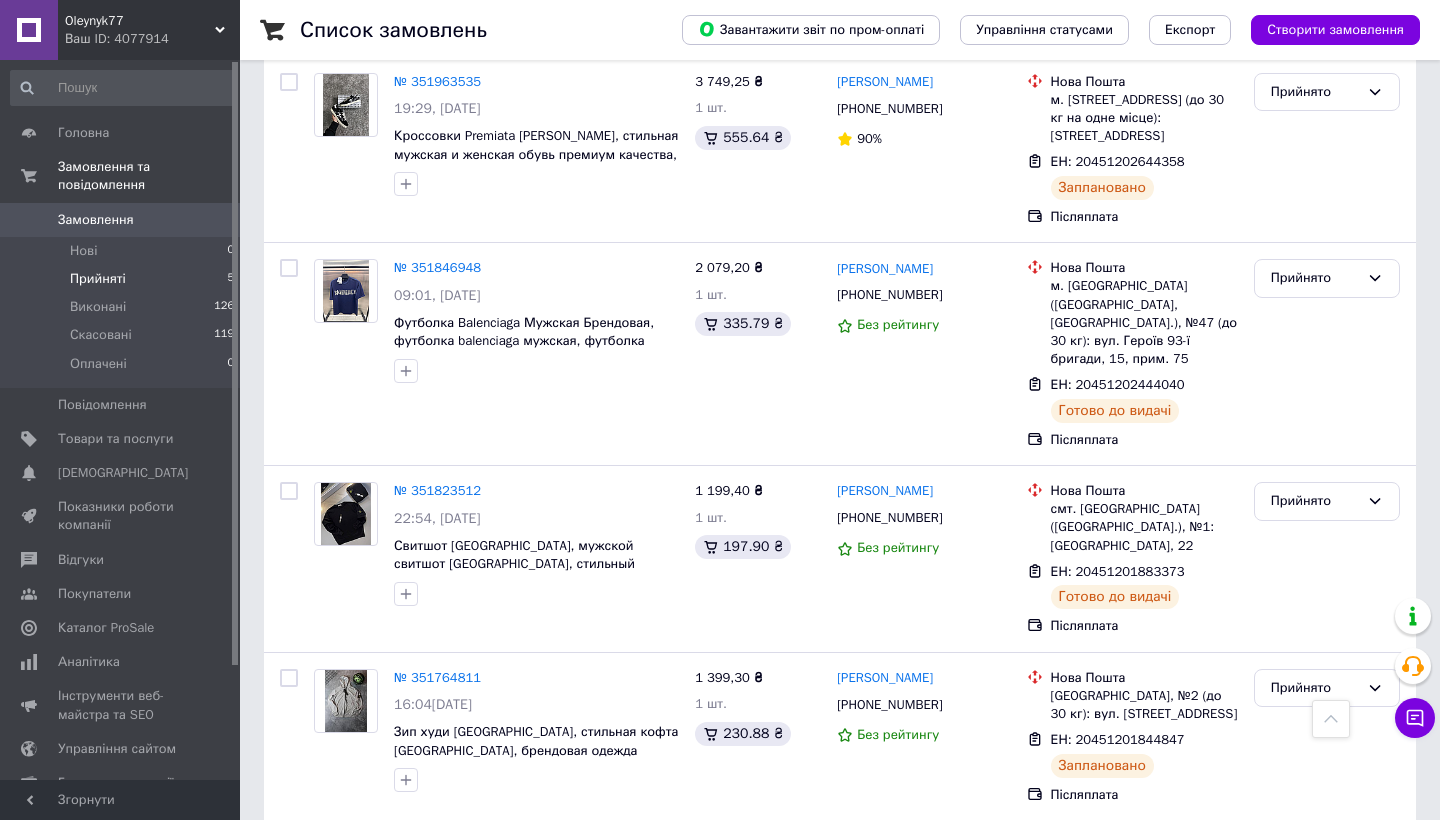 scroll, scrollTop: 499, scrollLeft: 0, axis: vertical 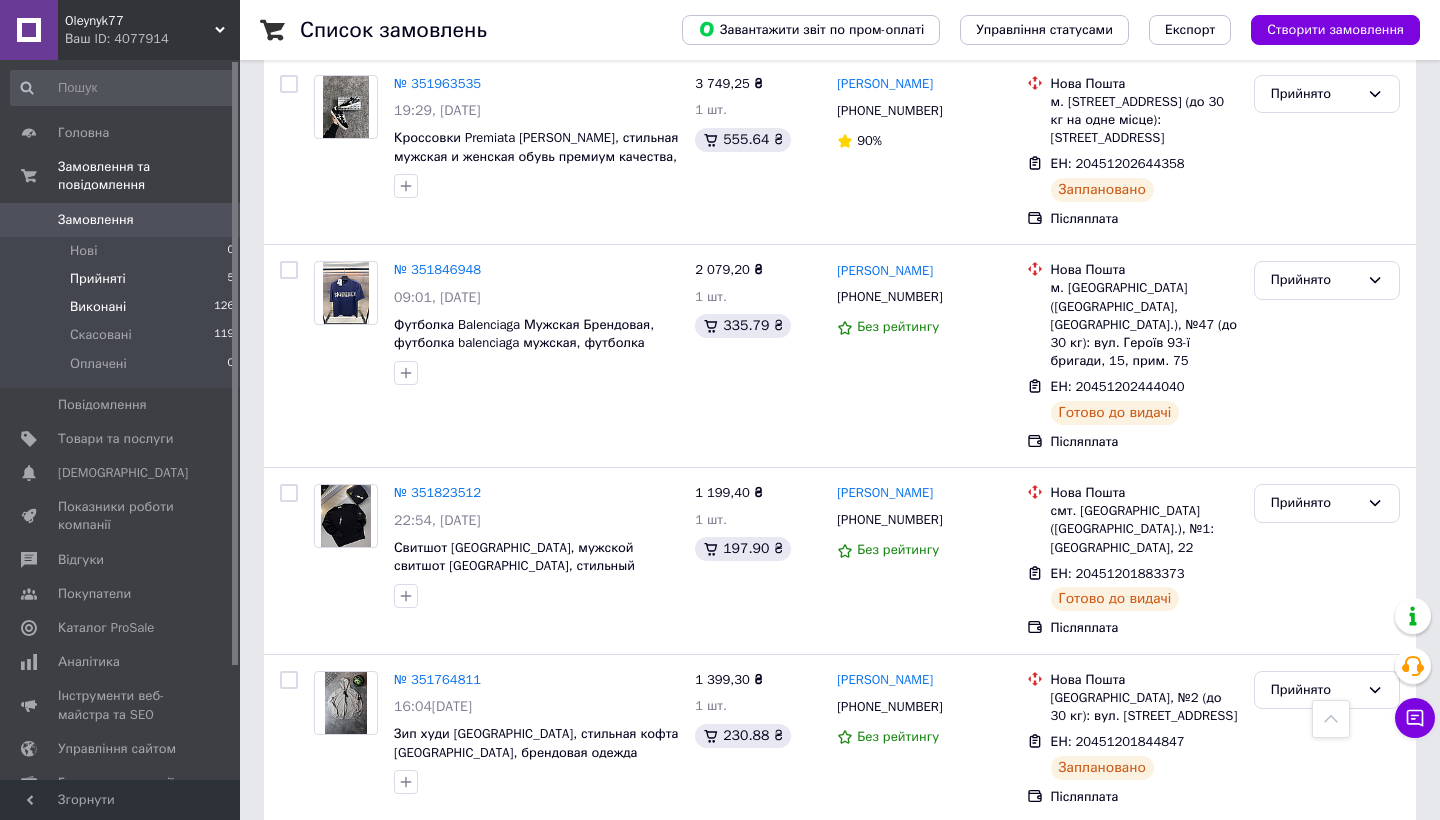 click on "Виконані 126" at bounding box center [123, 307] 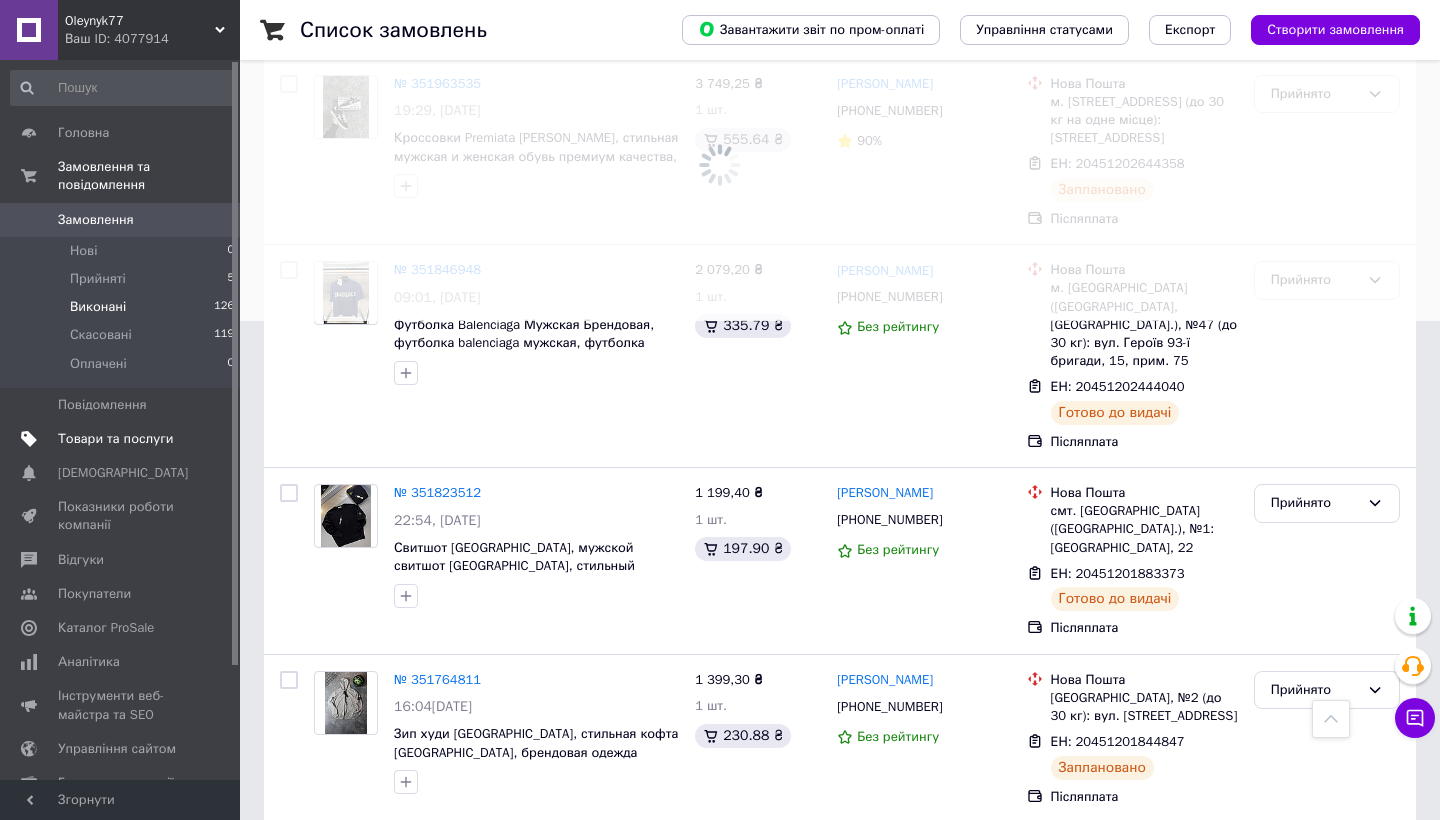 click on "Товари та послуги" at bounding box center [123, 439] 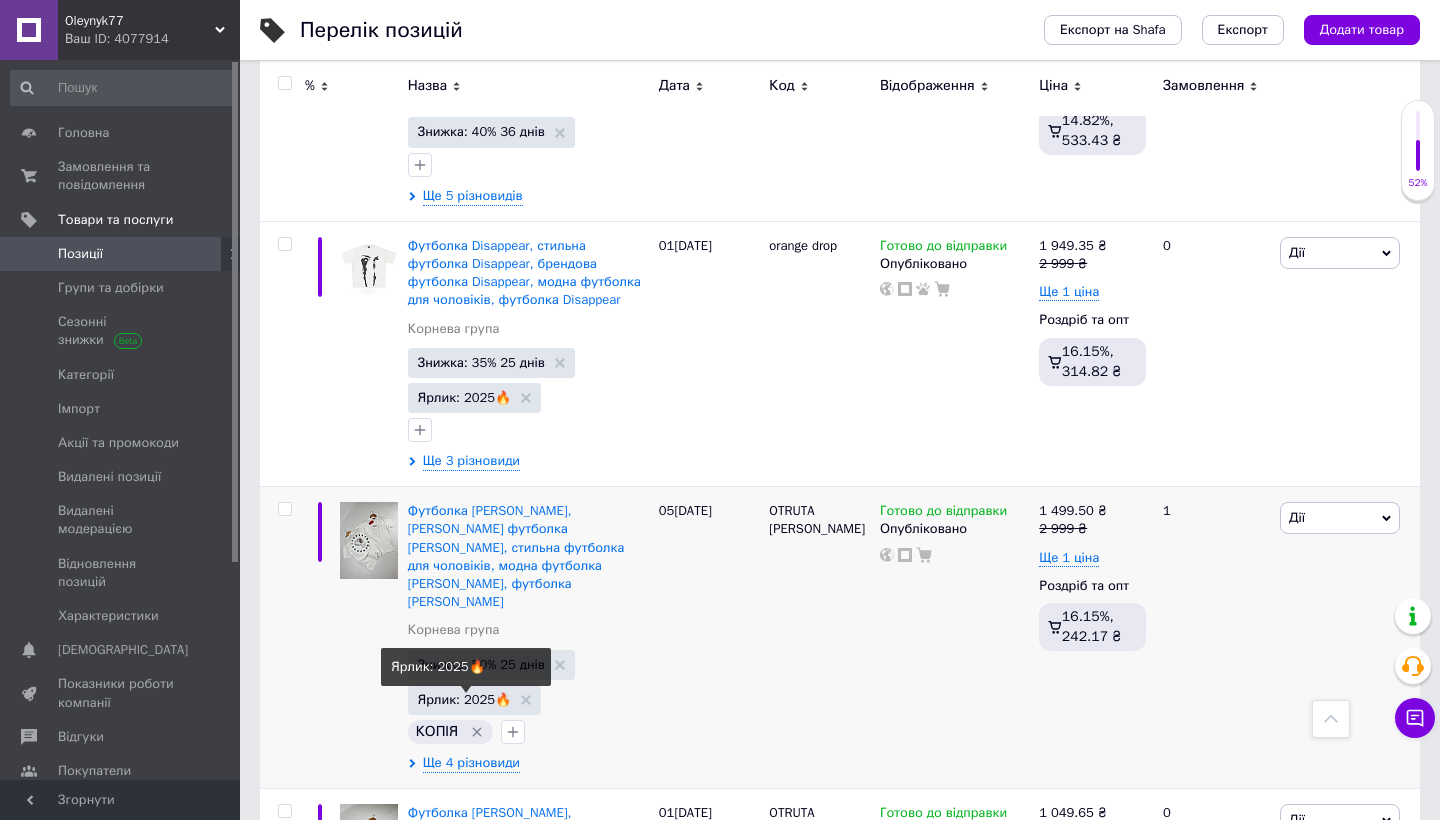scroll, scrollTop: 12983, scrollLeft: 0, axis: vertical 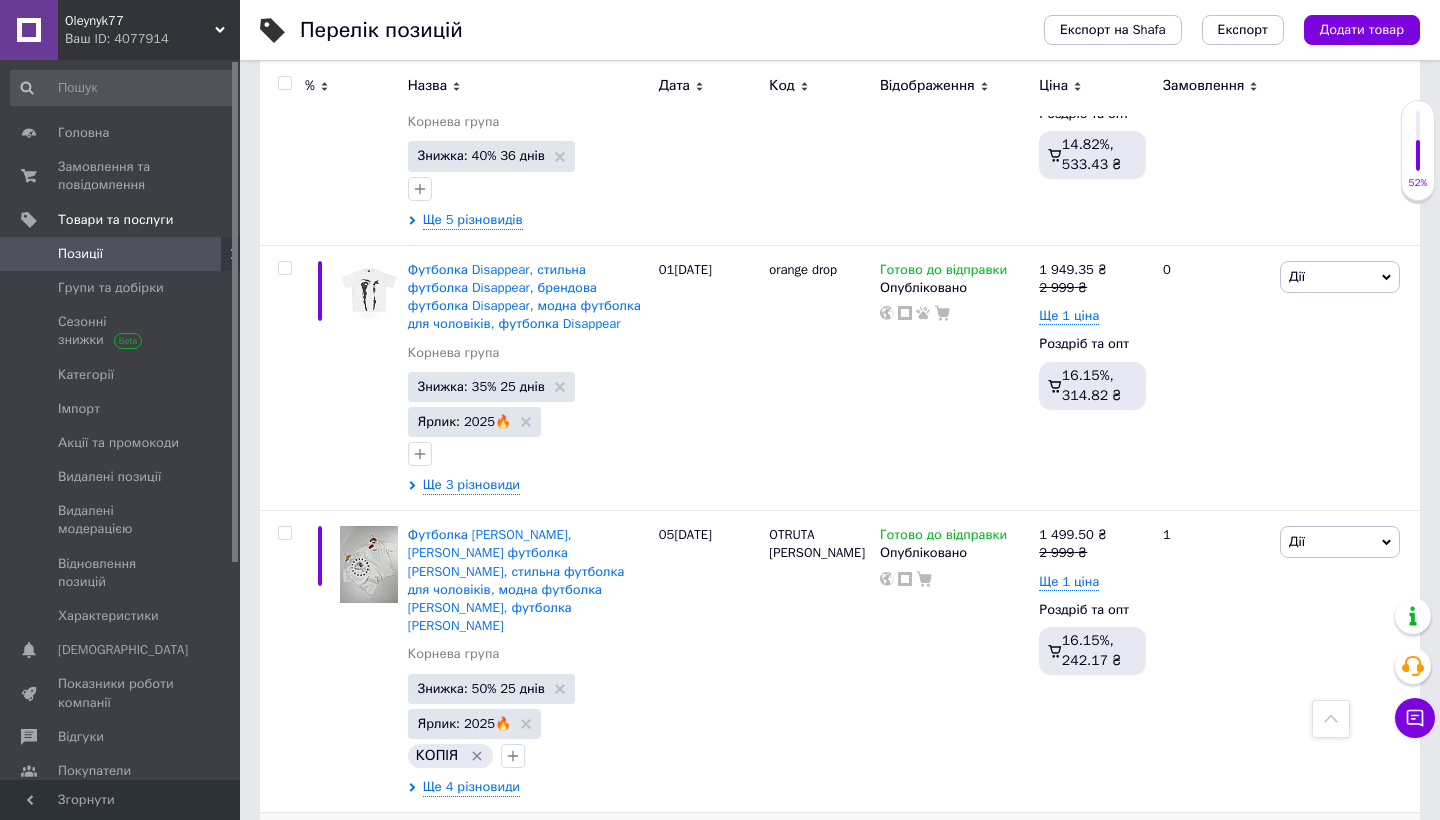 click on "Футболка HUGO BOSS, брендова футболка HUGO BOSS, стильна футболка для чоловіків, модна футболка HUGO BOSS, футболка HUGO BOSS" at bounding box center (516, 882) 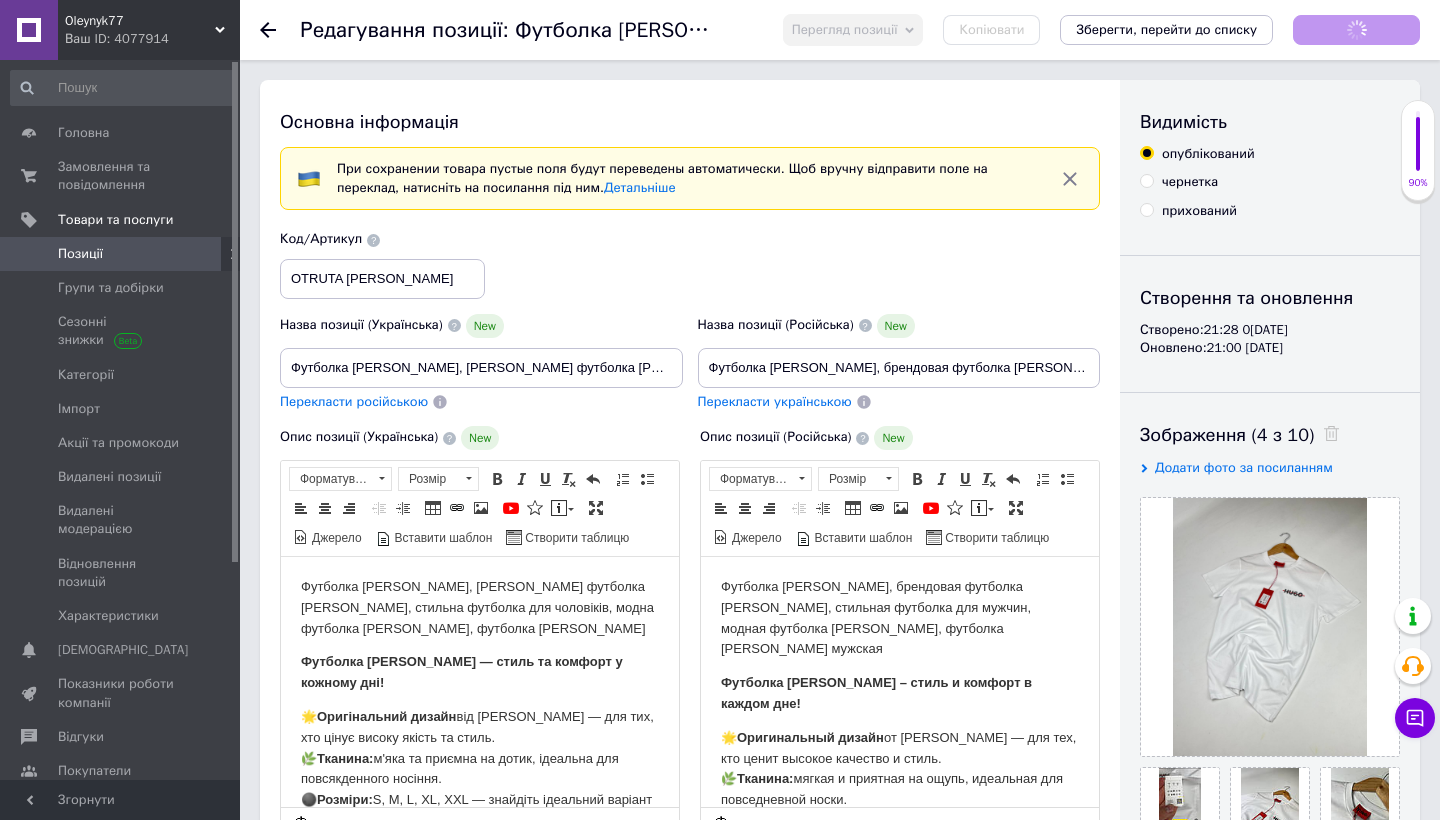 scroll, scrollTop: 0, scrollLeft: 0, axis: both 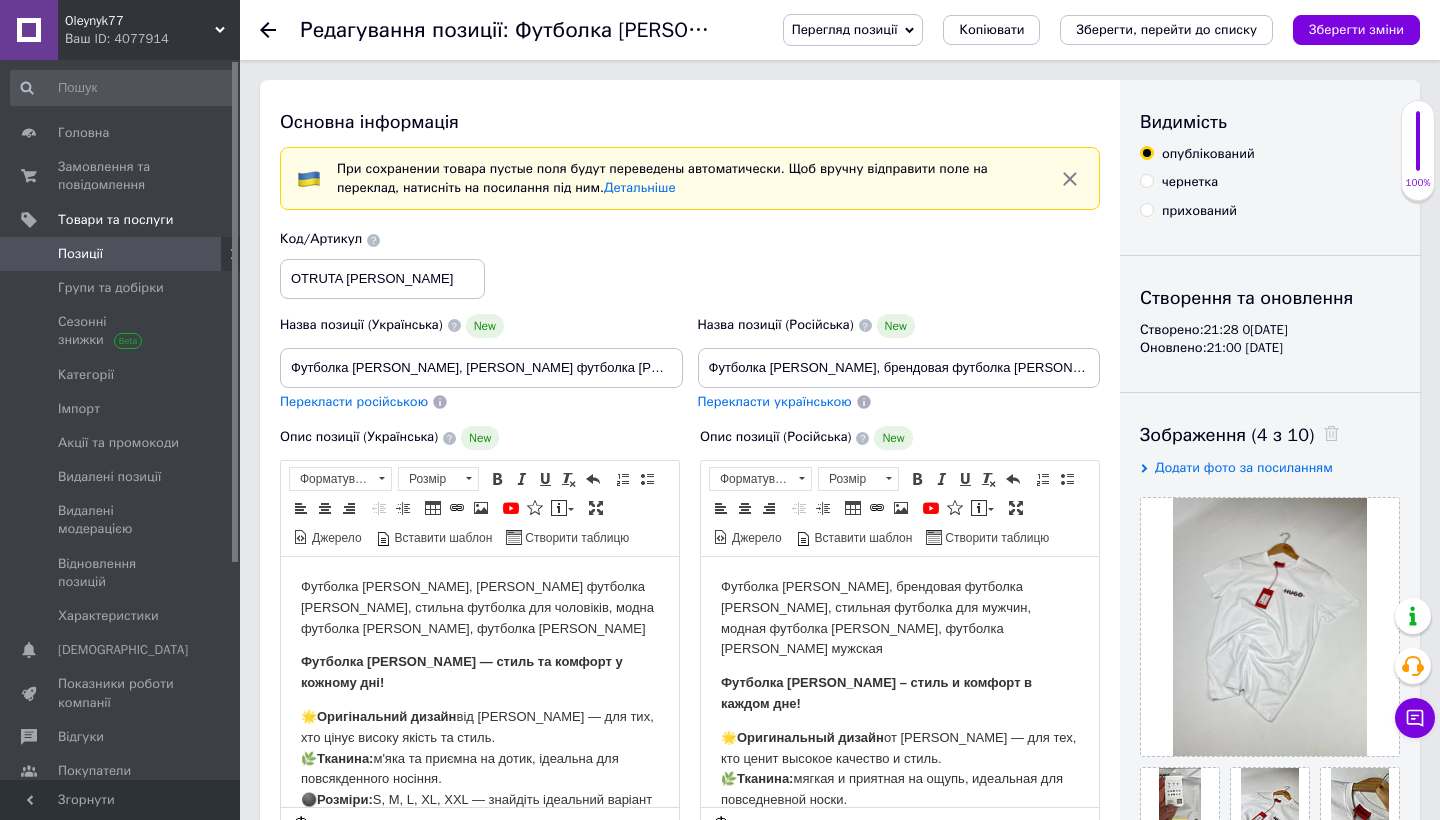 click on "Перегляд позиції" at bounding box center [845, 29] 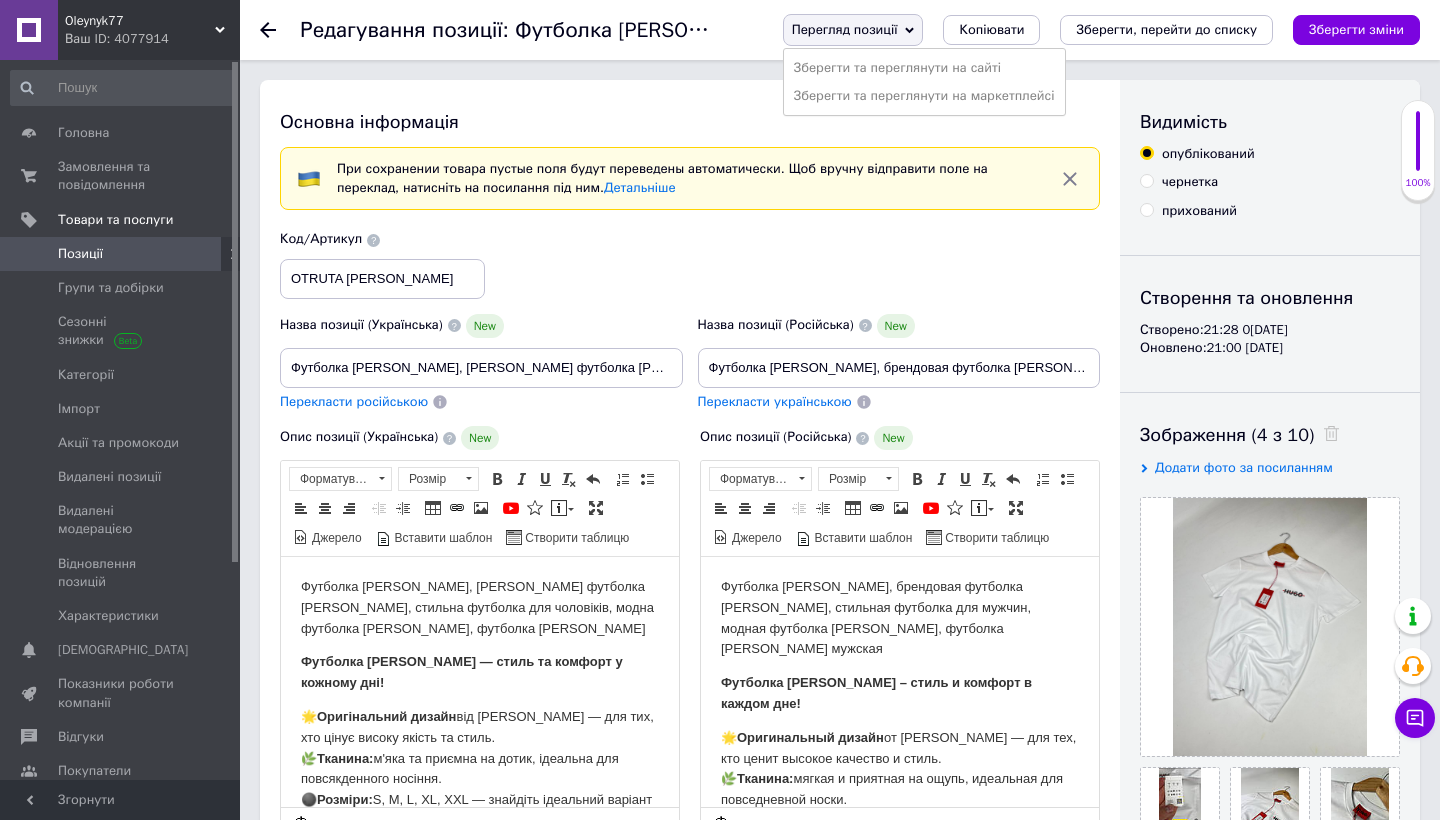 click on "Перегляд позиції" at bounding box center [845, 29] 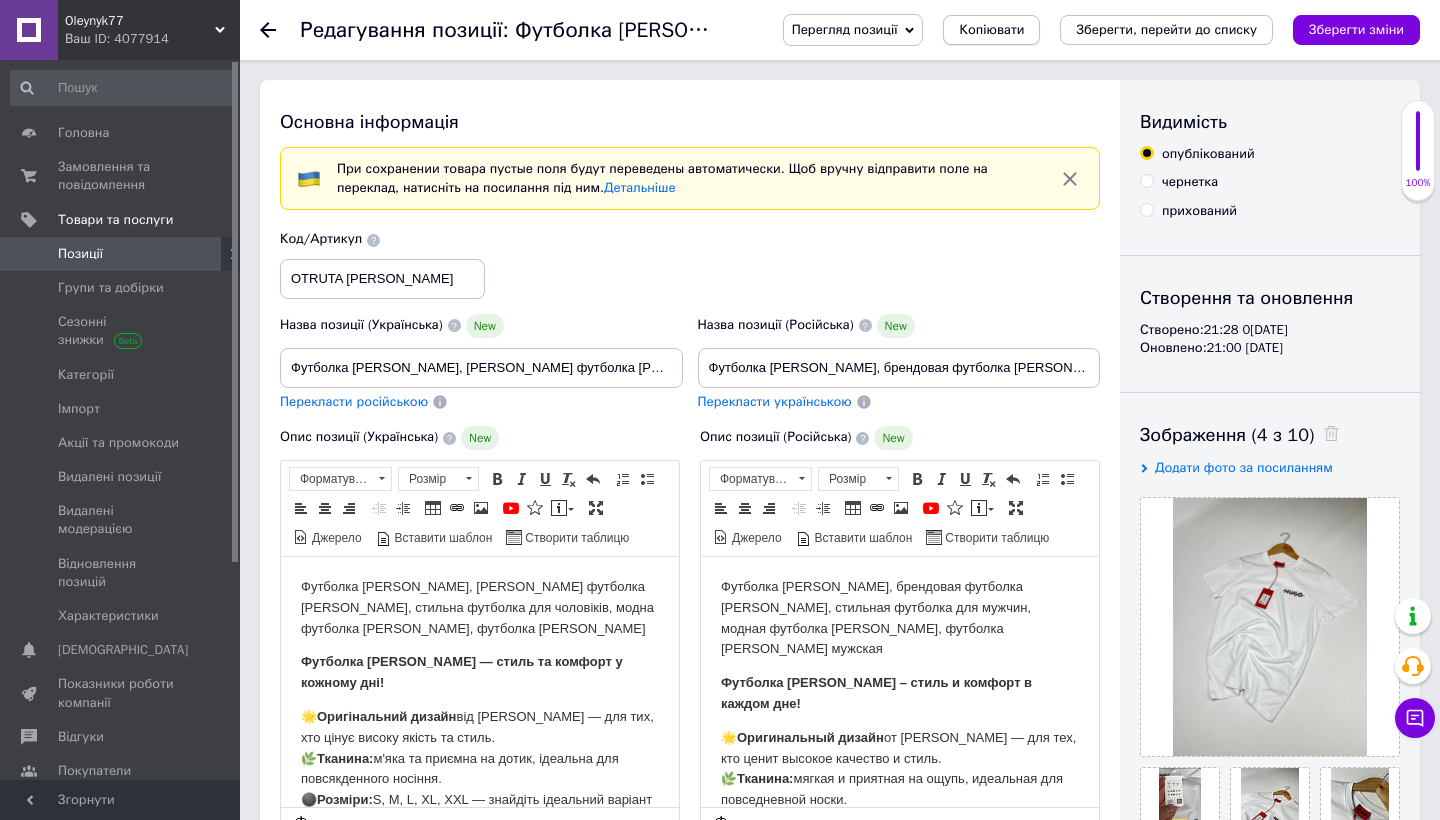click on "Копіювати" at bounding box center [991, 30] 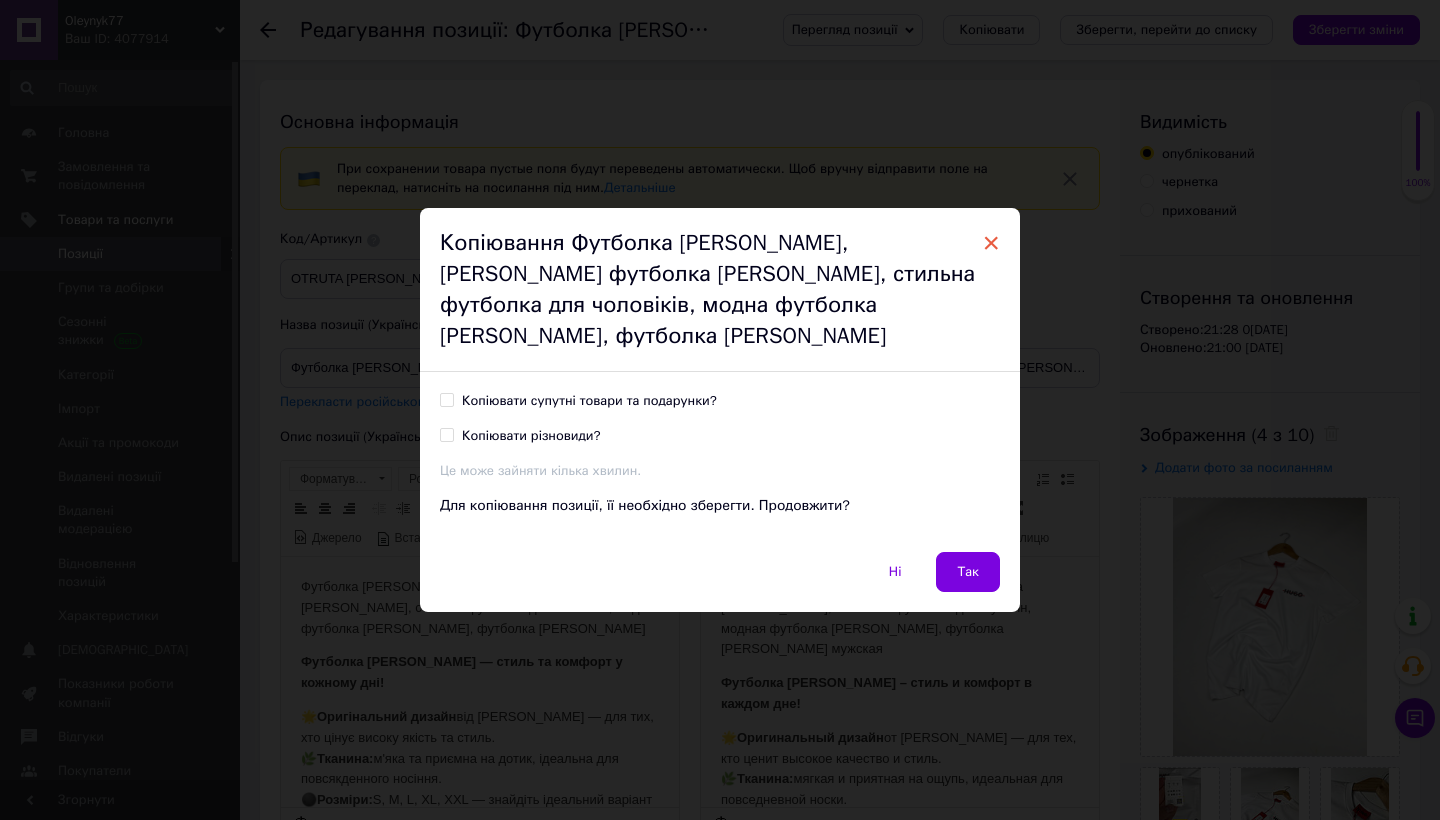 click on "×" at bounding box center (991, 243) 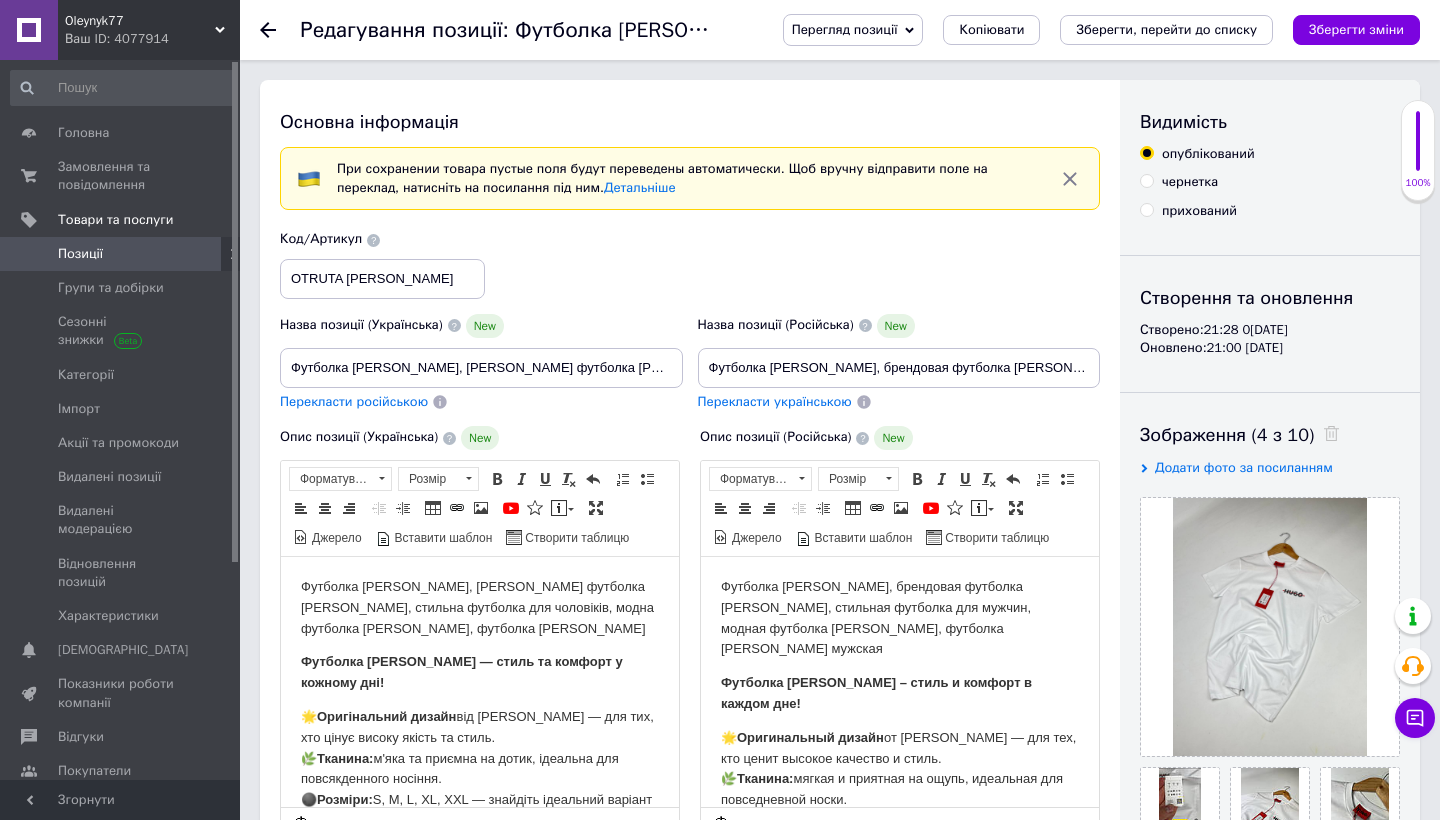 click 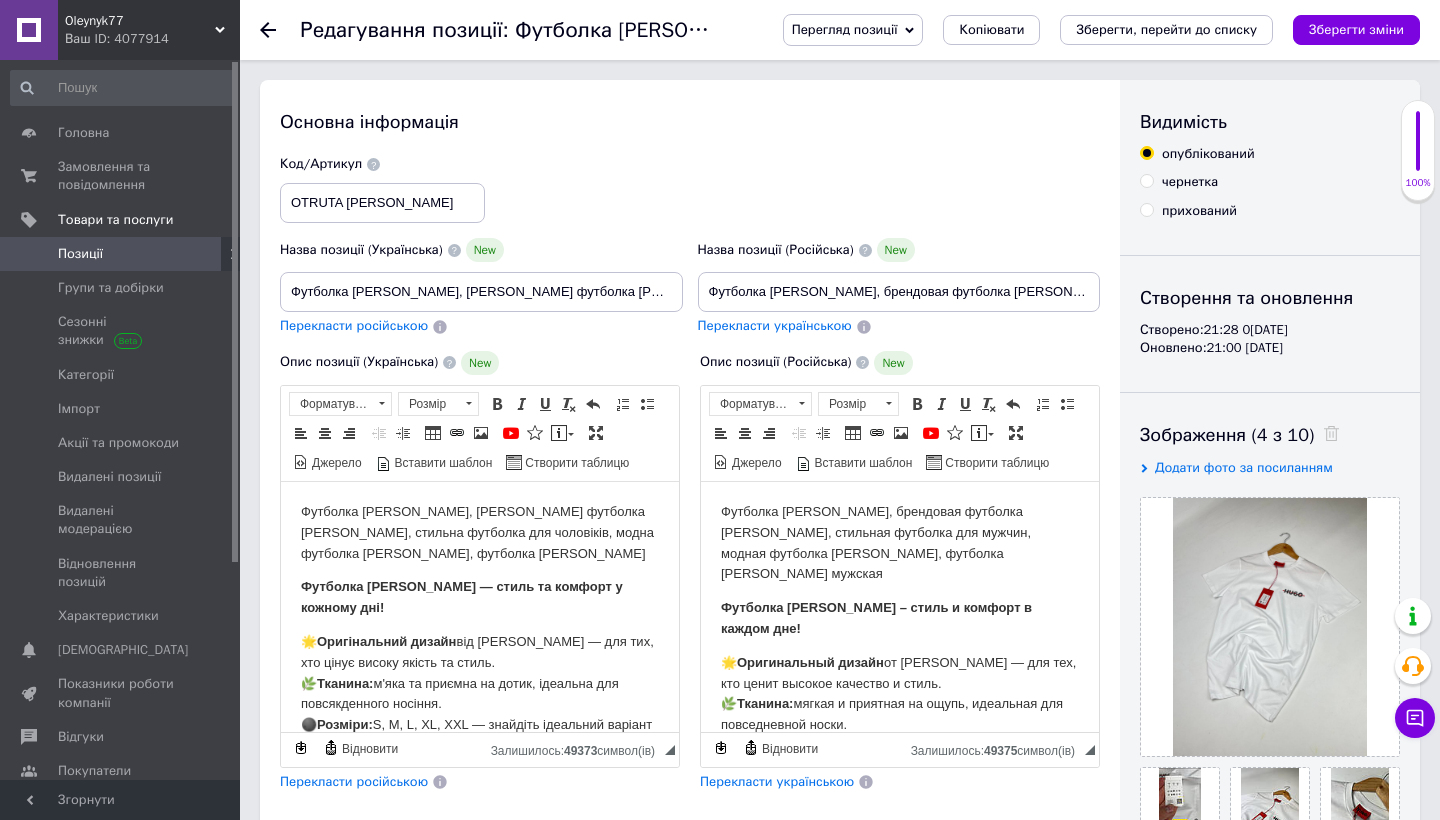 scroll, scrollTop: 0, scrollLeft: 0, axis: both 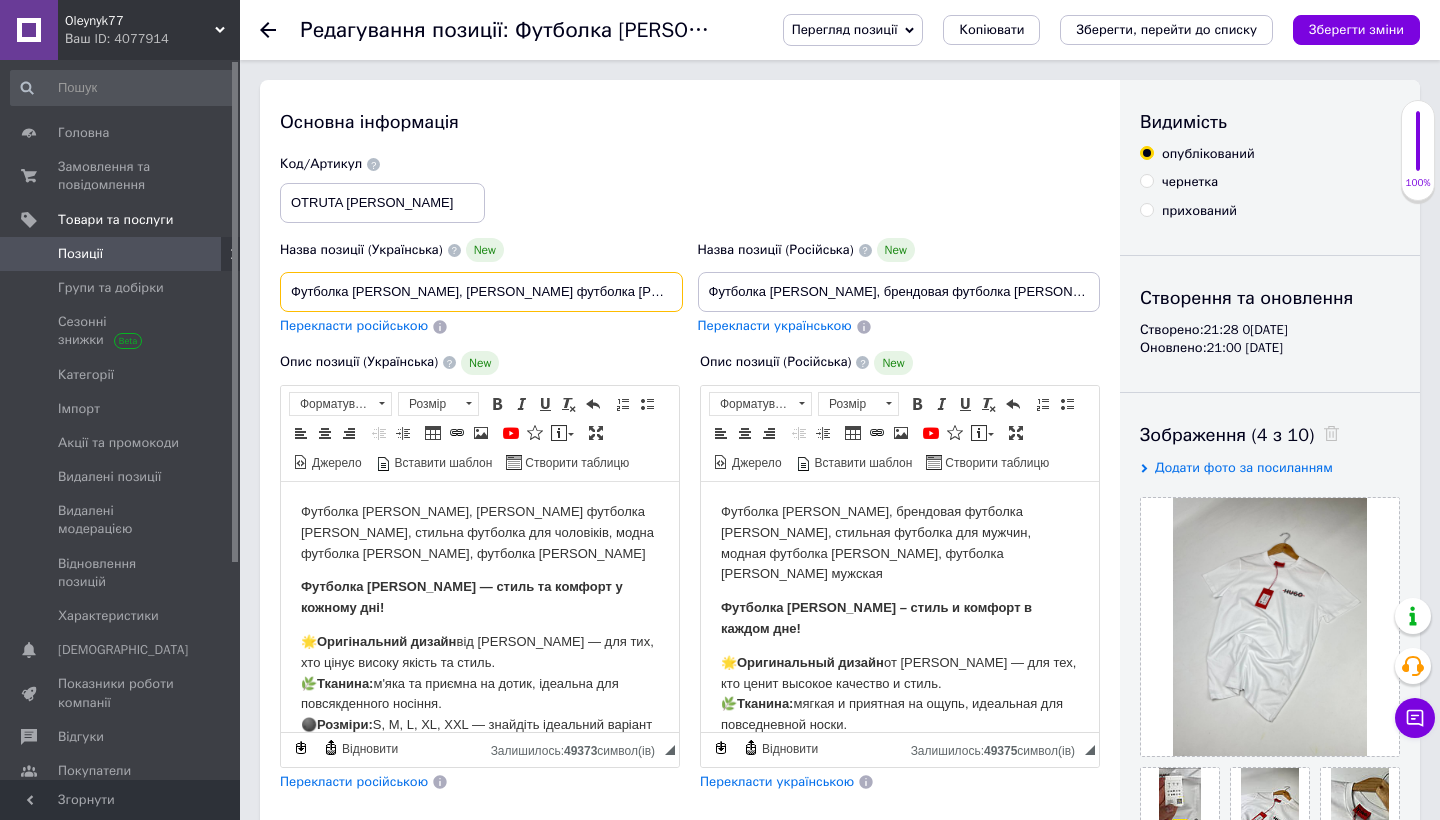 click on "Футболка HUGO BOSS, брендова футболка HUGO BOSS, стильна футболка для чоловіків, модна футболка HUGO BOSS, футболка HUGO BOSS" at bounding box center [481, 292] 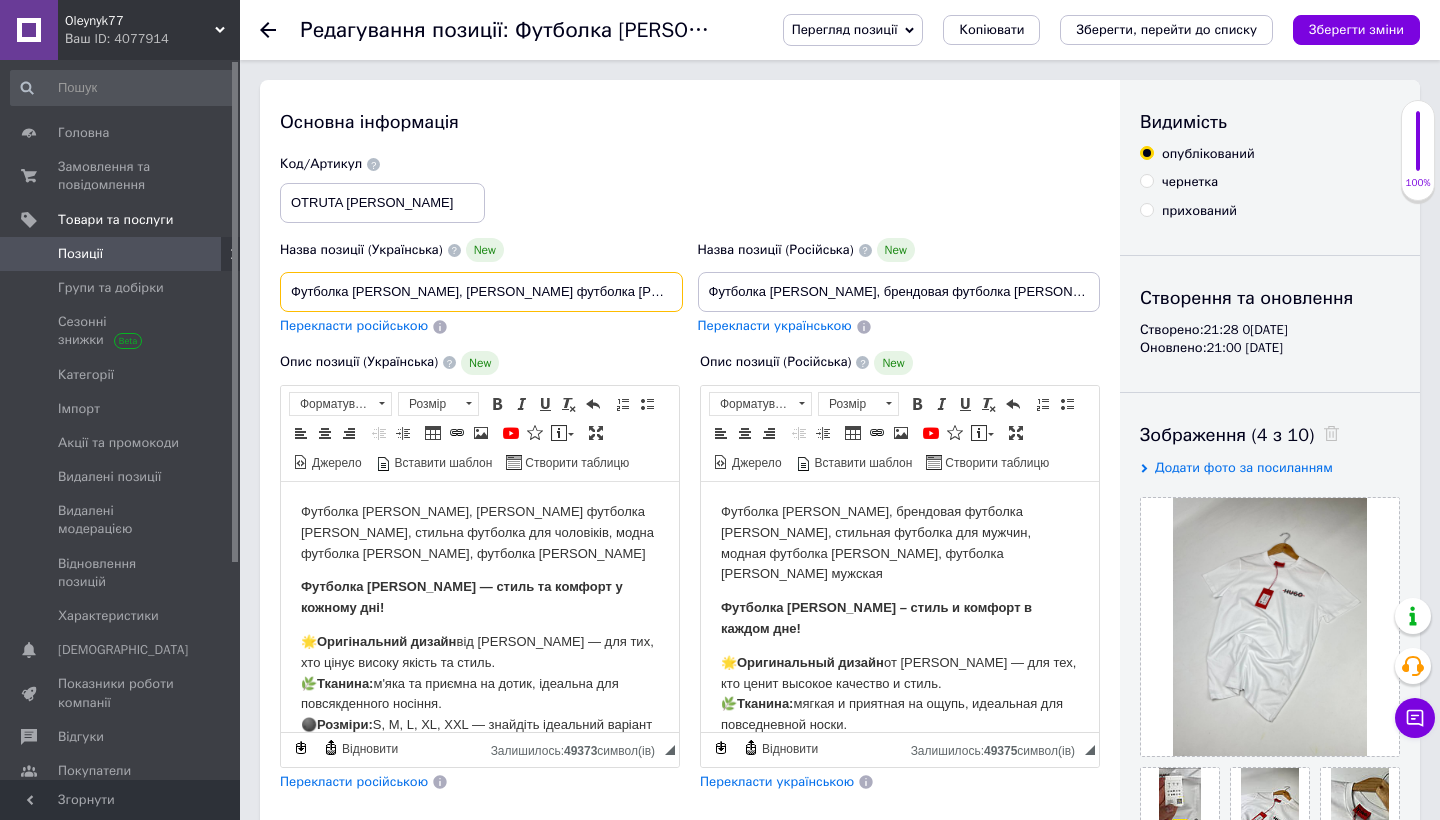 drag, startPoint x: 571, startPoint y: 293, endPoint x: 453, endPoint y: 262, distance: 122.0041 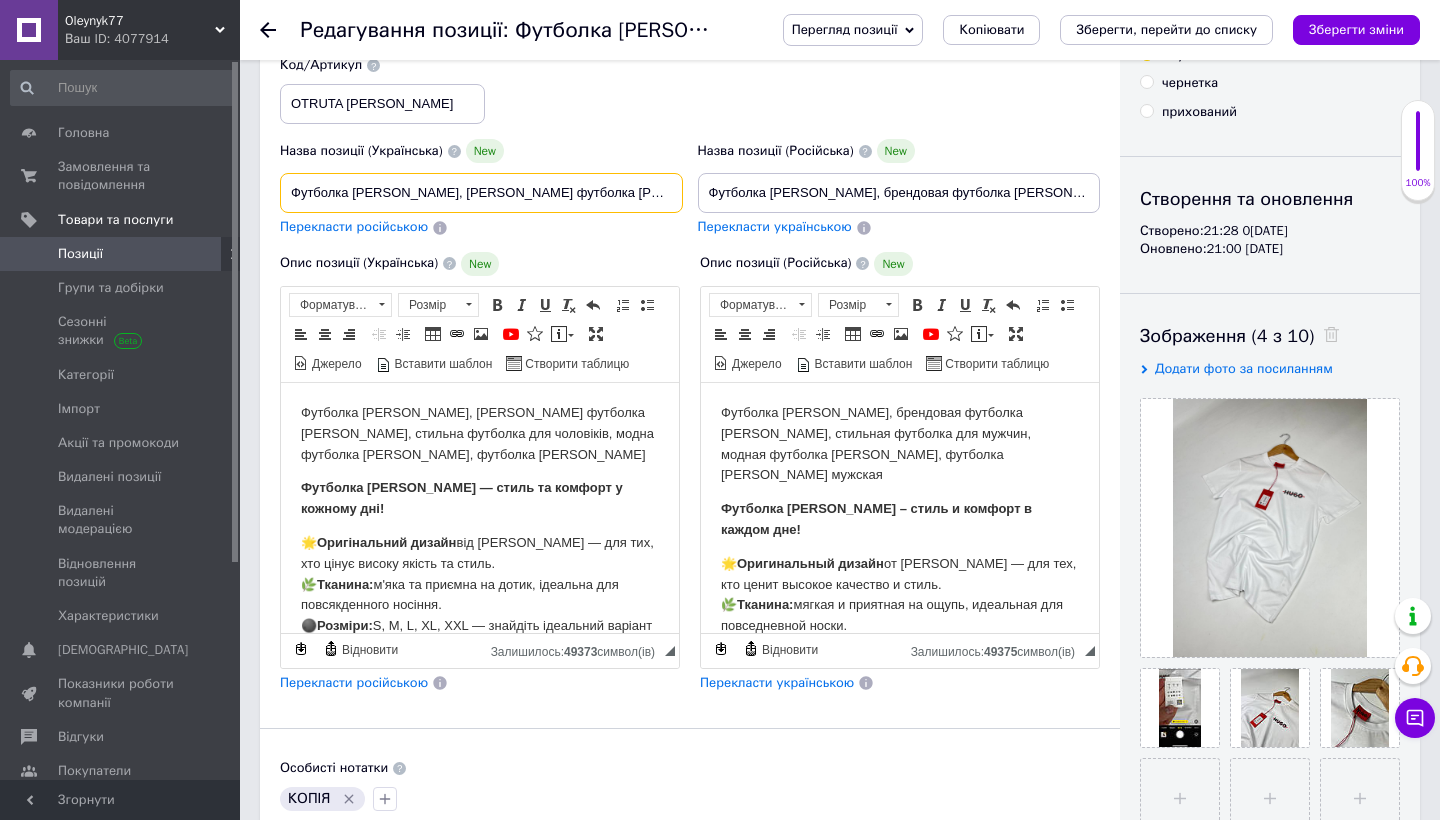 scroll, scrollTop: 0, scrollLeft: 0, axis: both 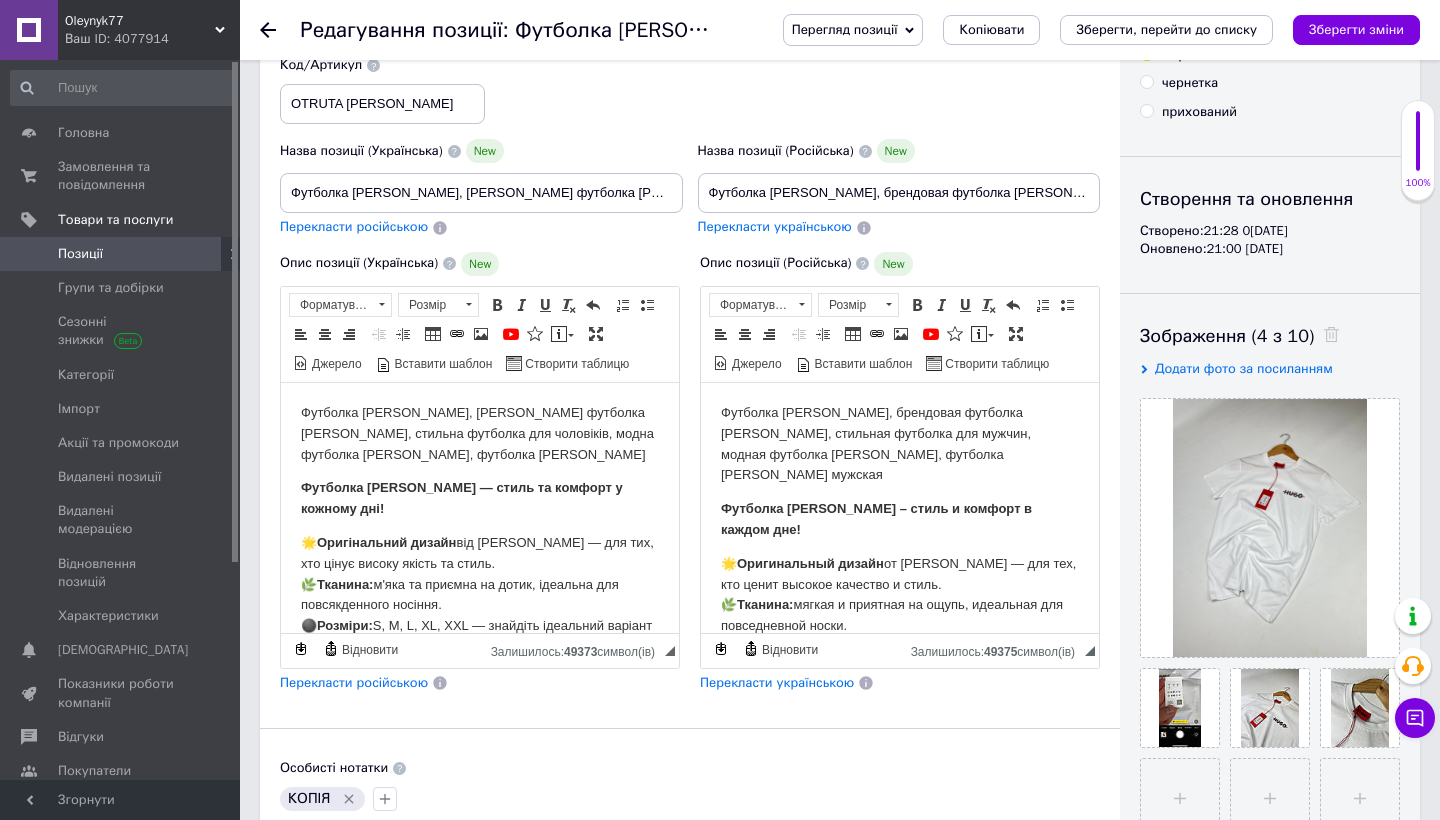 click at bounding box center (280, 30) 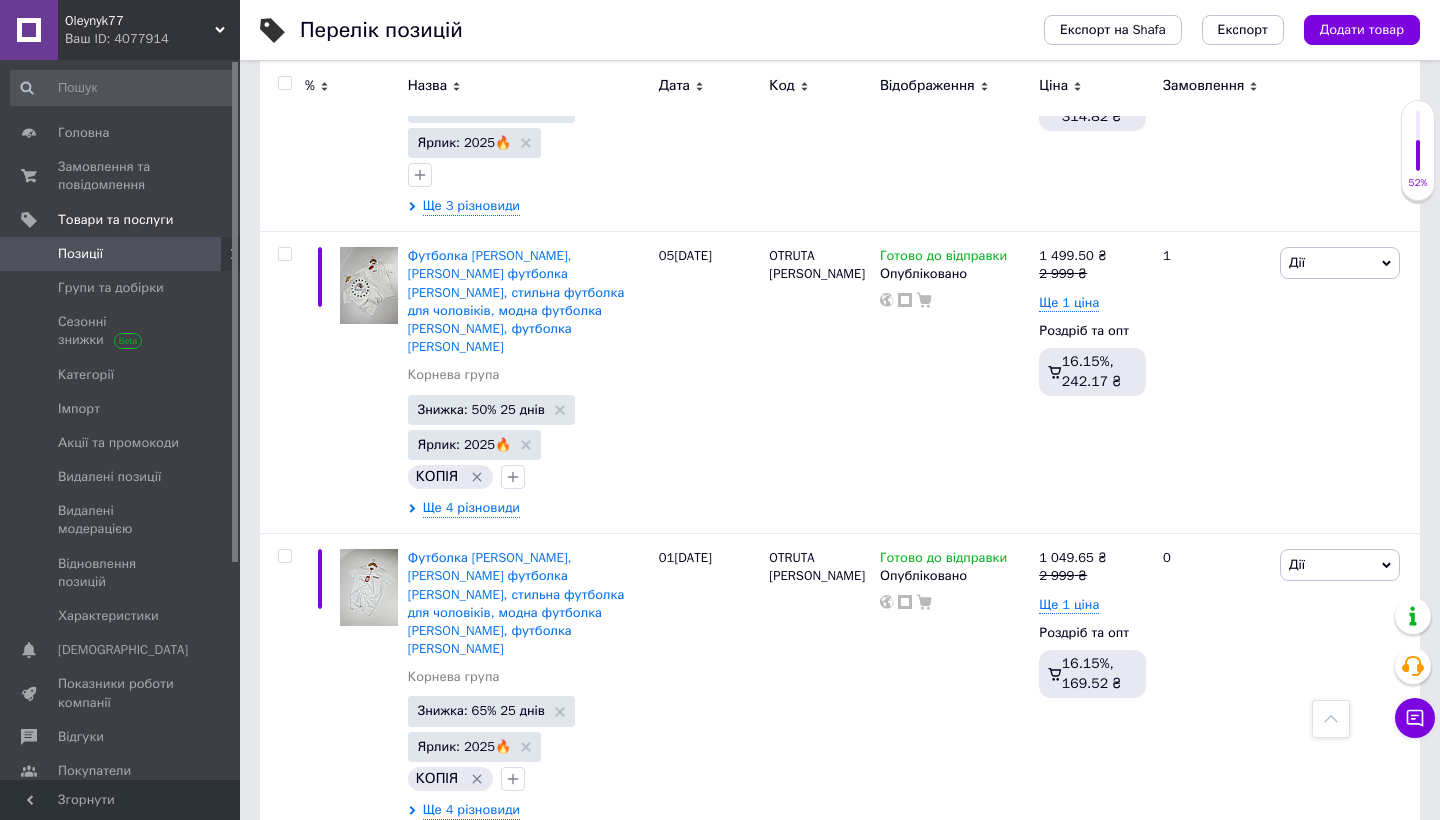 scroll, scrollTop: 13274, scrollLeft: 0, axis: vertical 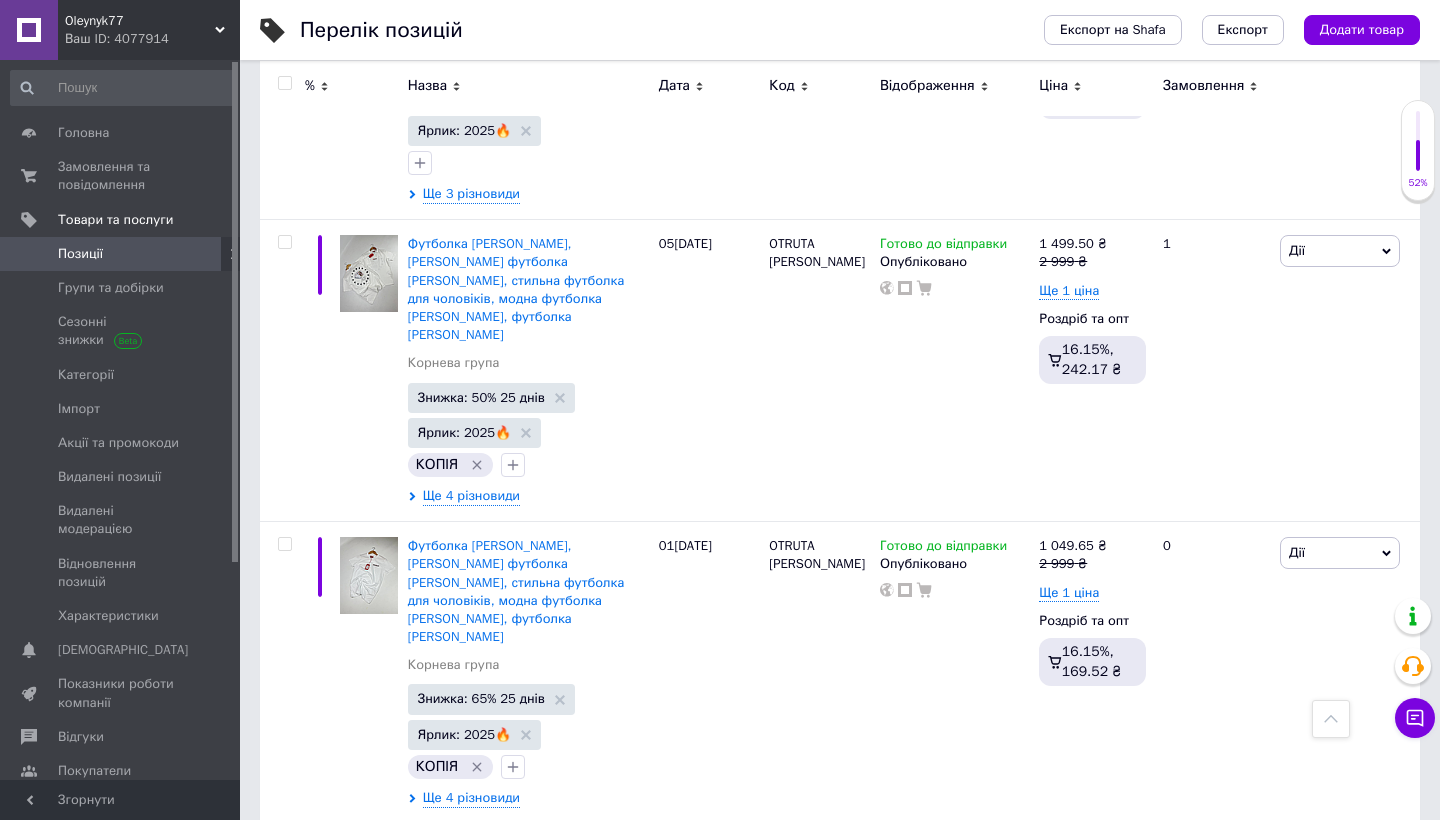 click on "Дії" at bounding box center (1340, 855) 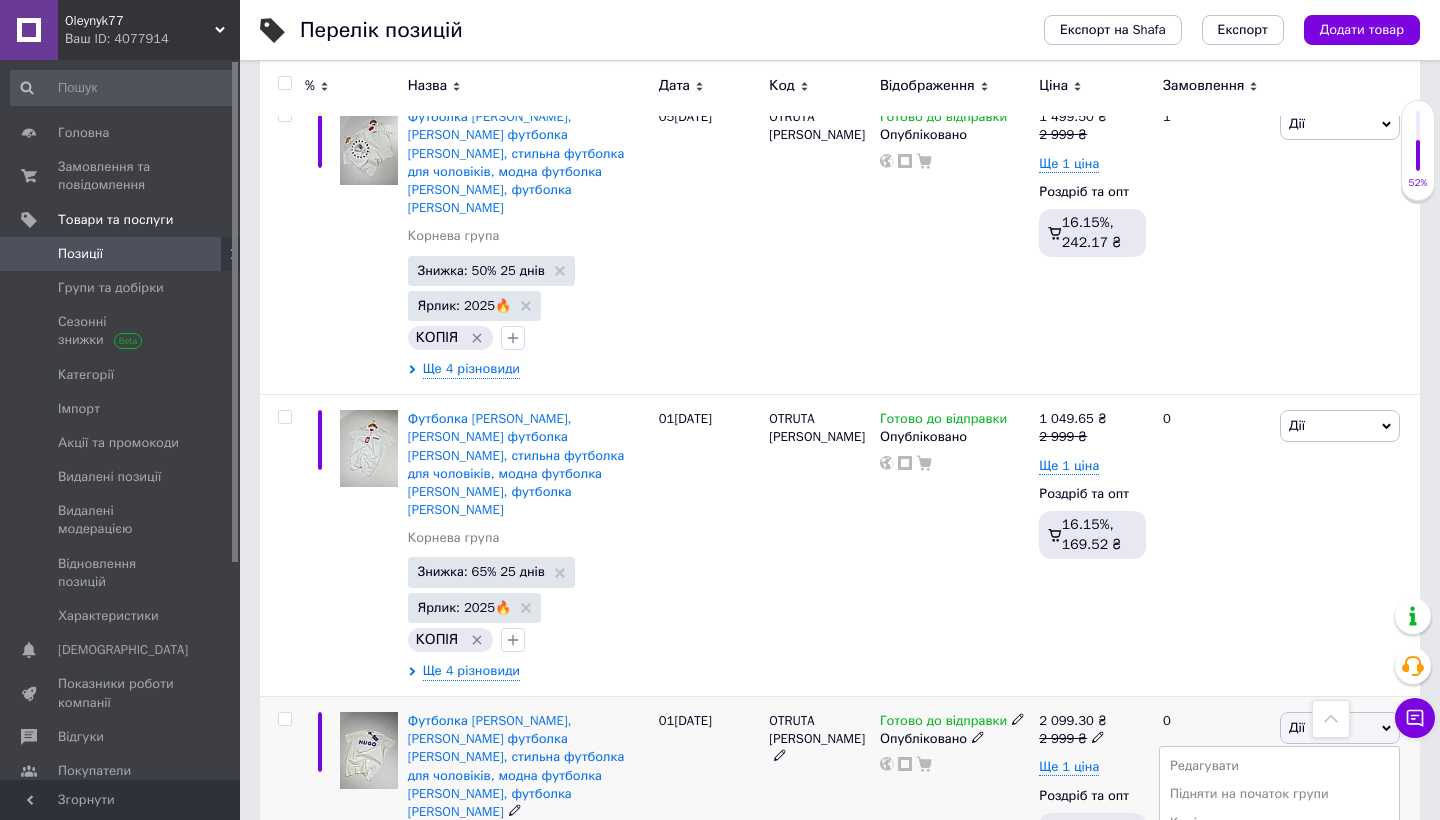 scroll, scrollTop: 13402, scrollLeft: 0, axis: vertical 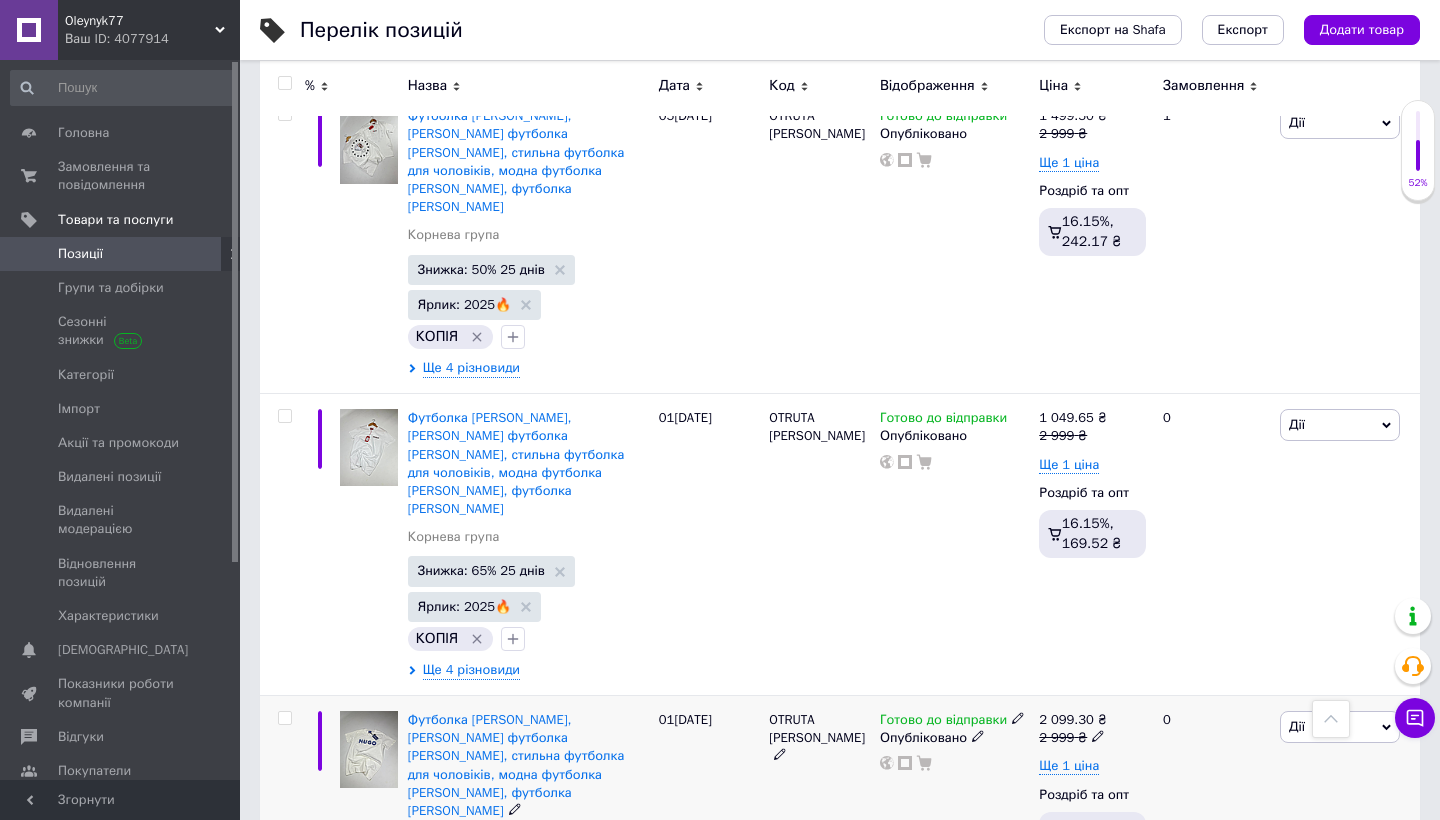 click on "Готово до відправки Опубліковано" at bounding box center [954, 847] 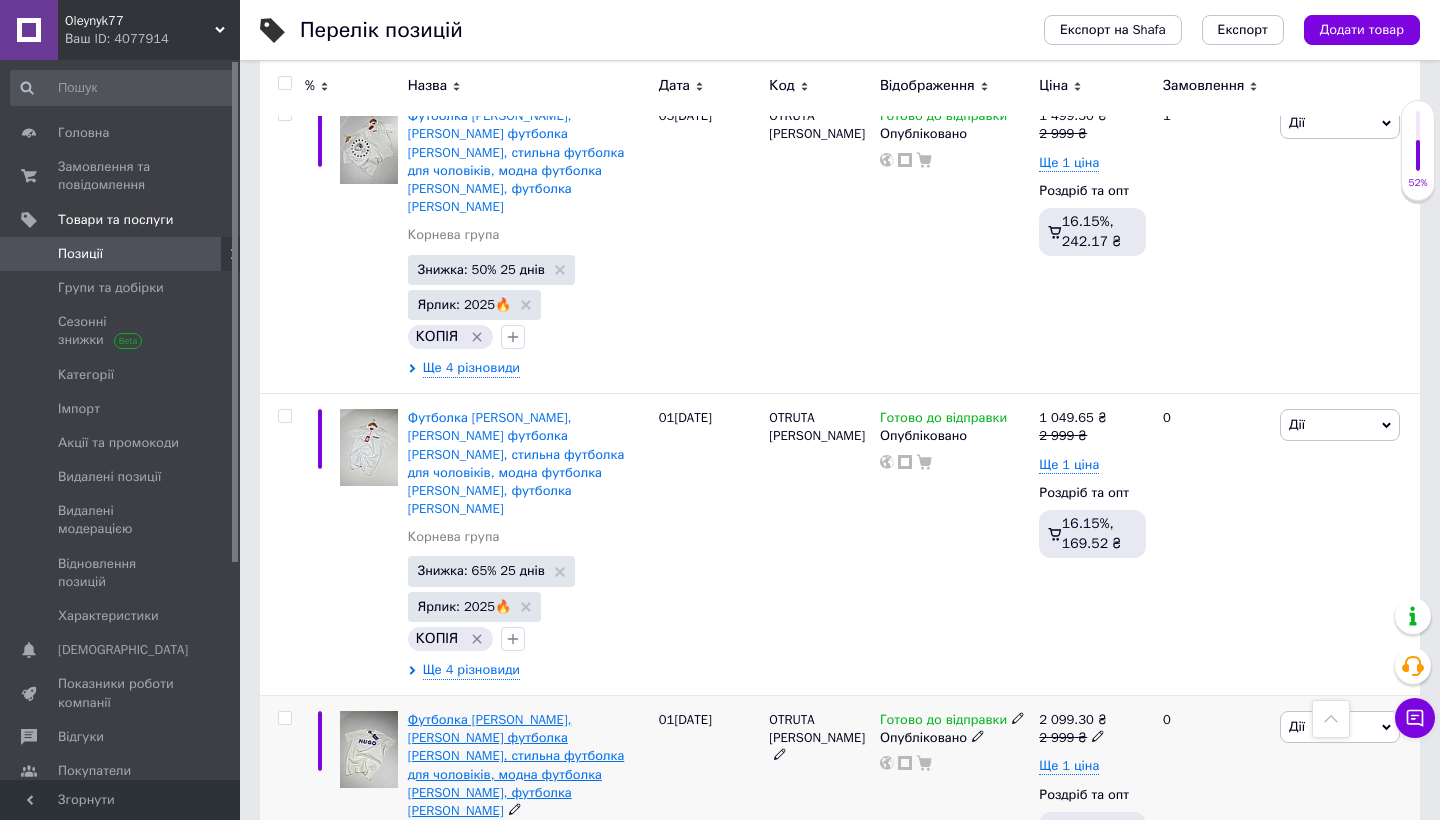 click on "Футболка HUGO BOSS, брендова футболка HUGO BOSS, стильна футболка для чоловіків, модна футболка HUGO BOSS, футболка HUGO BOSS" at bounding box center (516, 765) 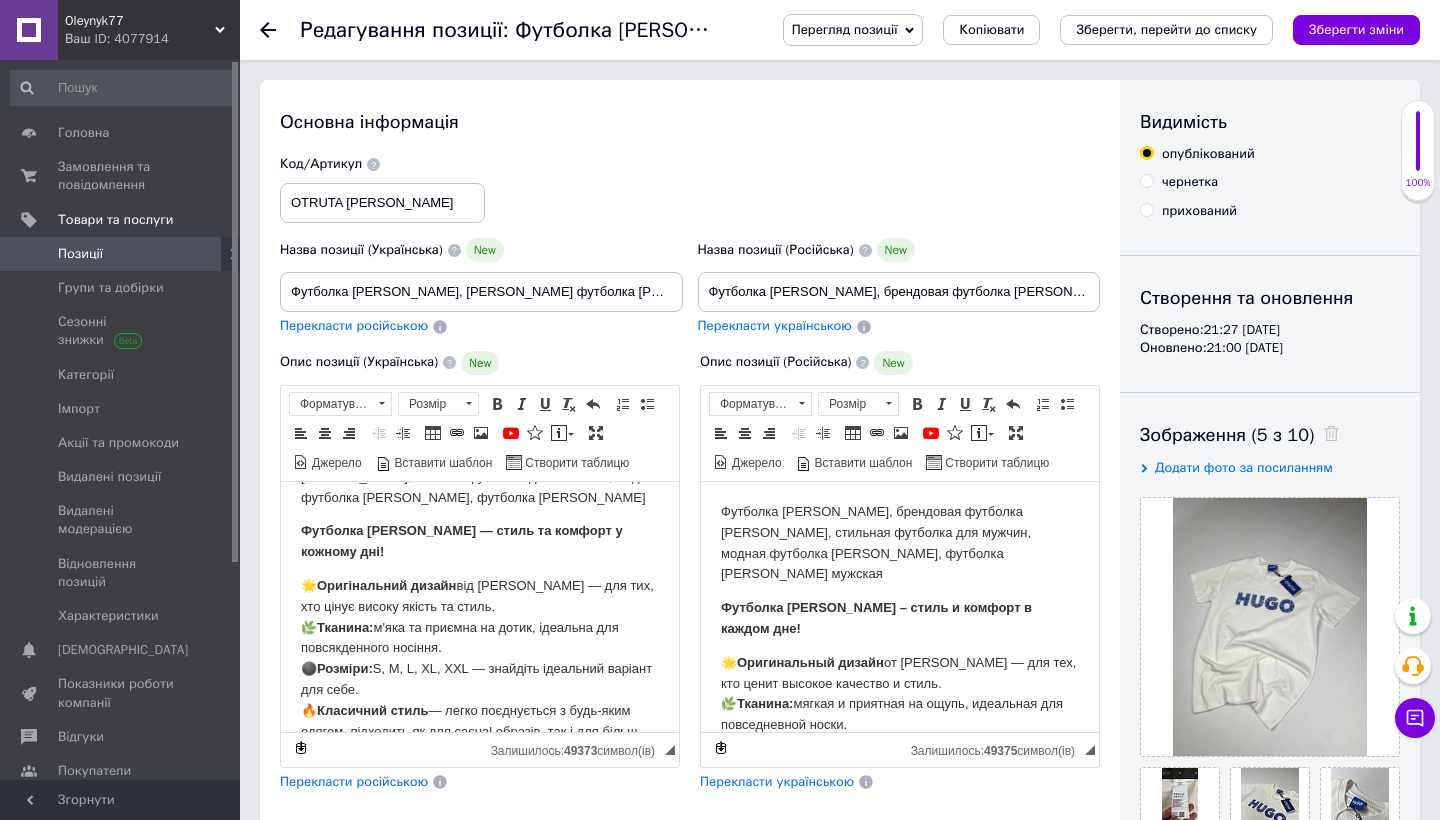 scroll, scrollTop: 0, scrollLeft: 0, axis: both 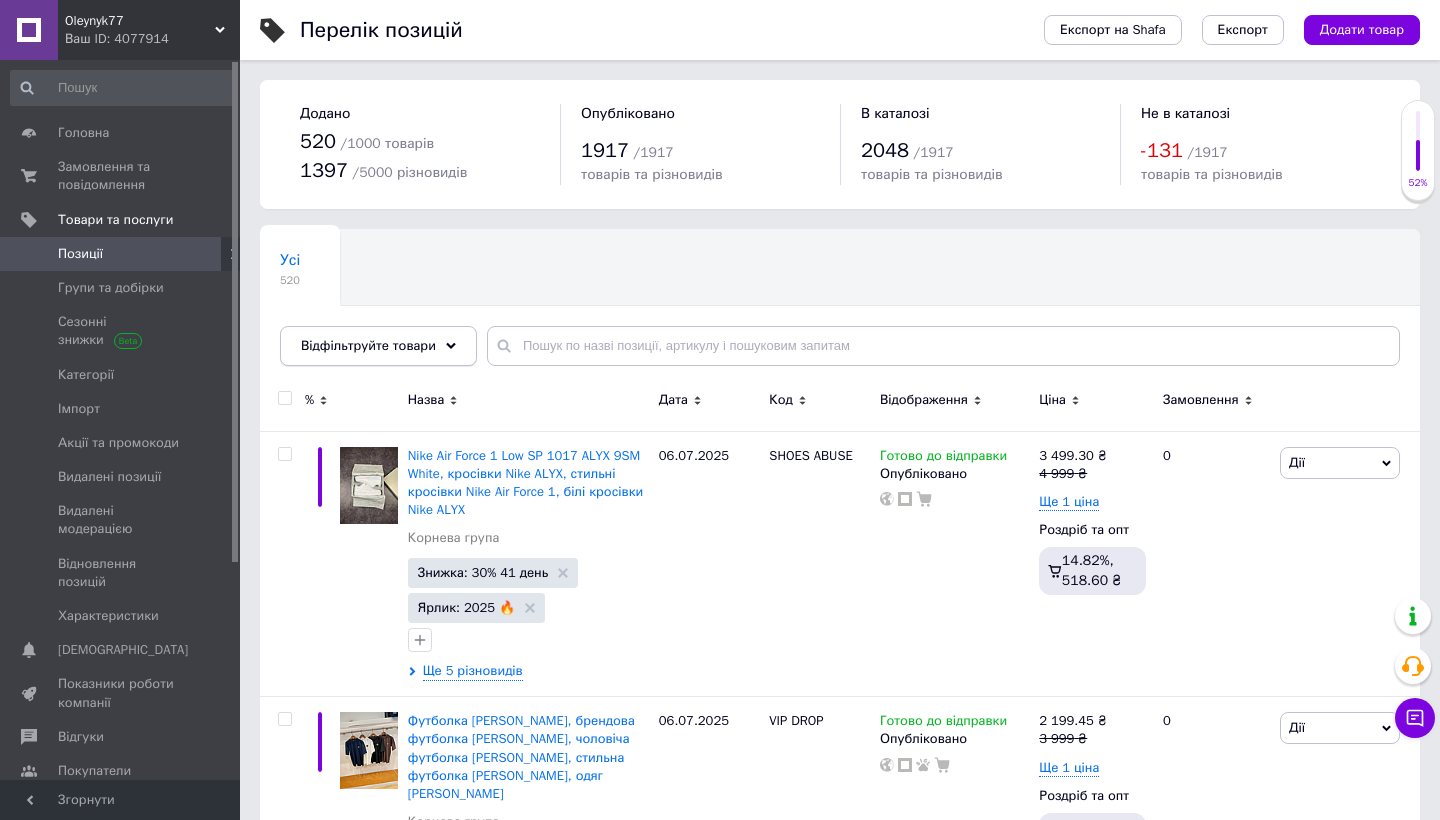 click on "Відфільтруйте товари" at bounding box center [368, 345] 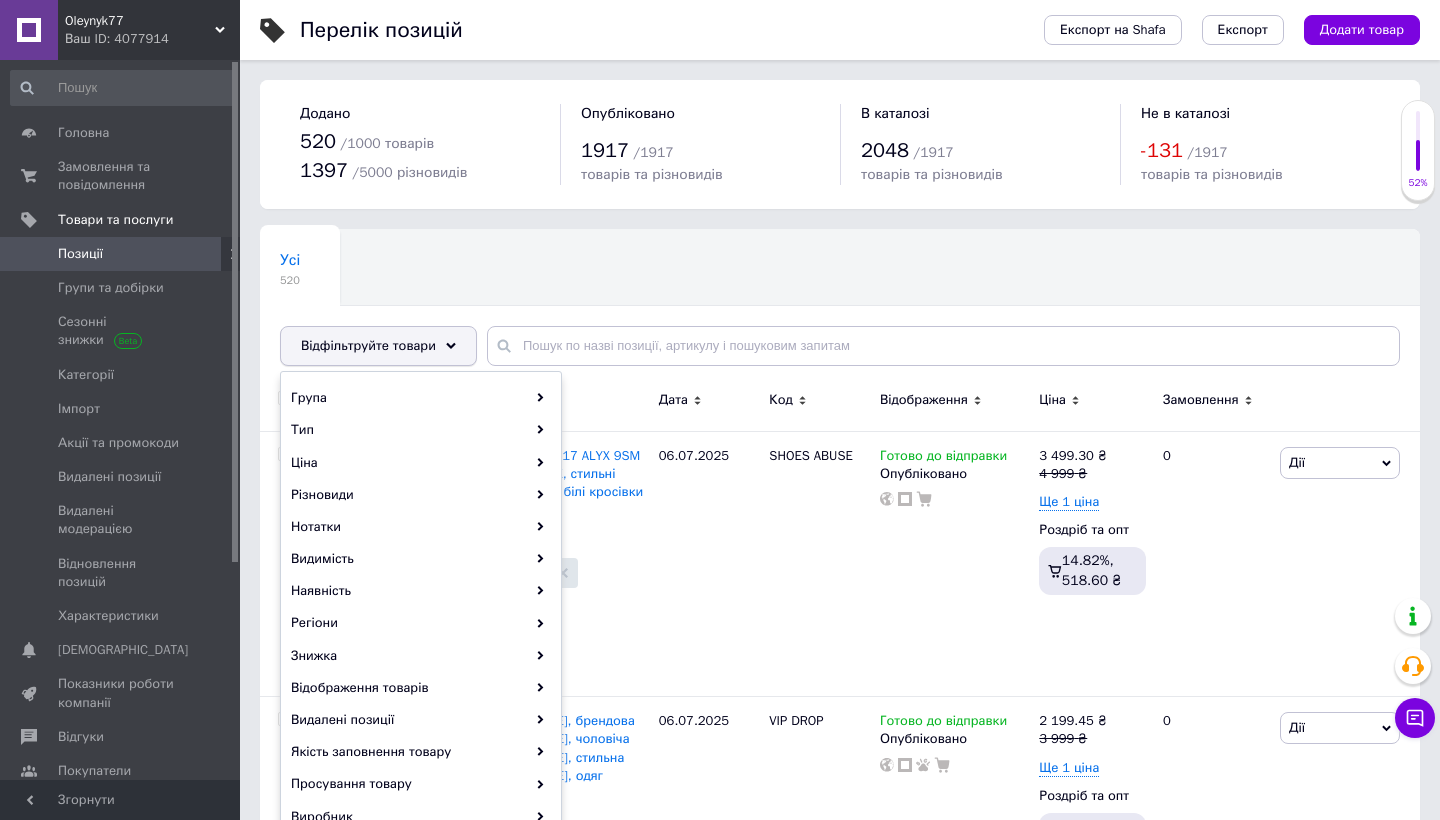 click on "Відфільтруйте товари" at bounding box center (368, 345) 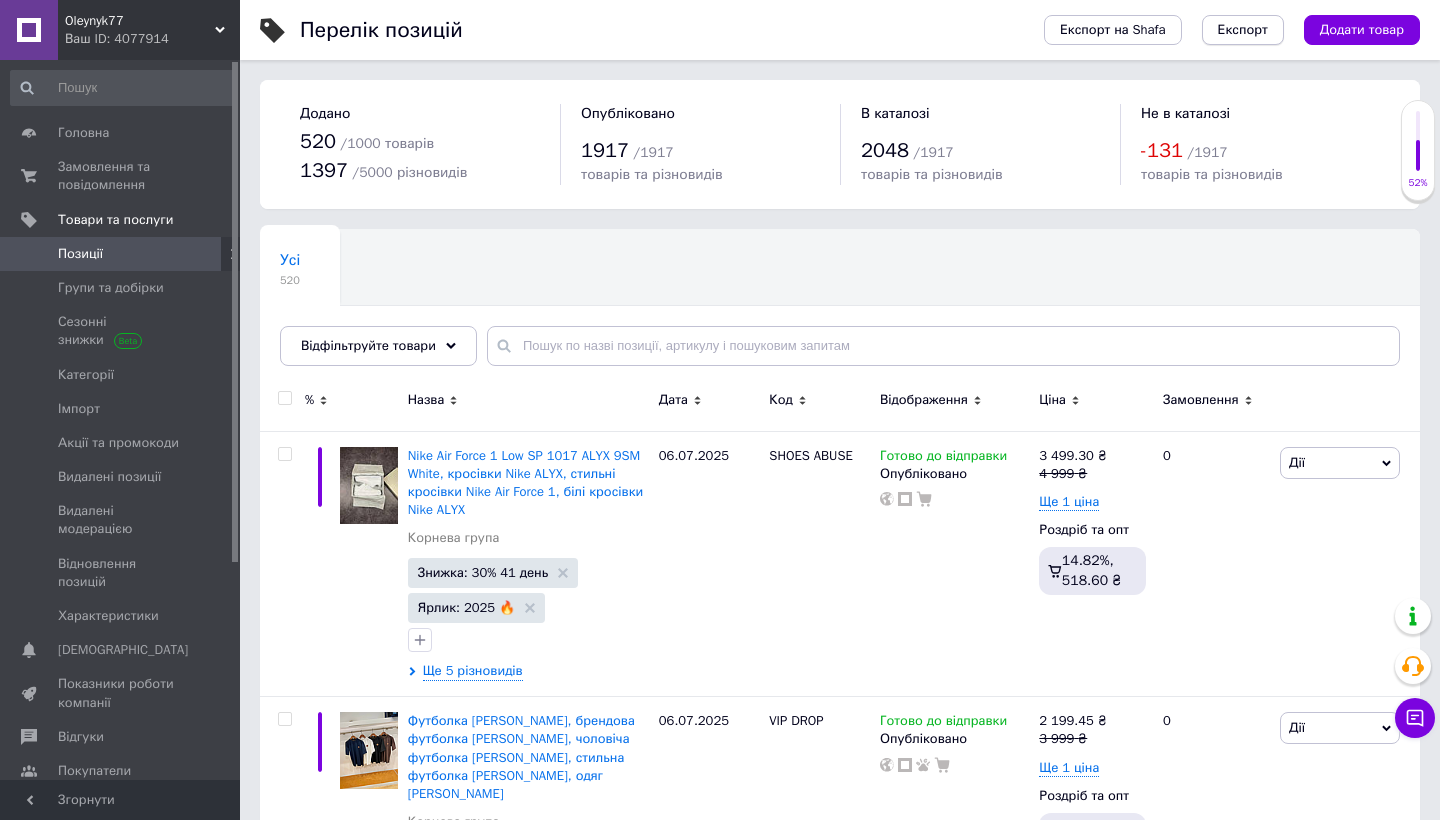 click on "Експорт" at bounding box center [1243, 30] 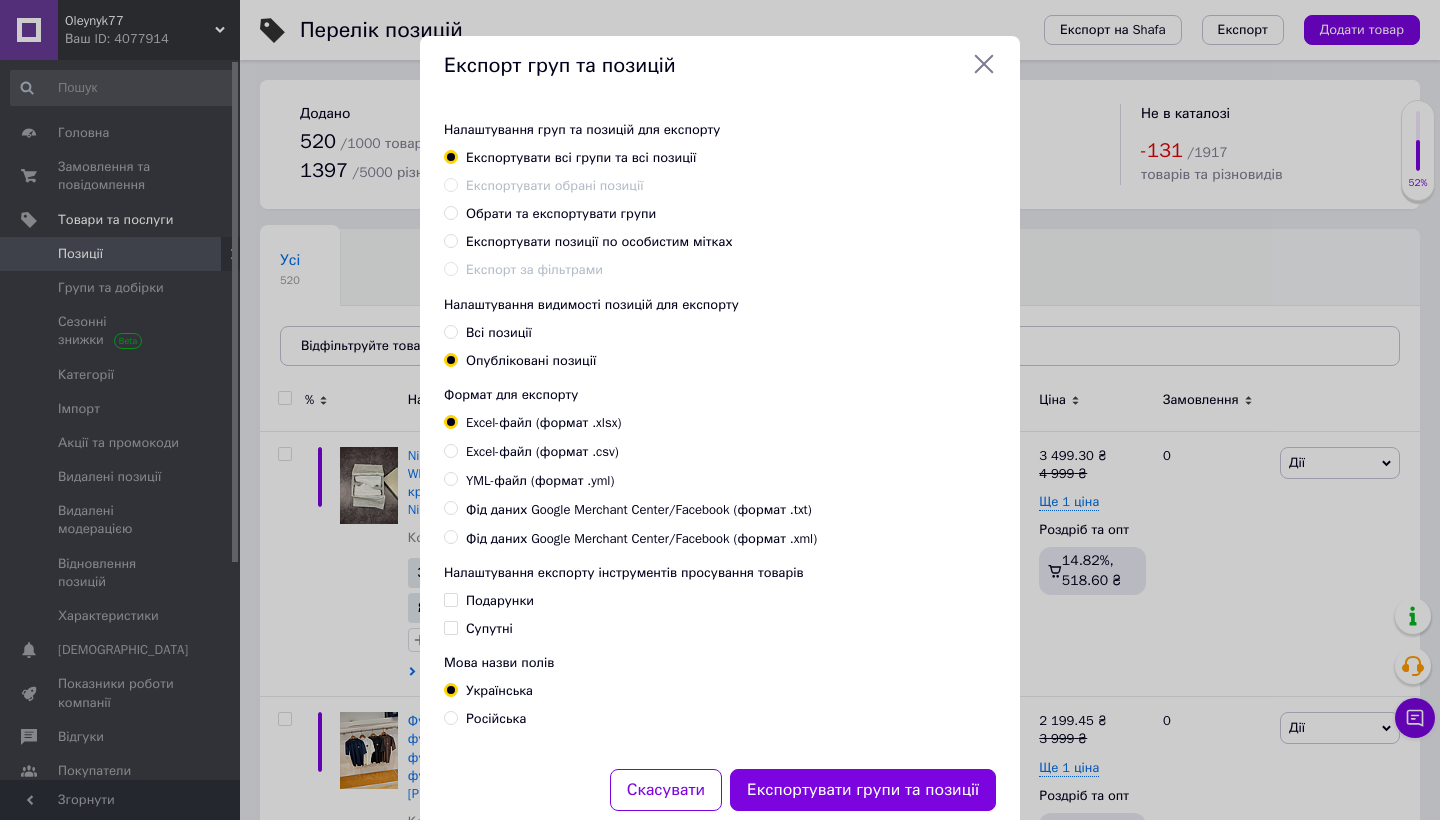 click on "Обрати та експортувати групи" at bounding box center [550, 214] 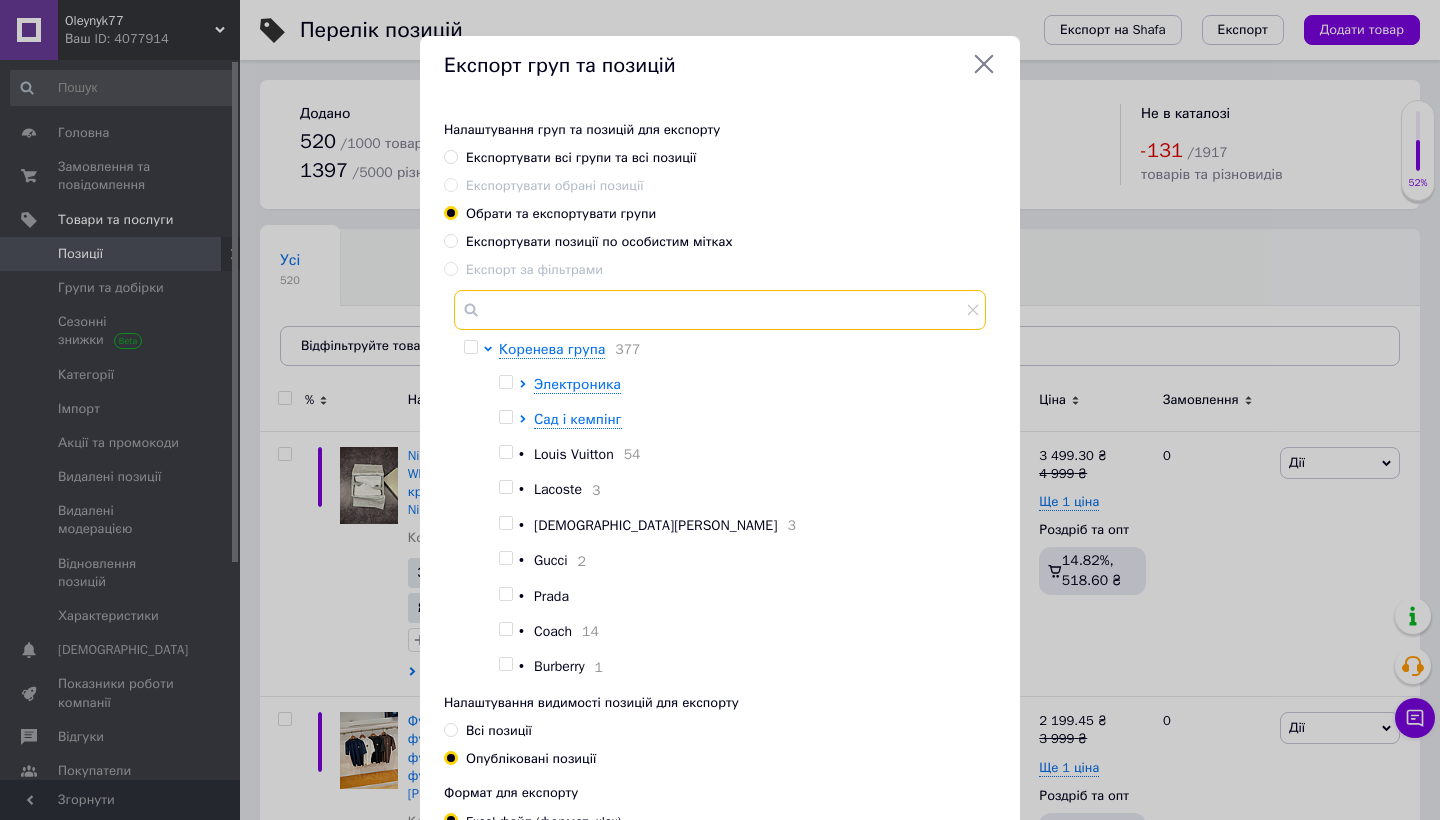 click at bounding box center (720, 310) 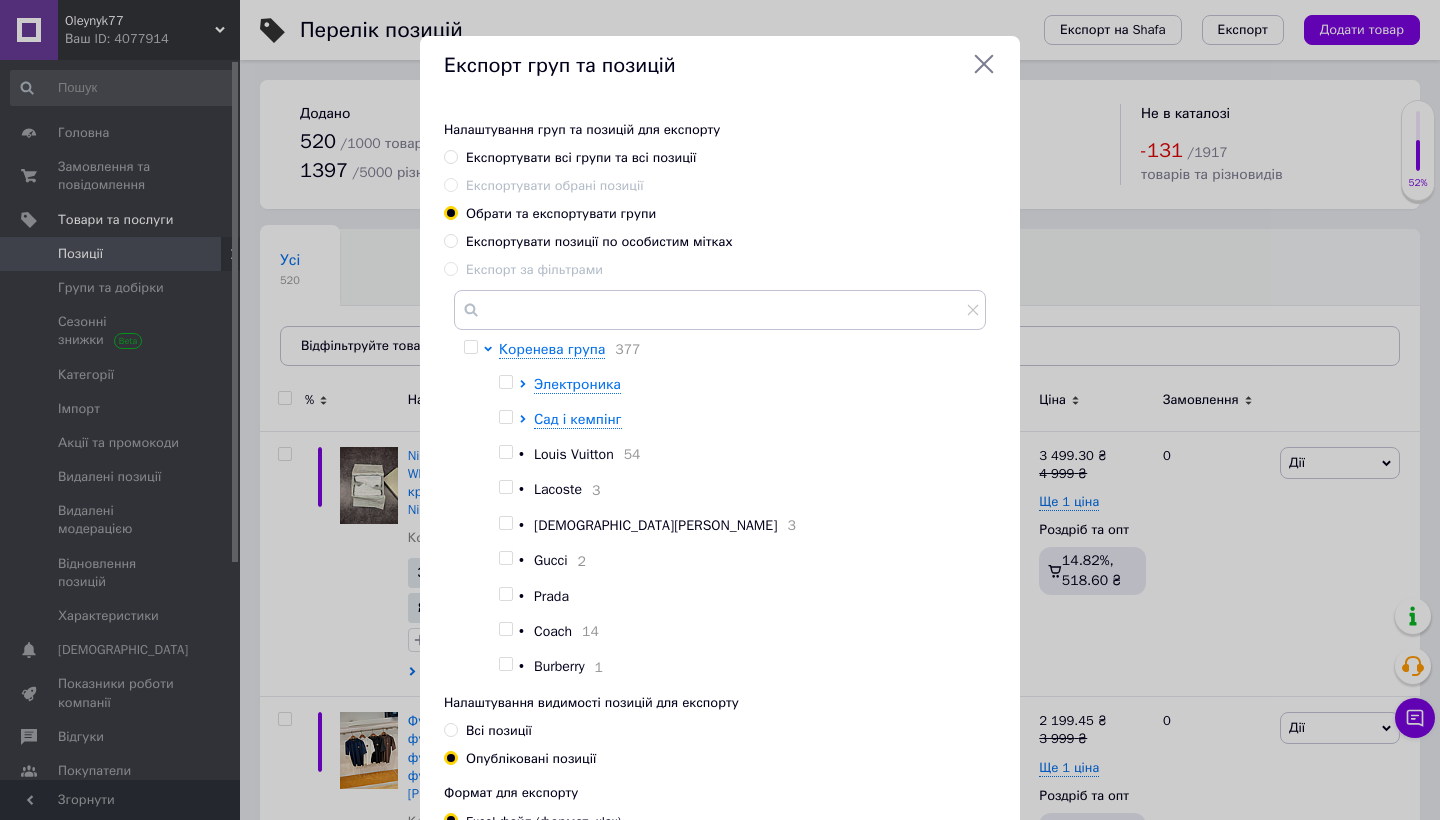 click at bounding box center (506, 558) 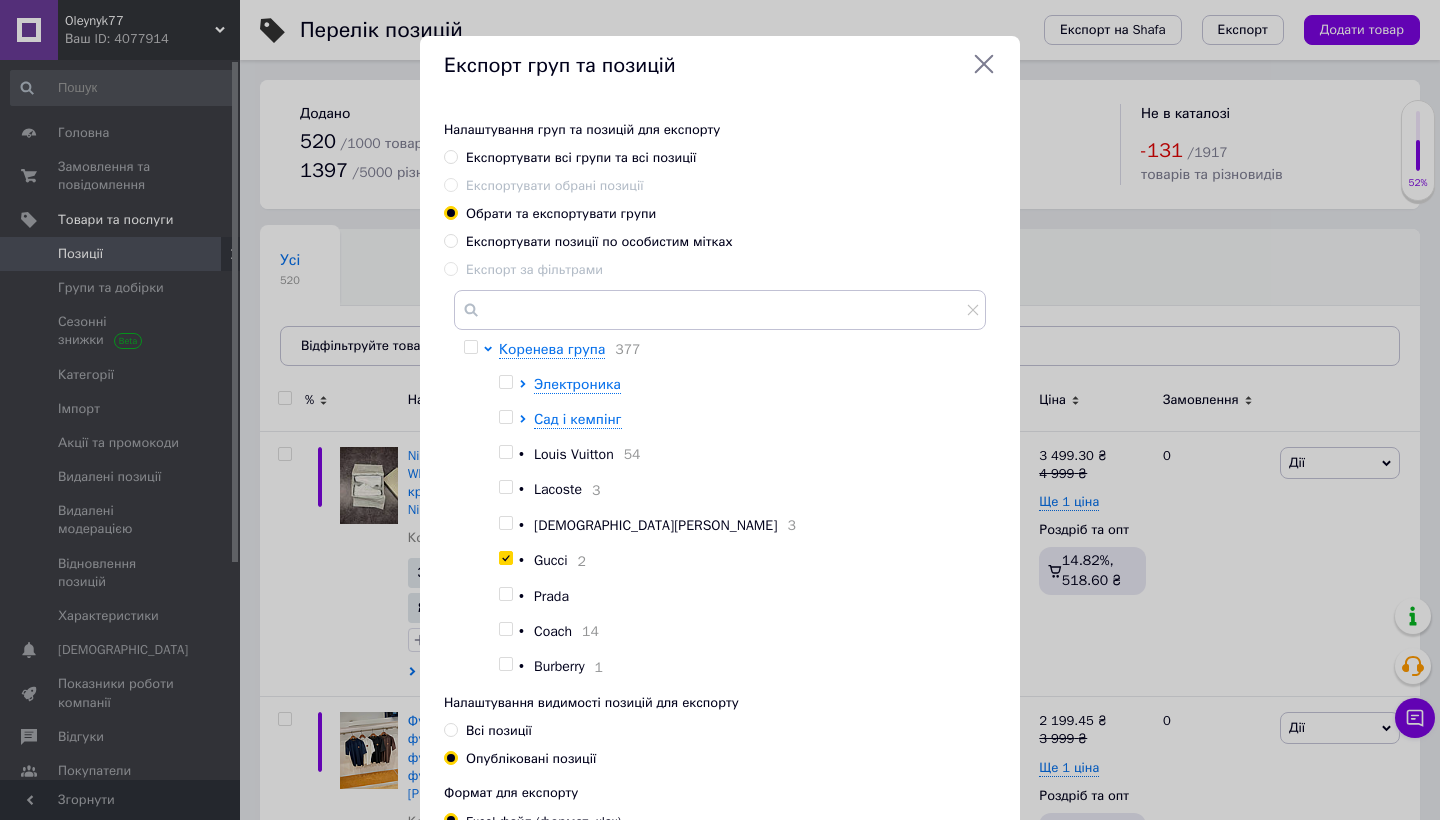 checkbox on "true" 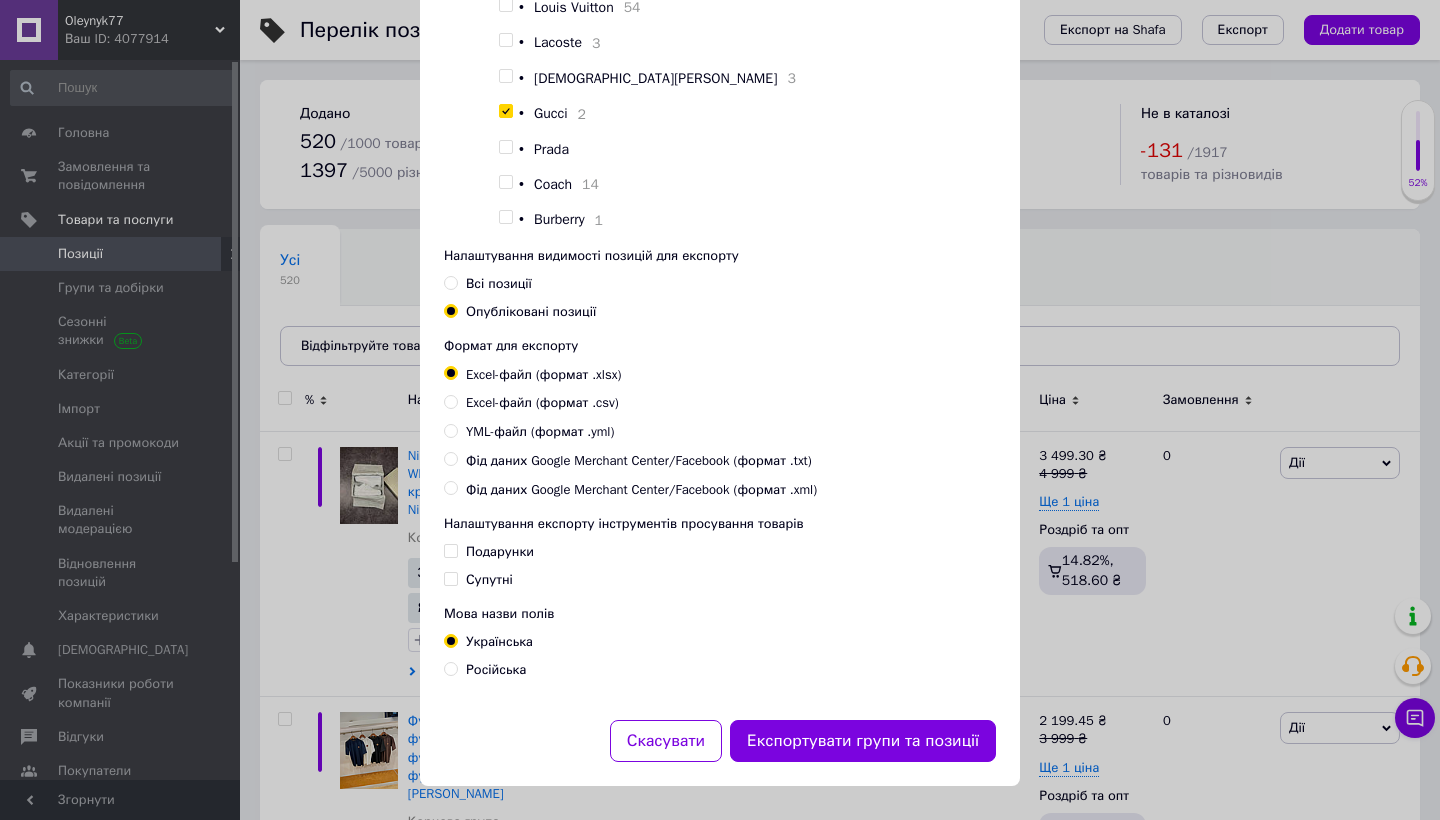 scroll, scrollTop: 446, scrollLeft: 0, axis: vertical 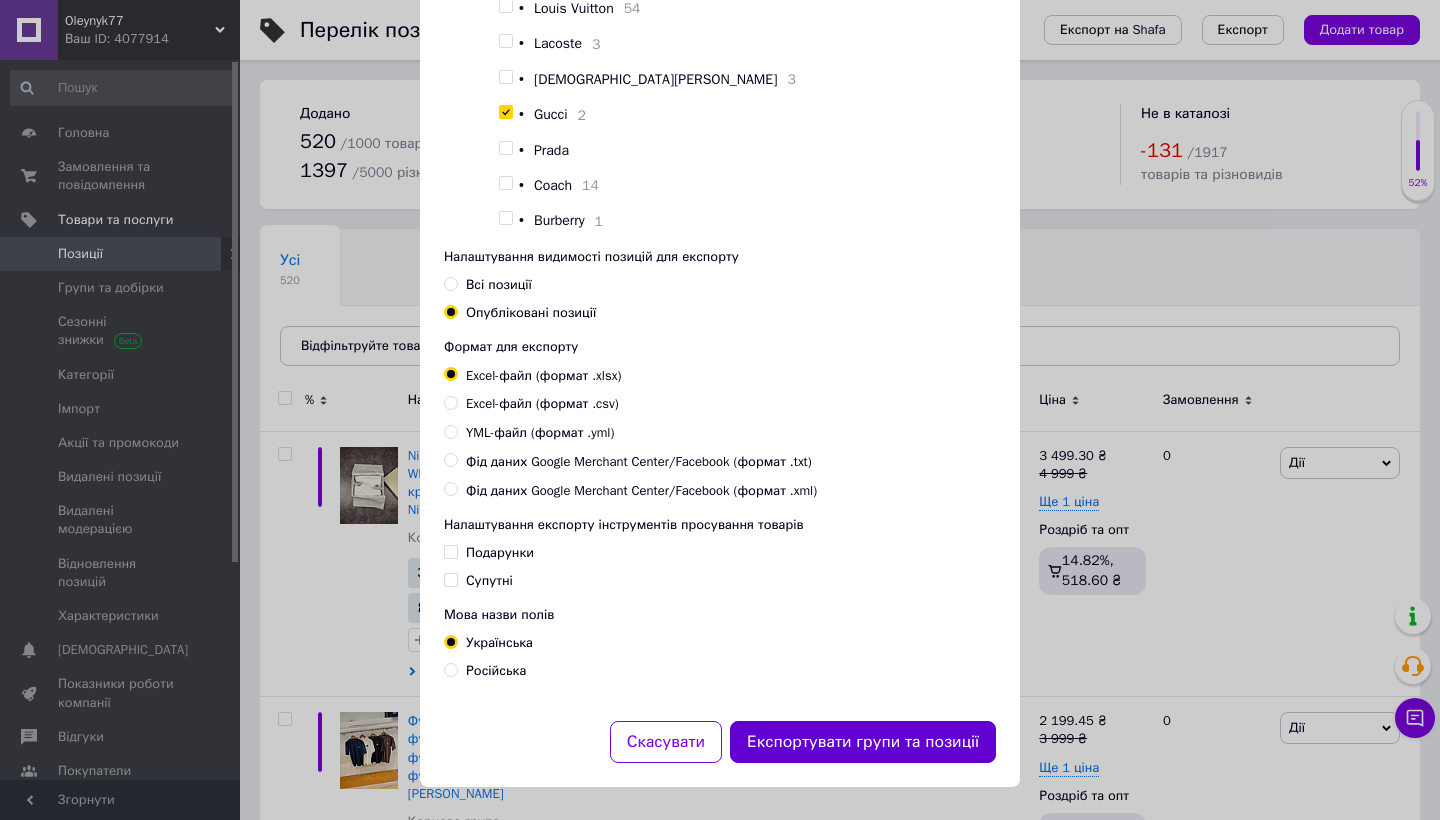 click on "Експортувати групи та позиції" at bounding box center [863, 742] 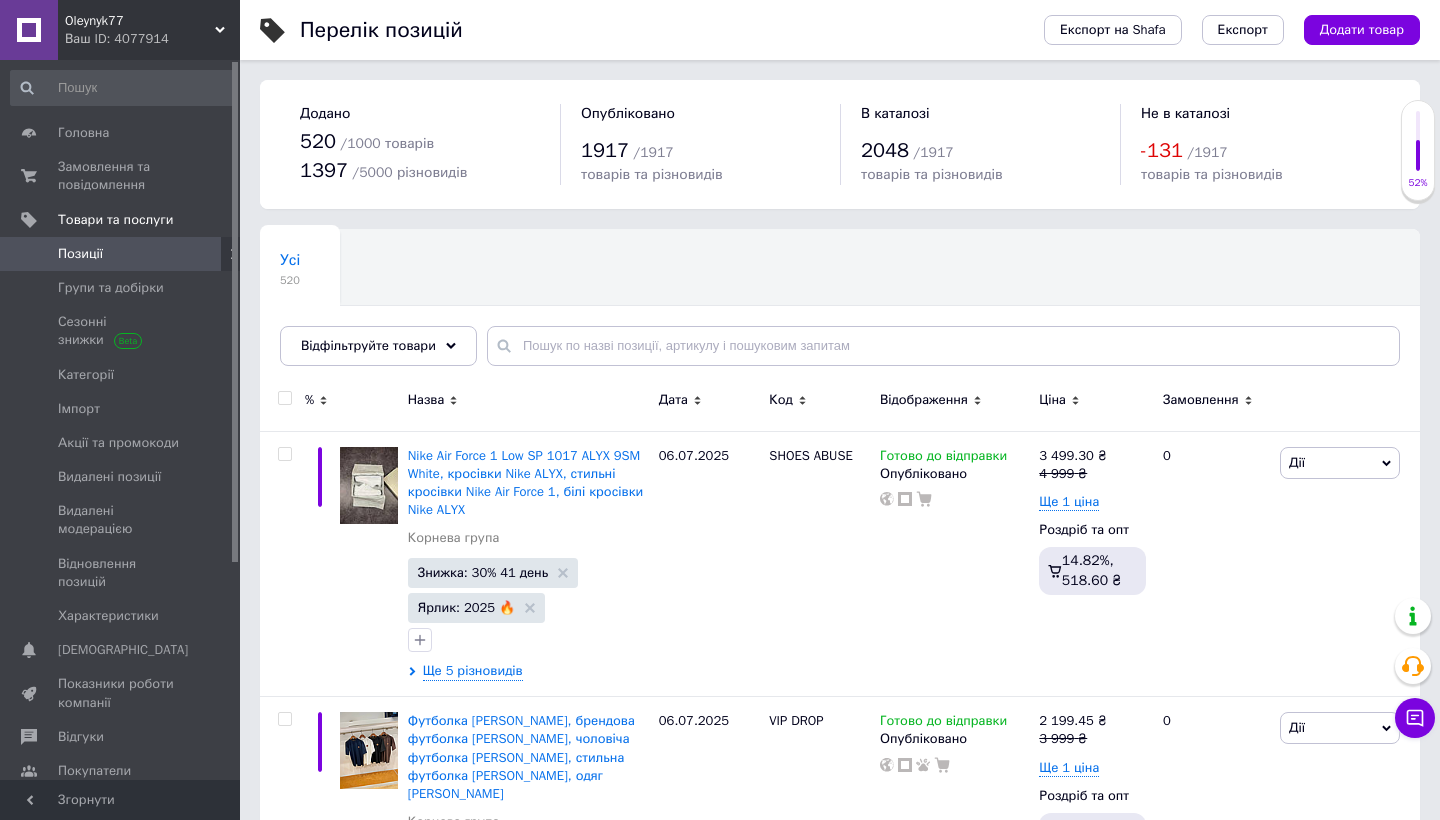 click on "Ваш ID: 4077914" at bounding box center (152, 39) 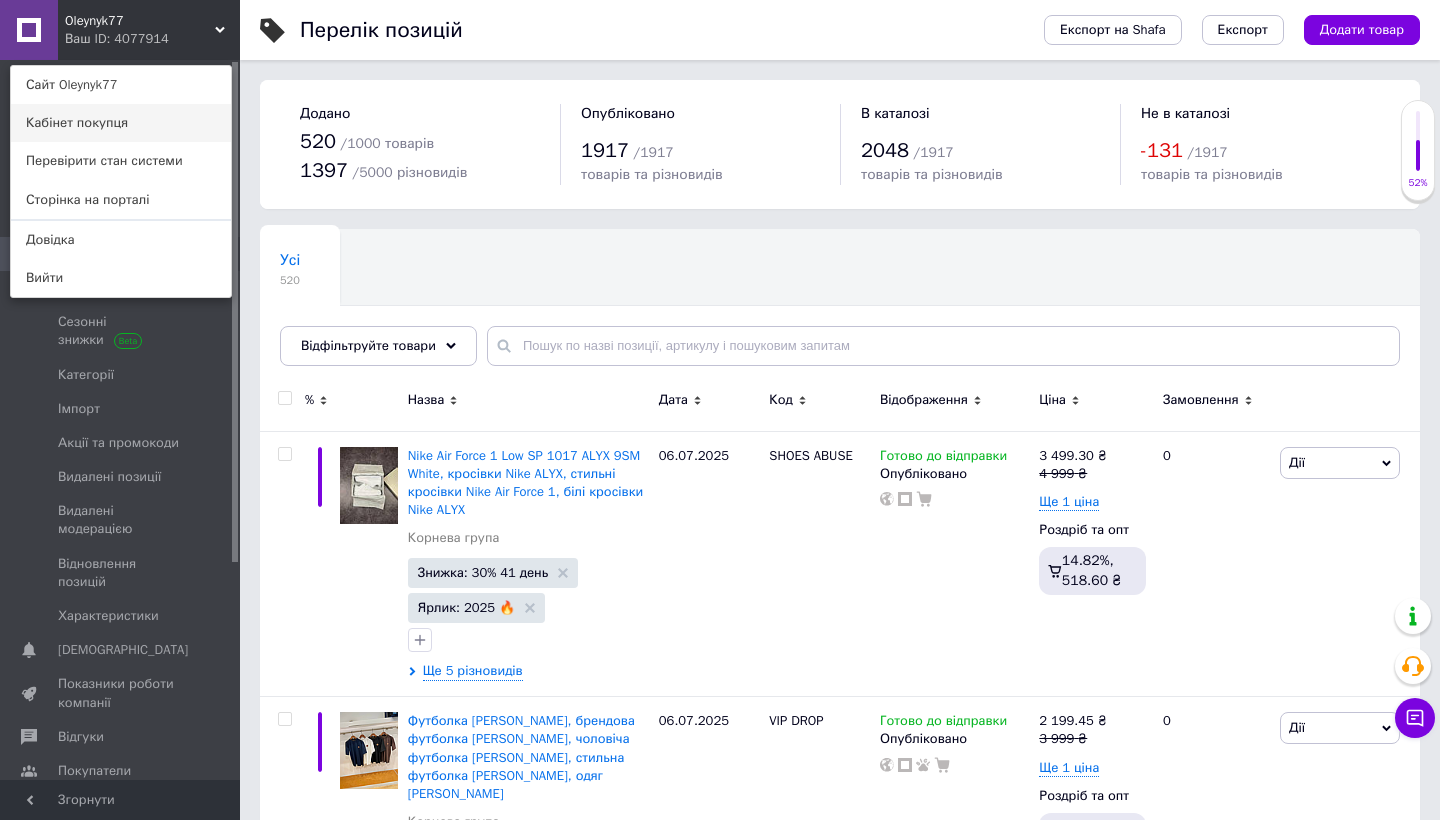 click on "Кабінет покупця" at bounding box center (121, 123) 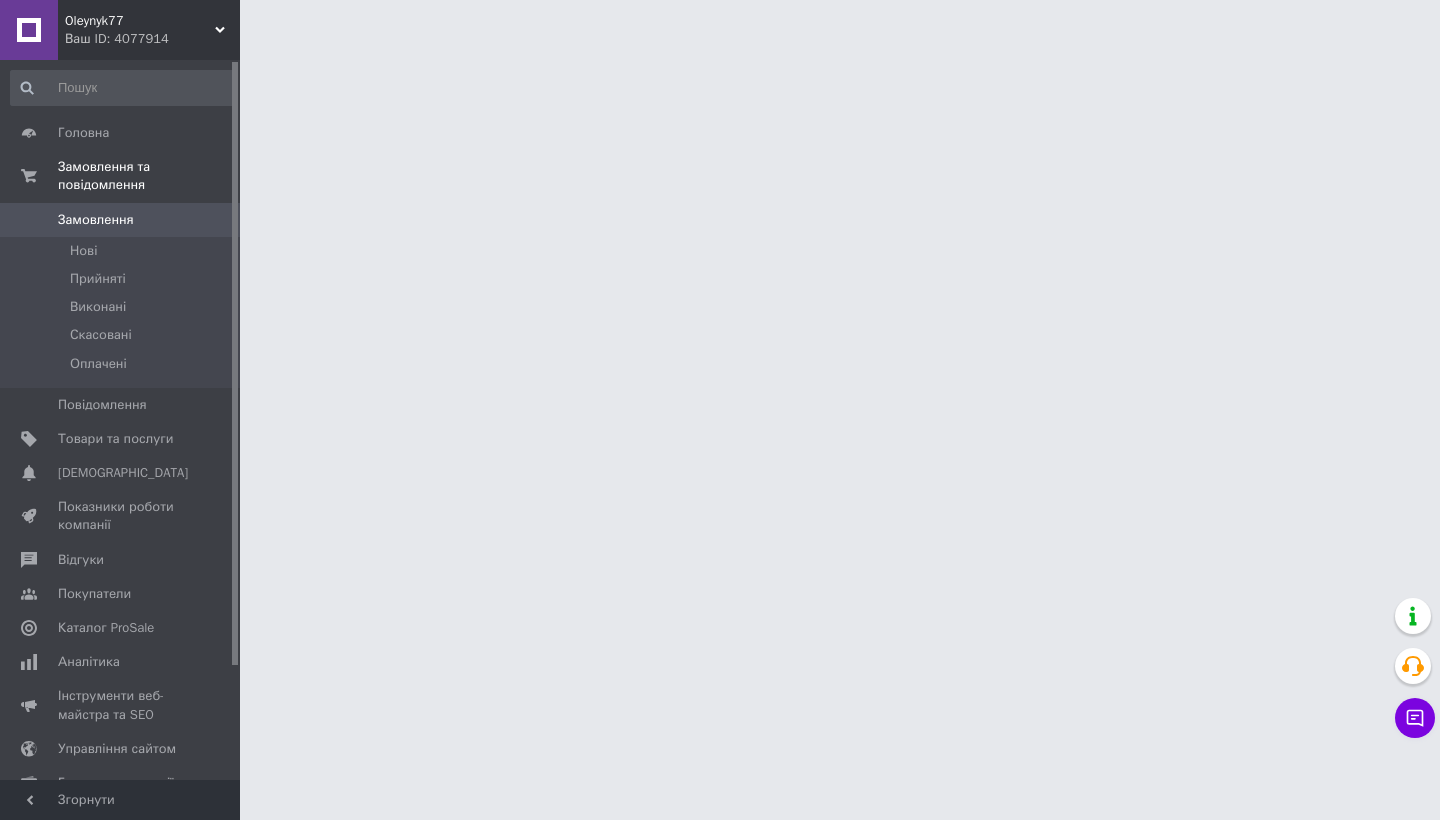 scroll, scrollTop: 0, scrollLeft: 0, axis: both 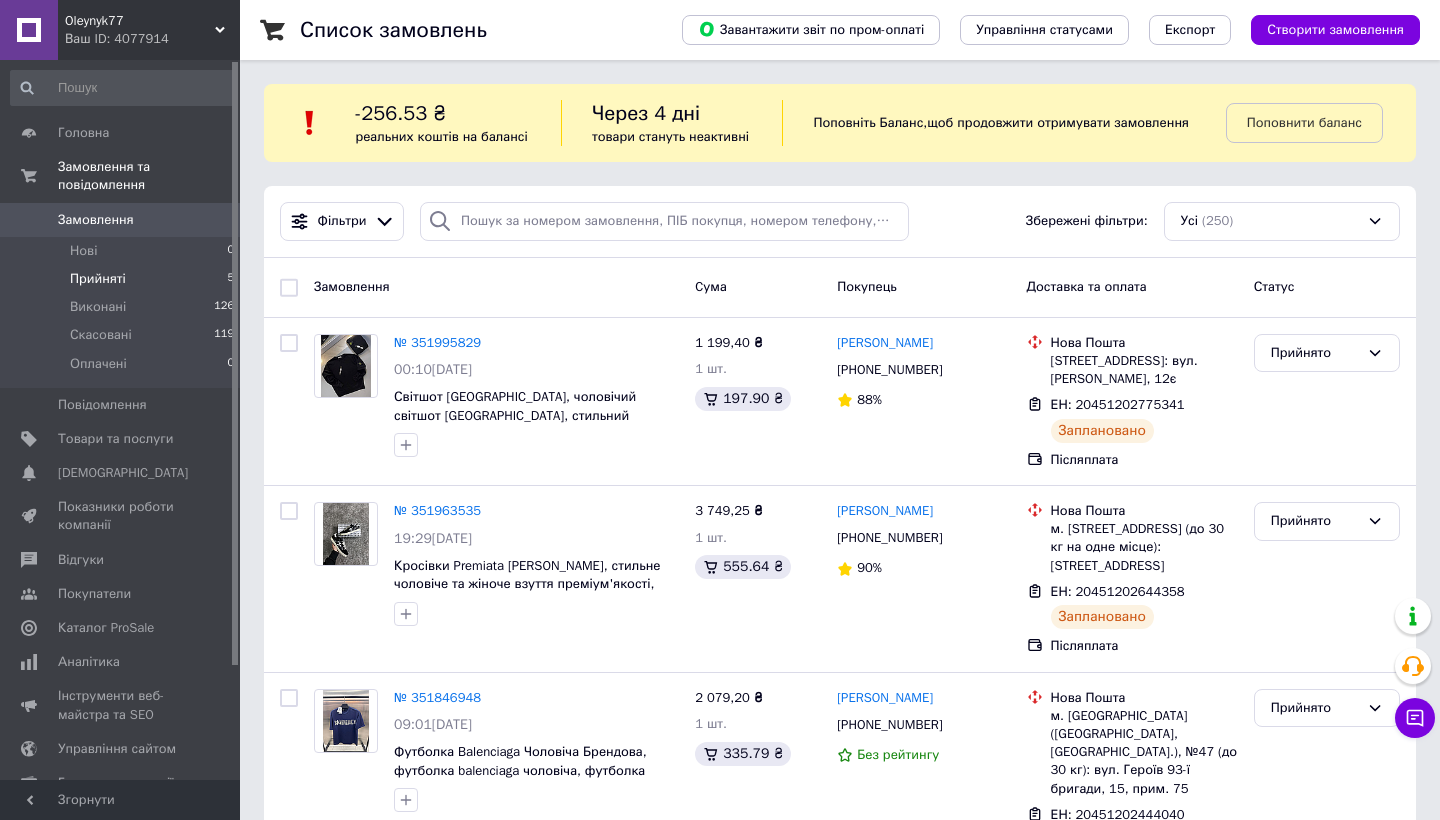 click on "Прийняті 5" at bounding box center (123, 279) 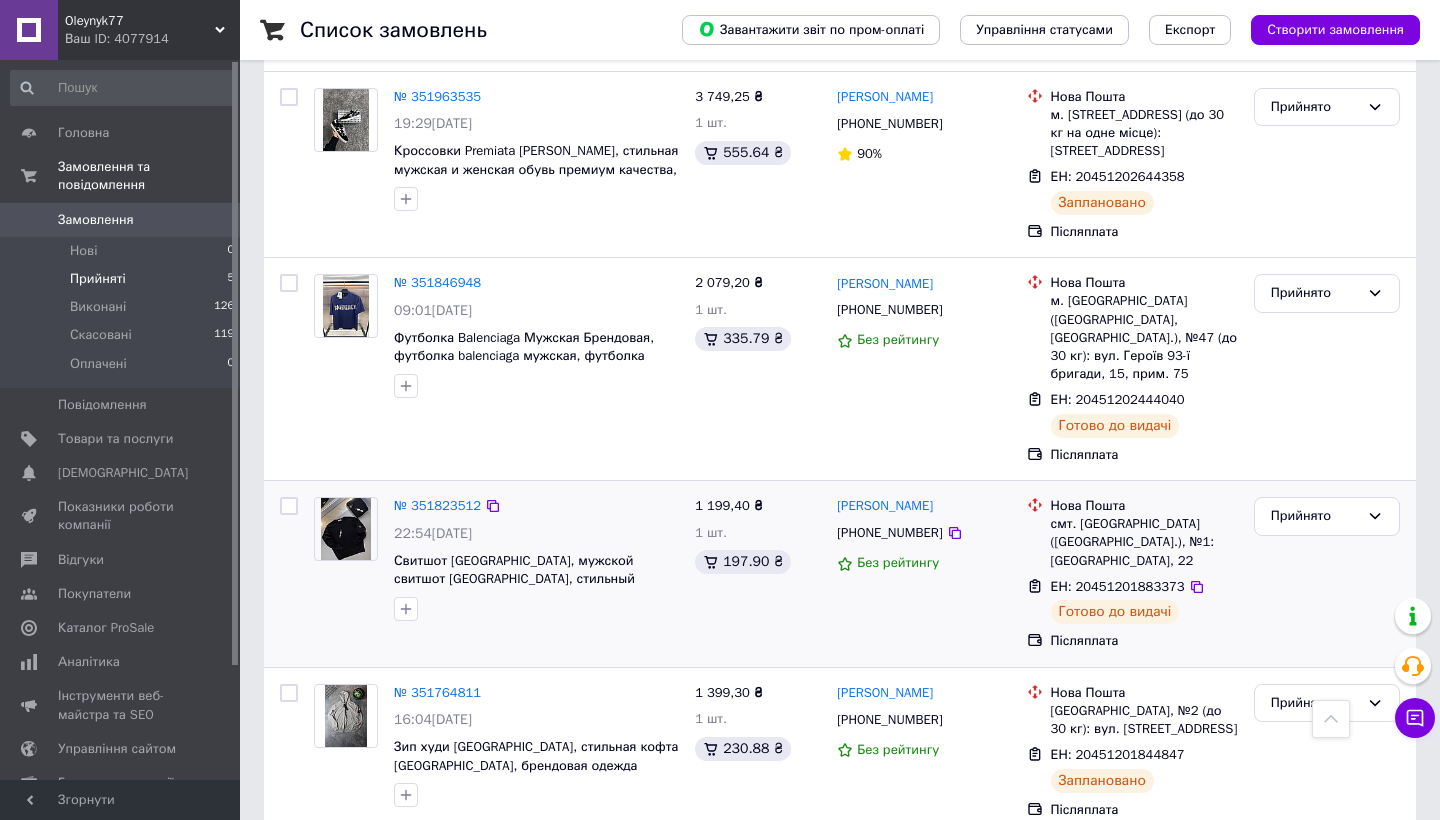 scroll, scrollTop: 486, scrollLeft: 0, axis: vertical 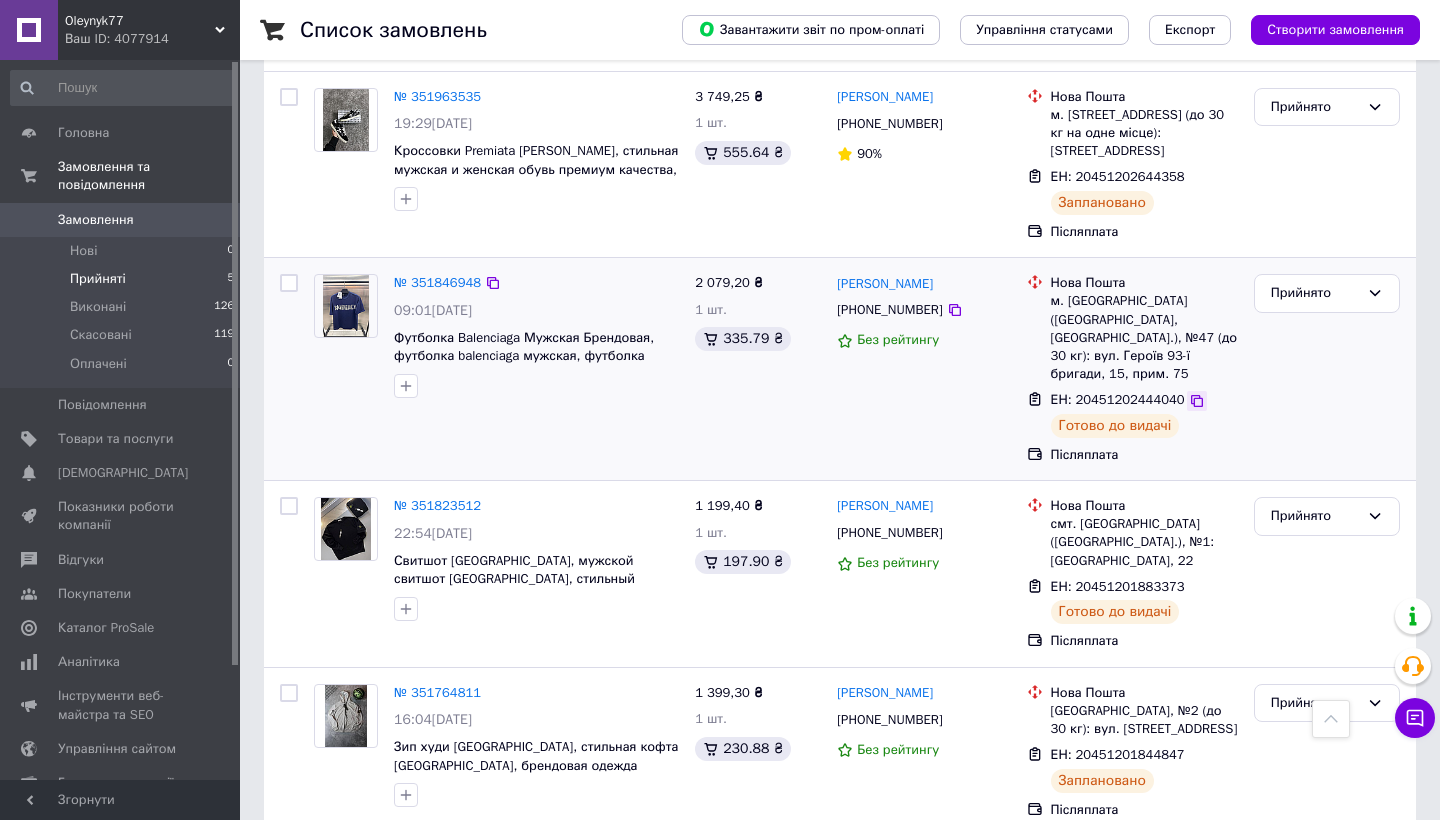 click 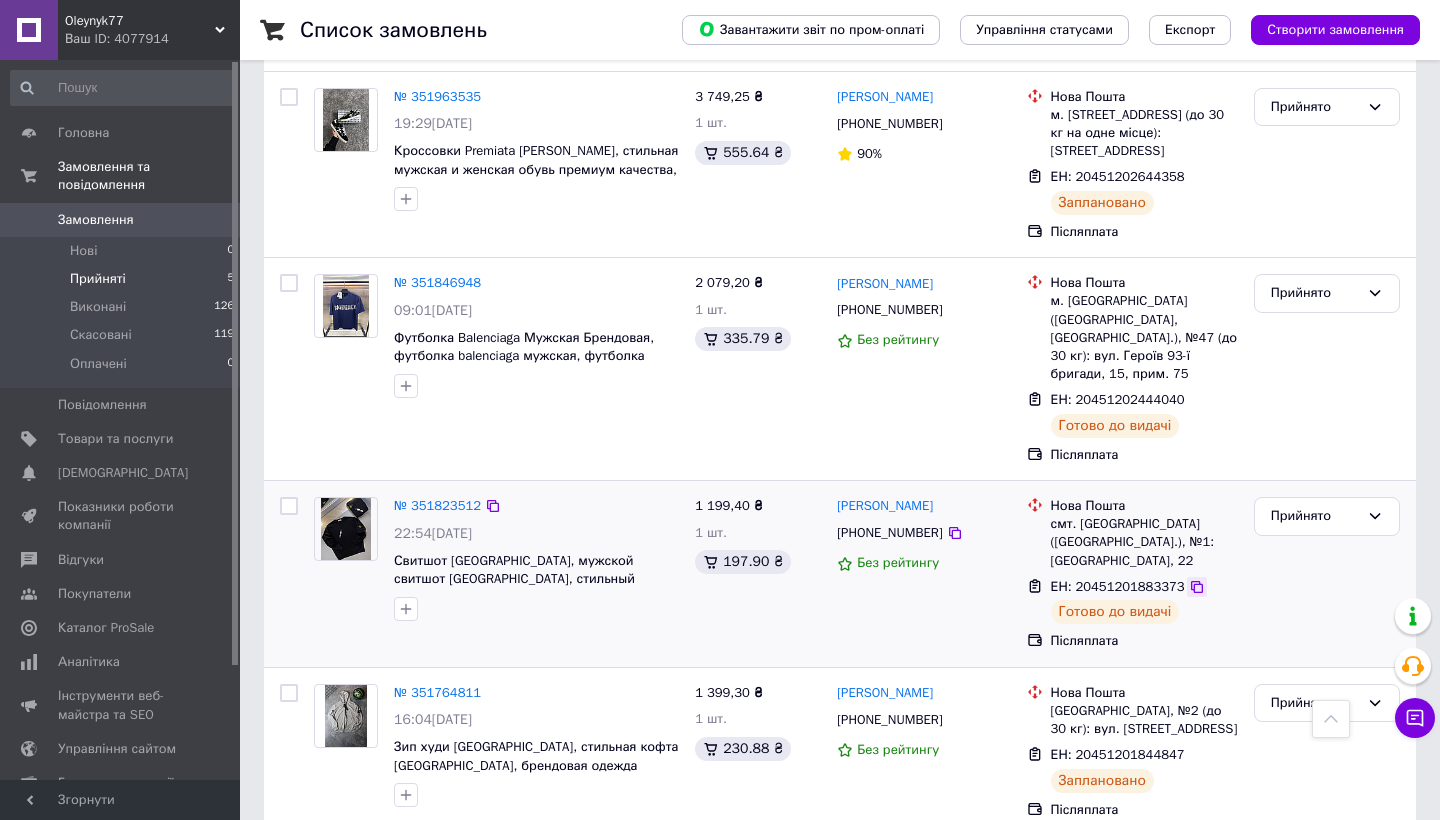 click 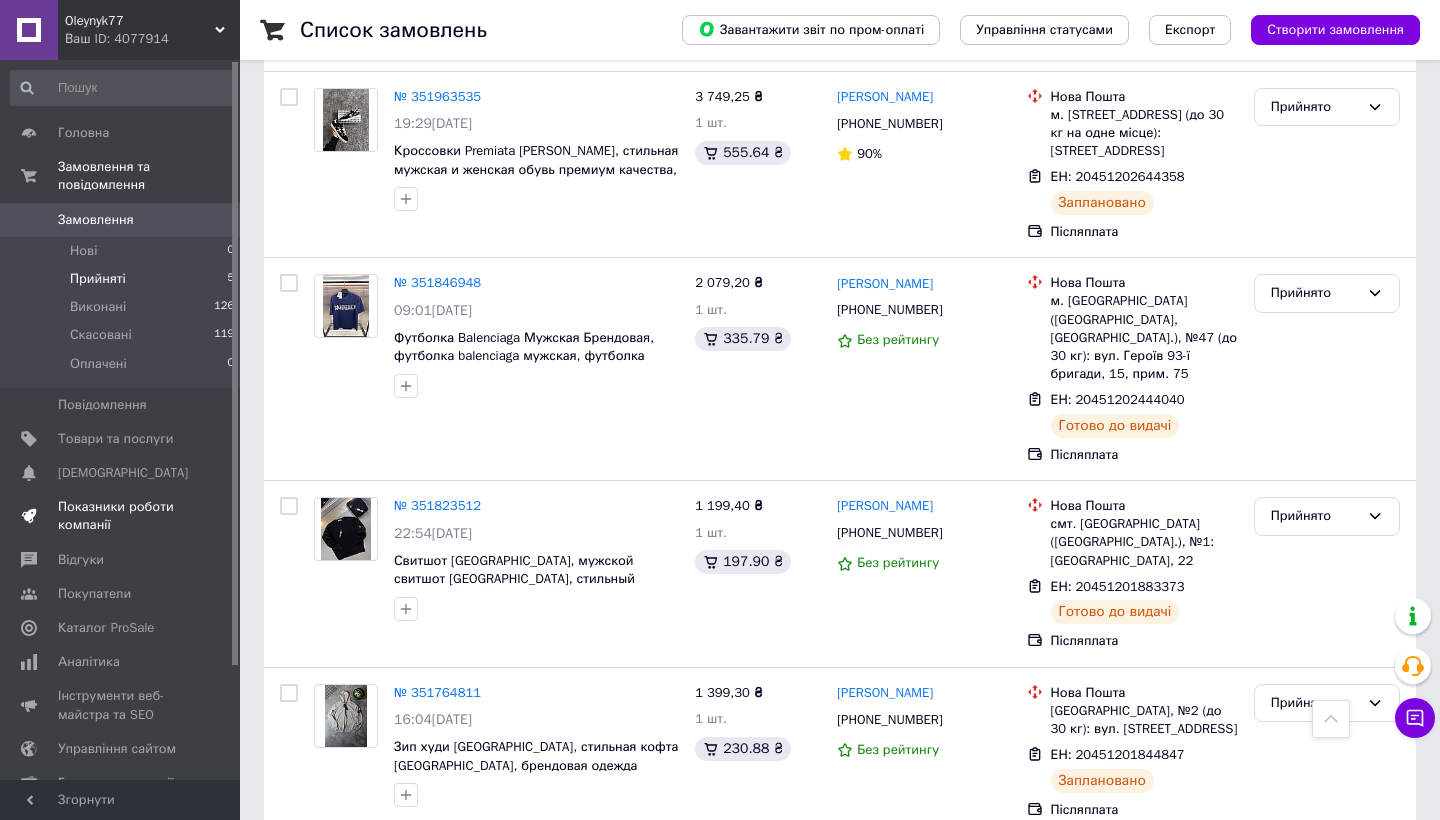 click on "Показники роботи компанії" at bounding box center (121, 516) 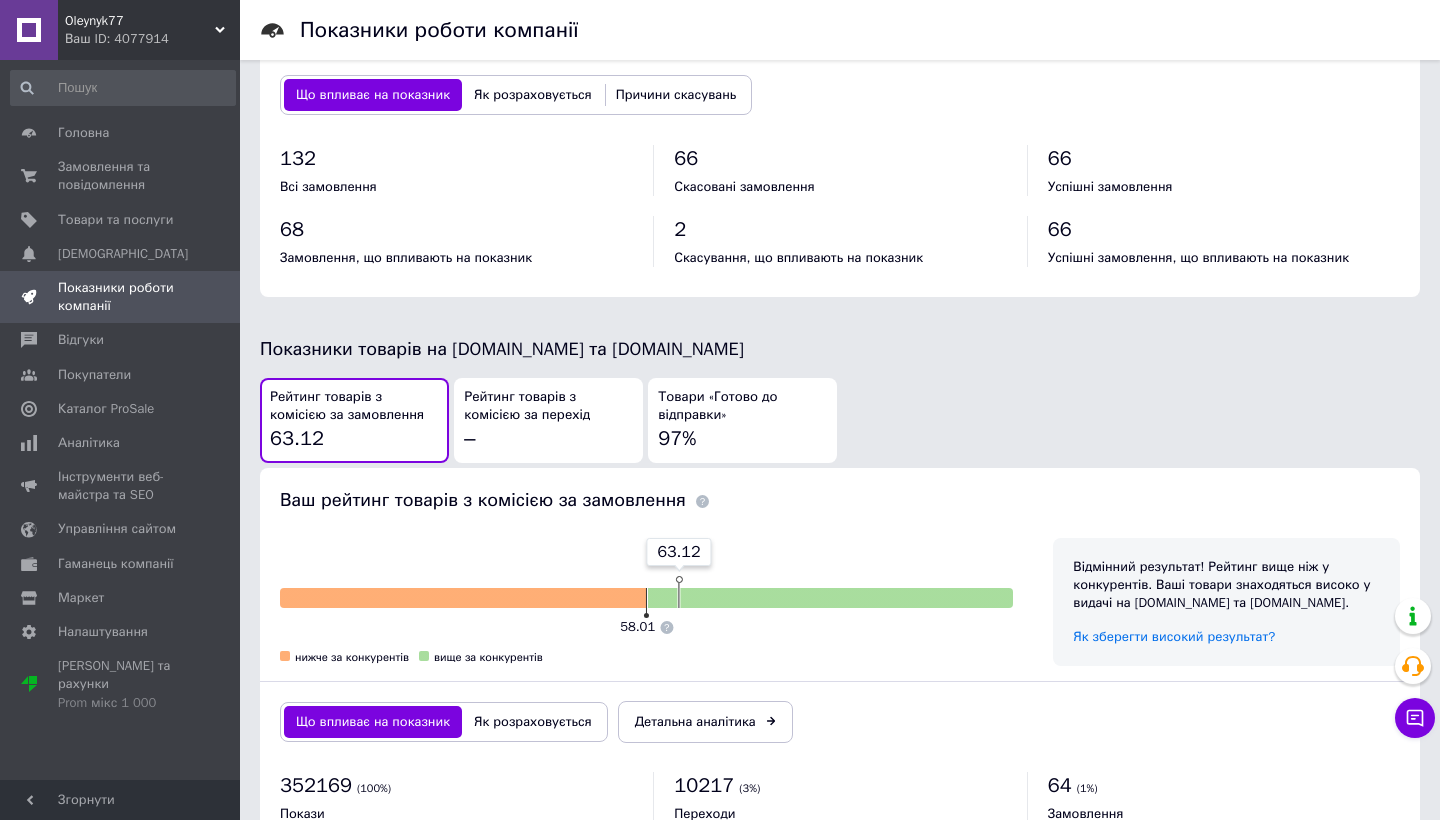 scroll, scrollTop: 808, scrollLeft: 0, axis: vertical 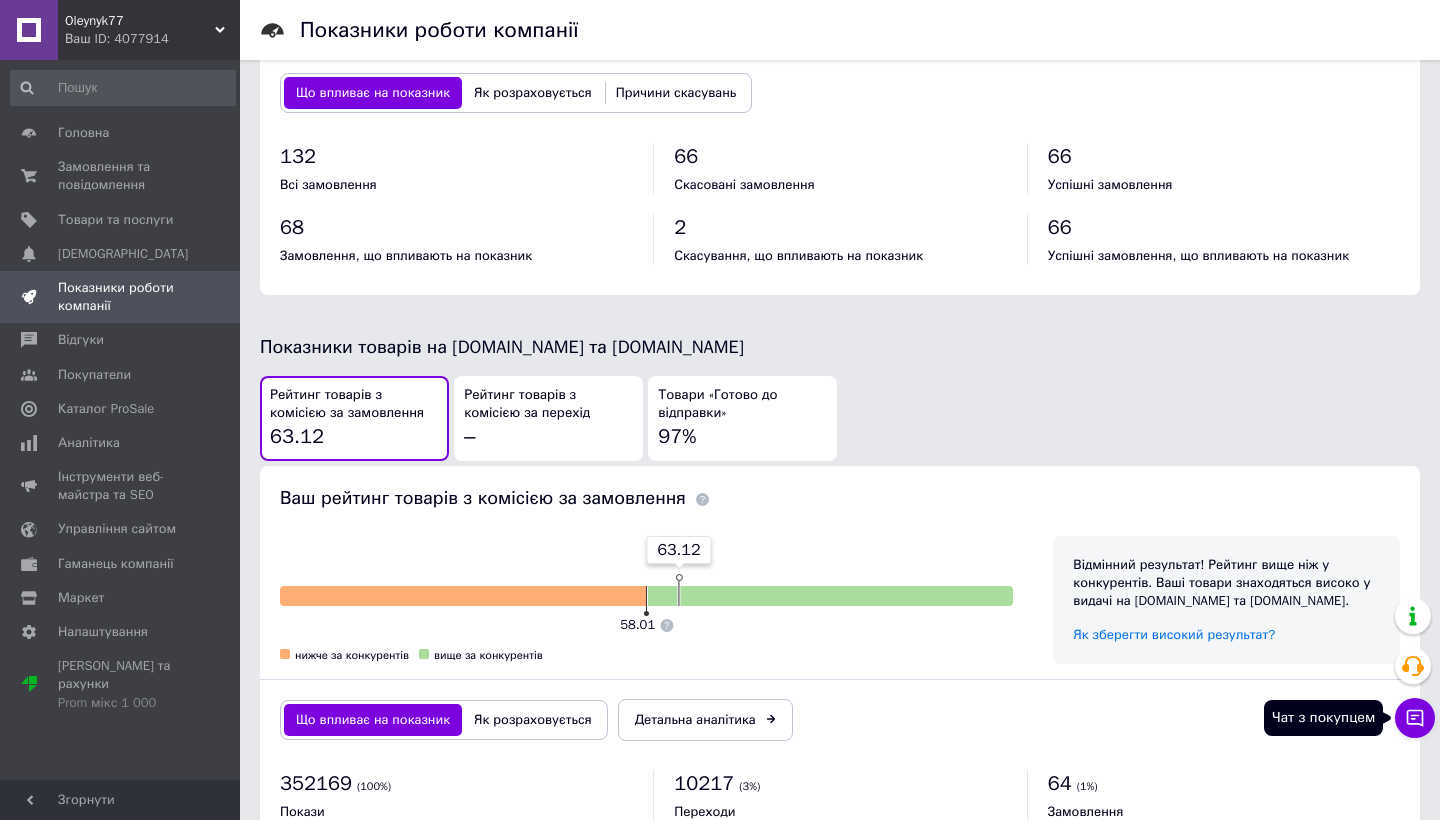 click 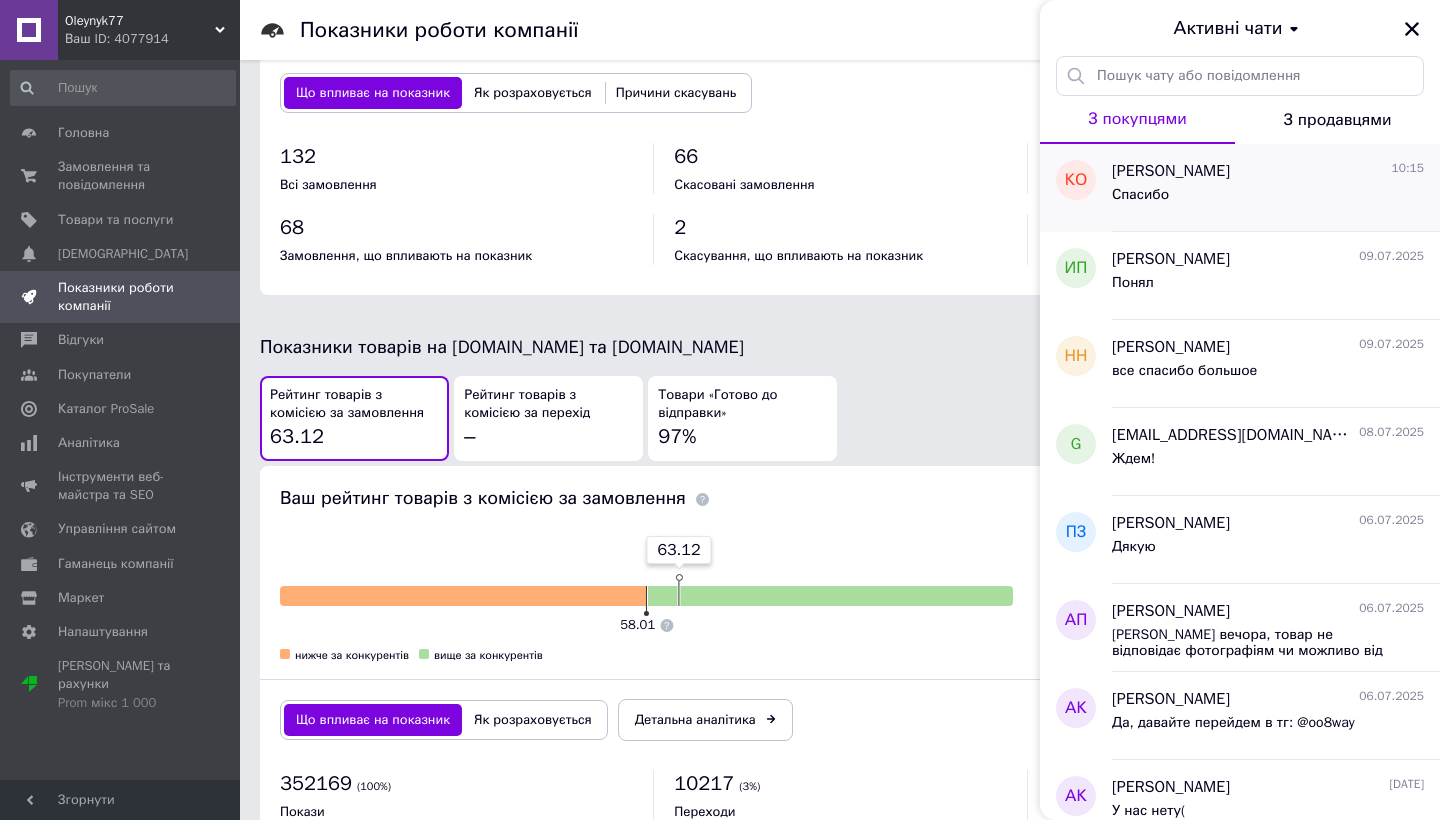 click on "Спасибо" at bounding box center [1268, 199] 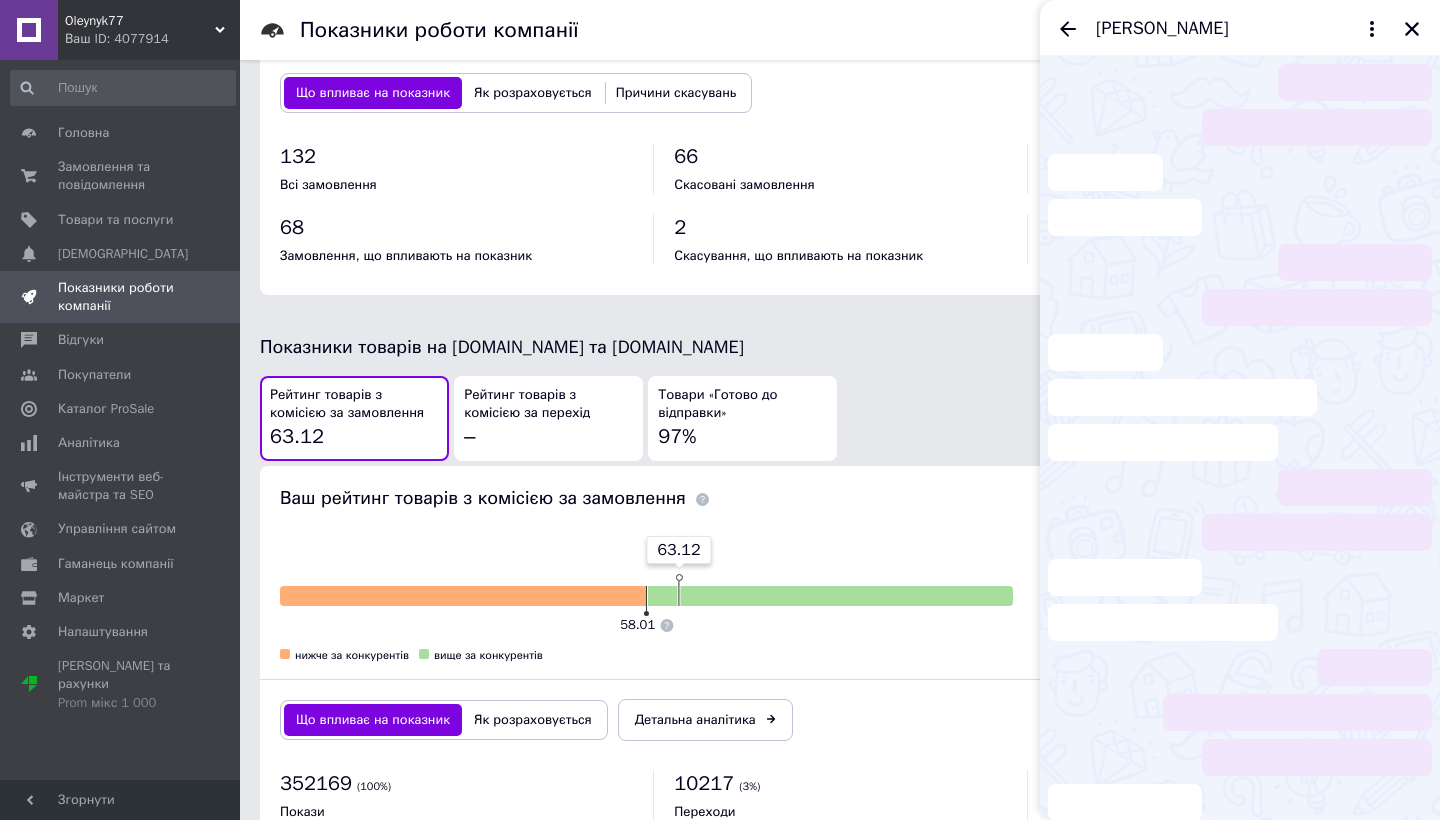 scroll, scrollTop: 1527, scrollLeft: 0, axis: vertical 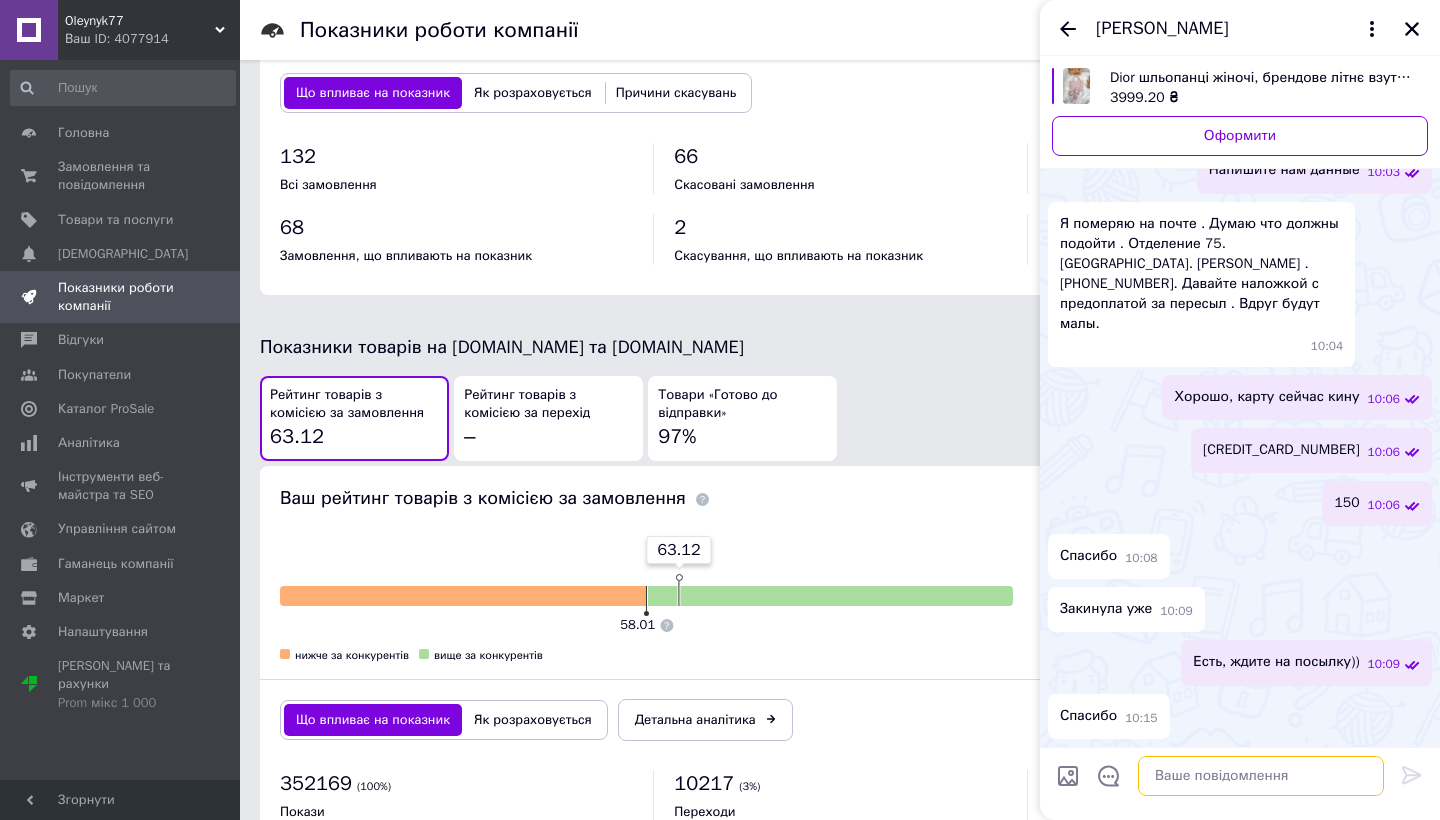 click at bounding box center (1261, 776) 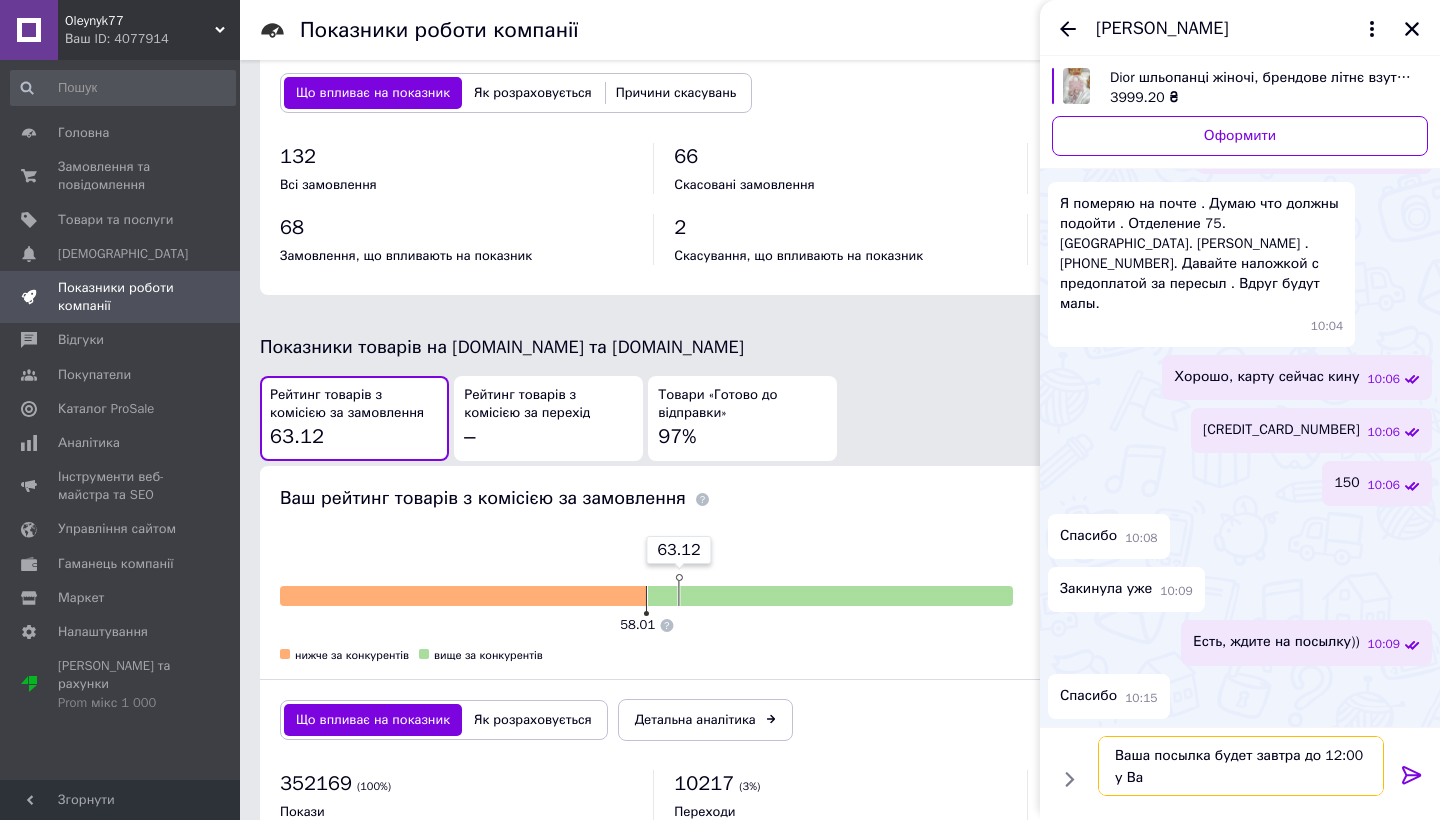 type on "Ваша посылка будет завтра до 12:00 у Вас" 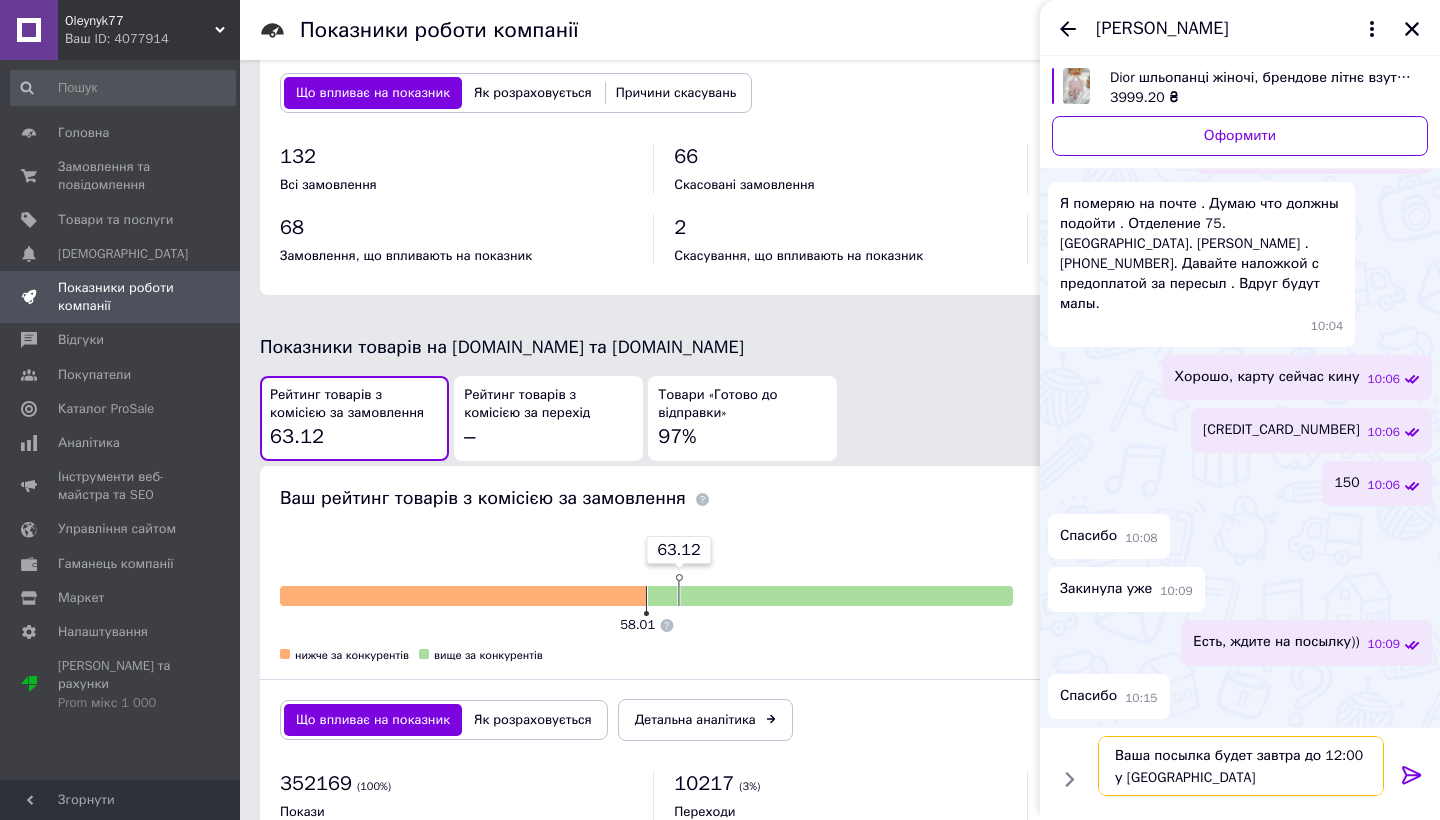 type 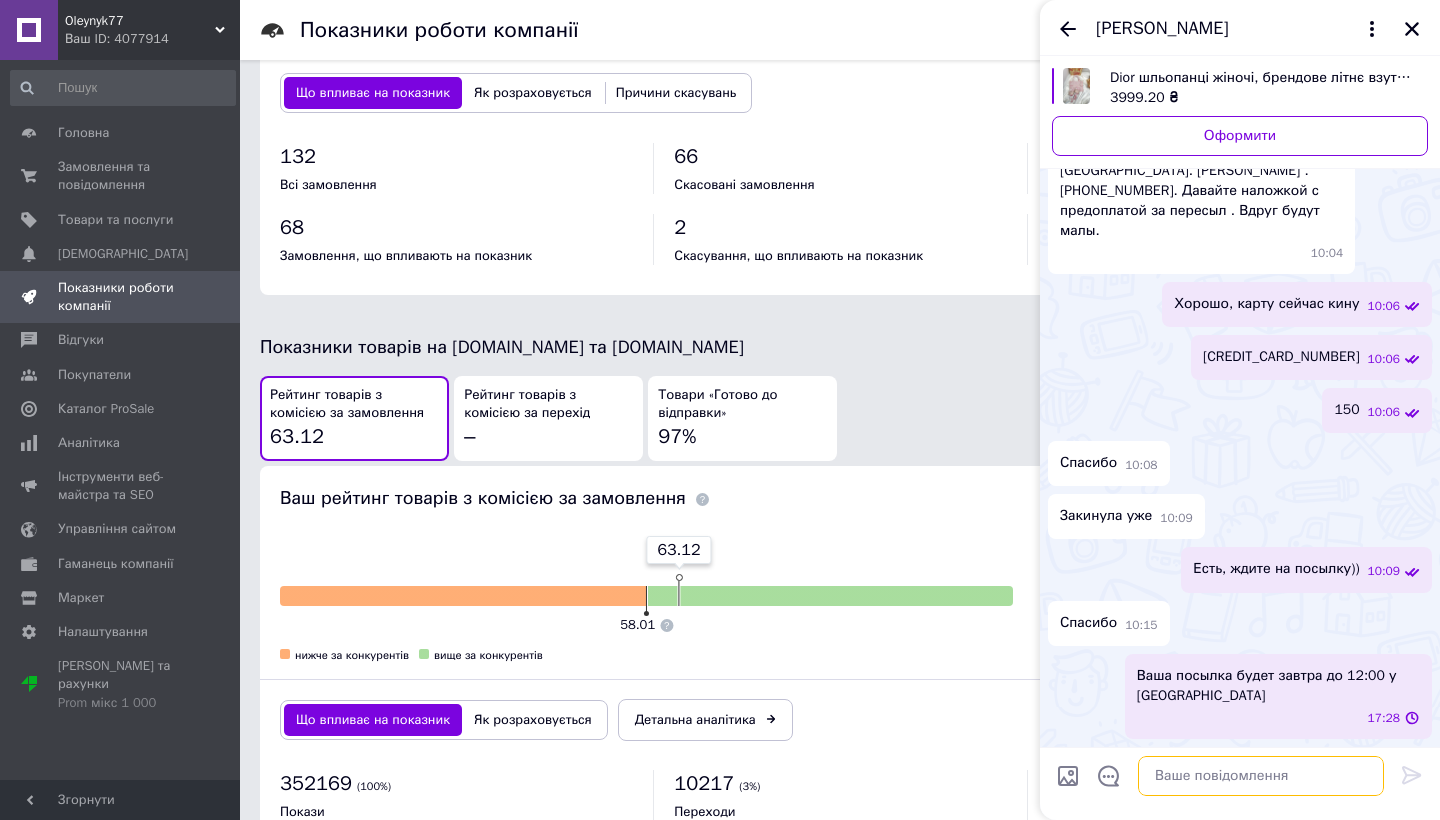 scroll, scrollTop: 1693, scrollLeft: 0, axis: vertical 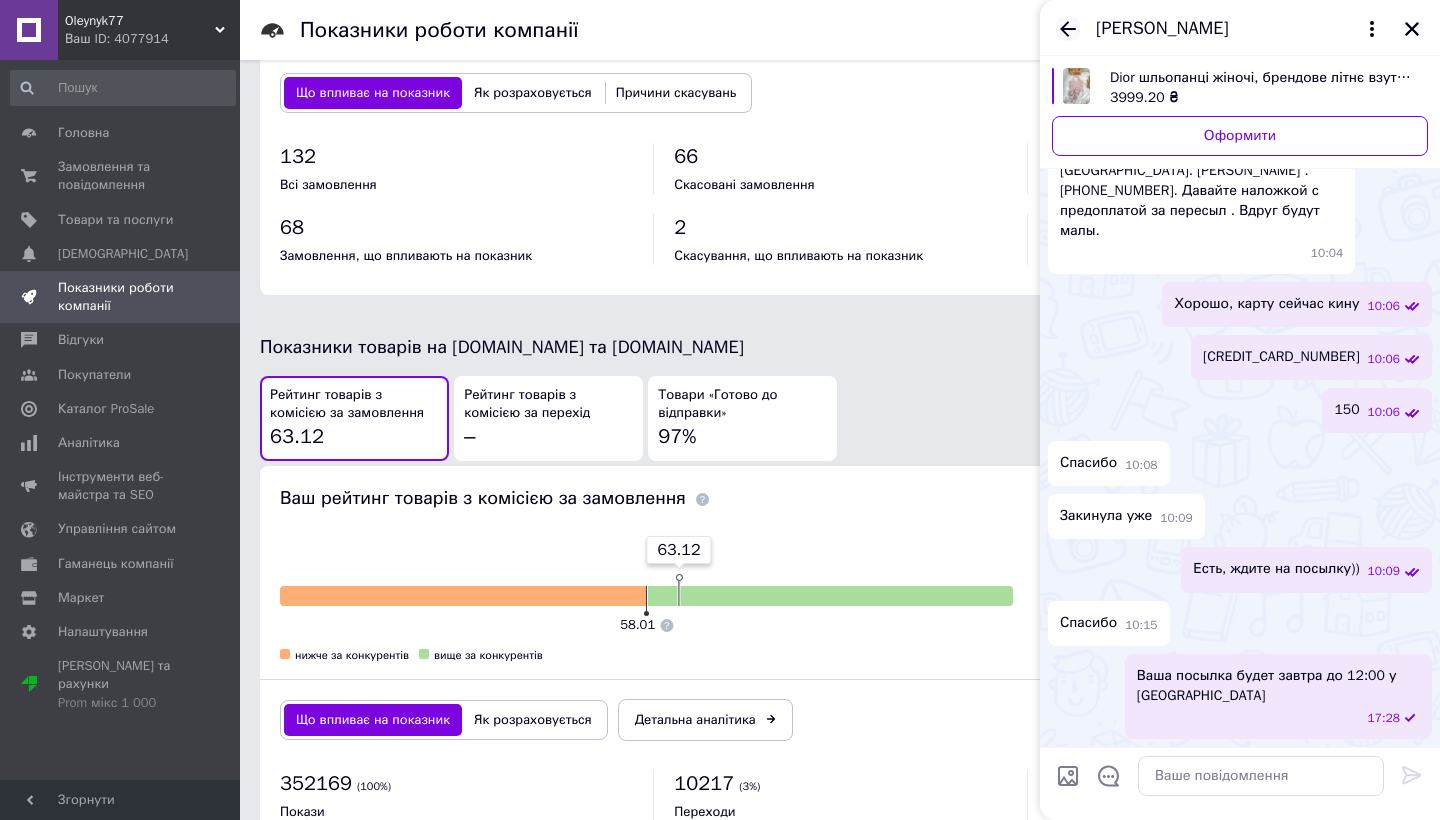 click 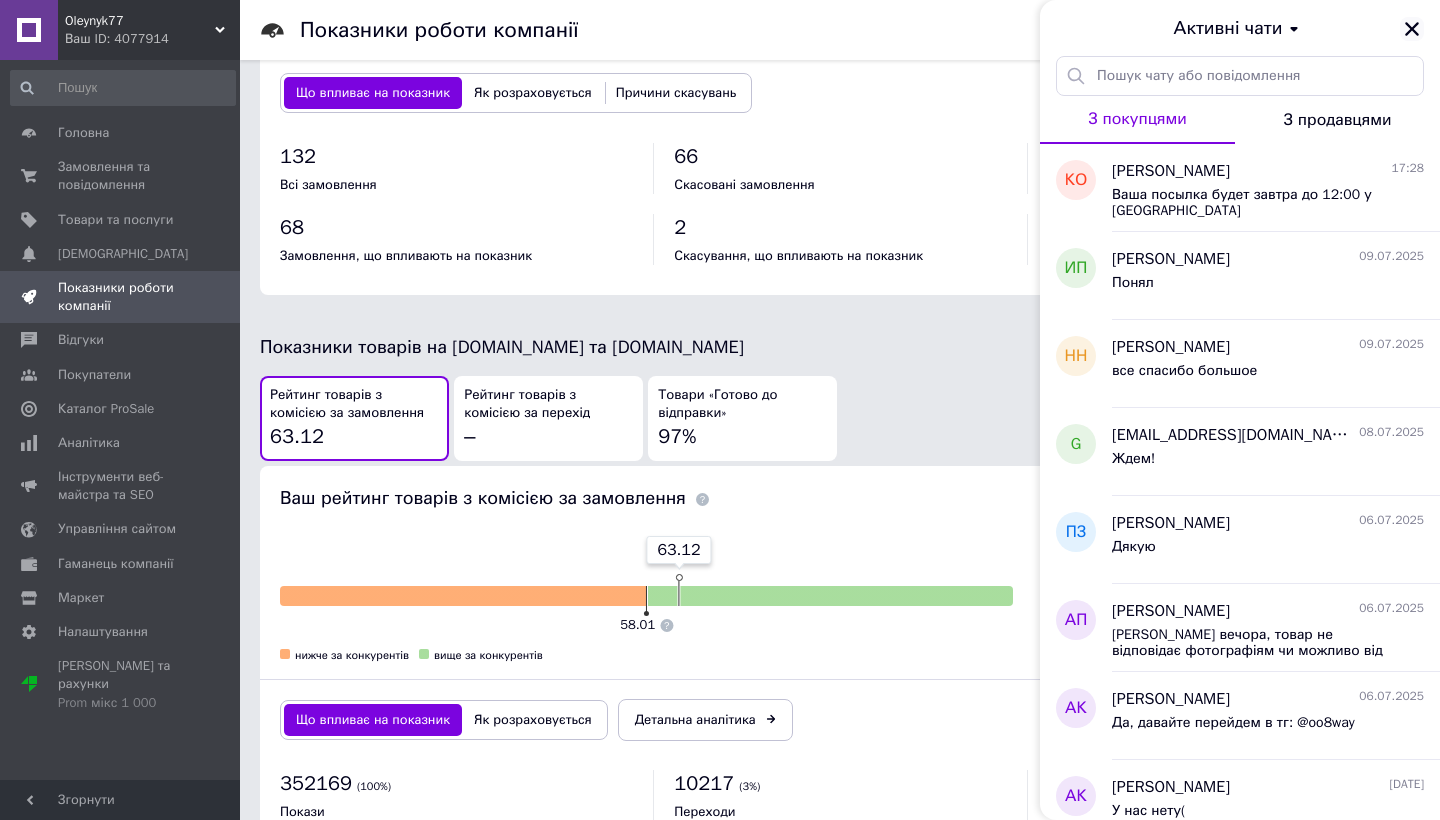 click 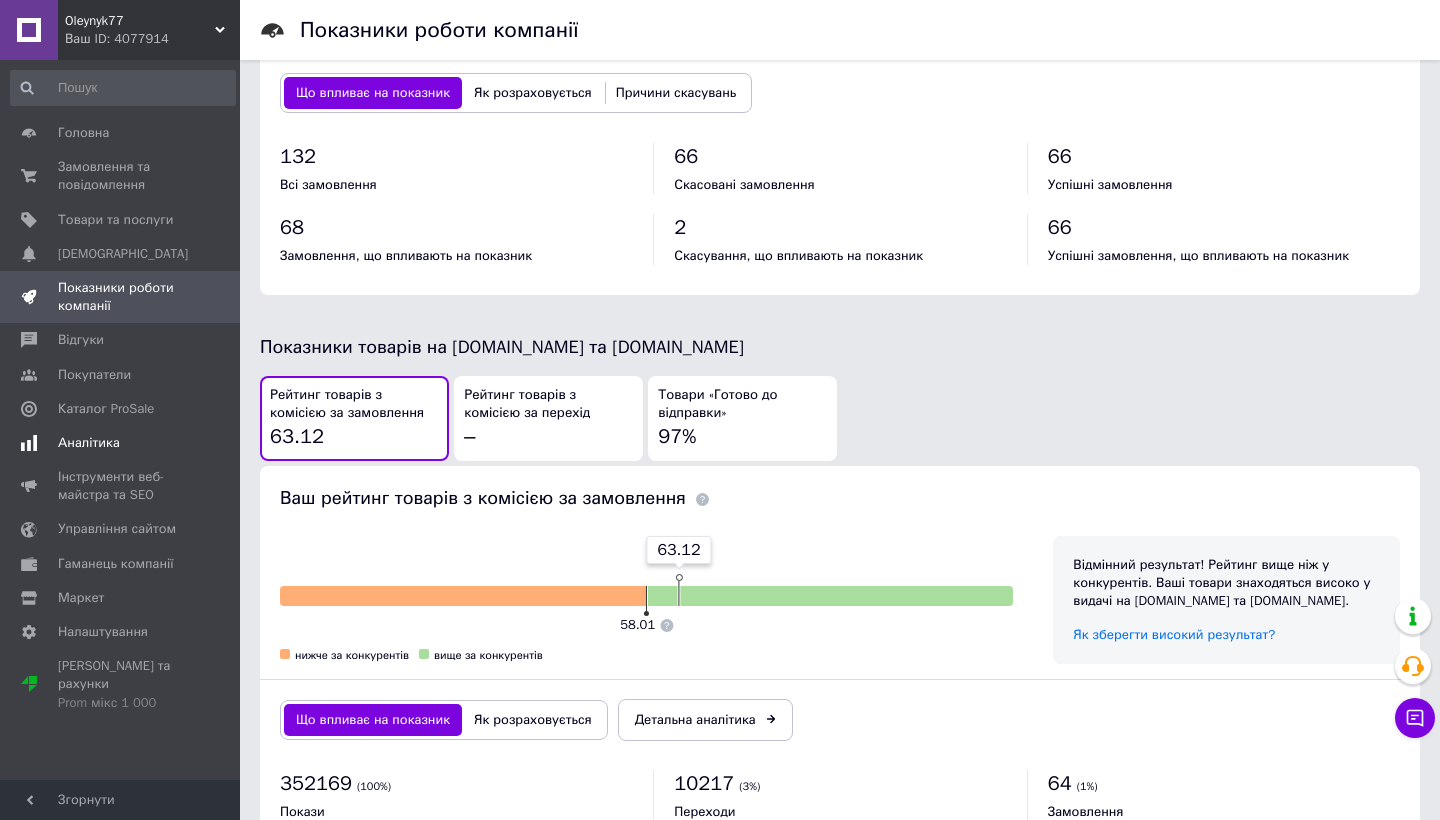 click on "Аналітика" at bounding box center (123, 443) 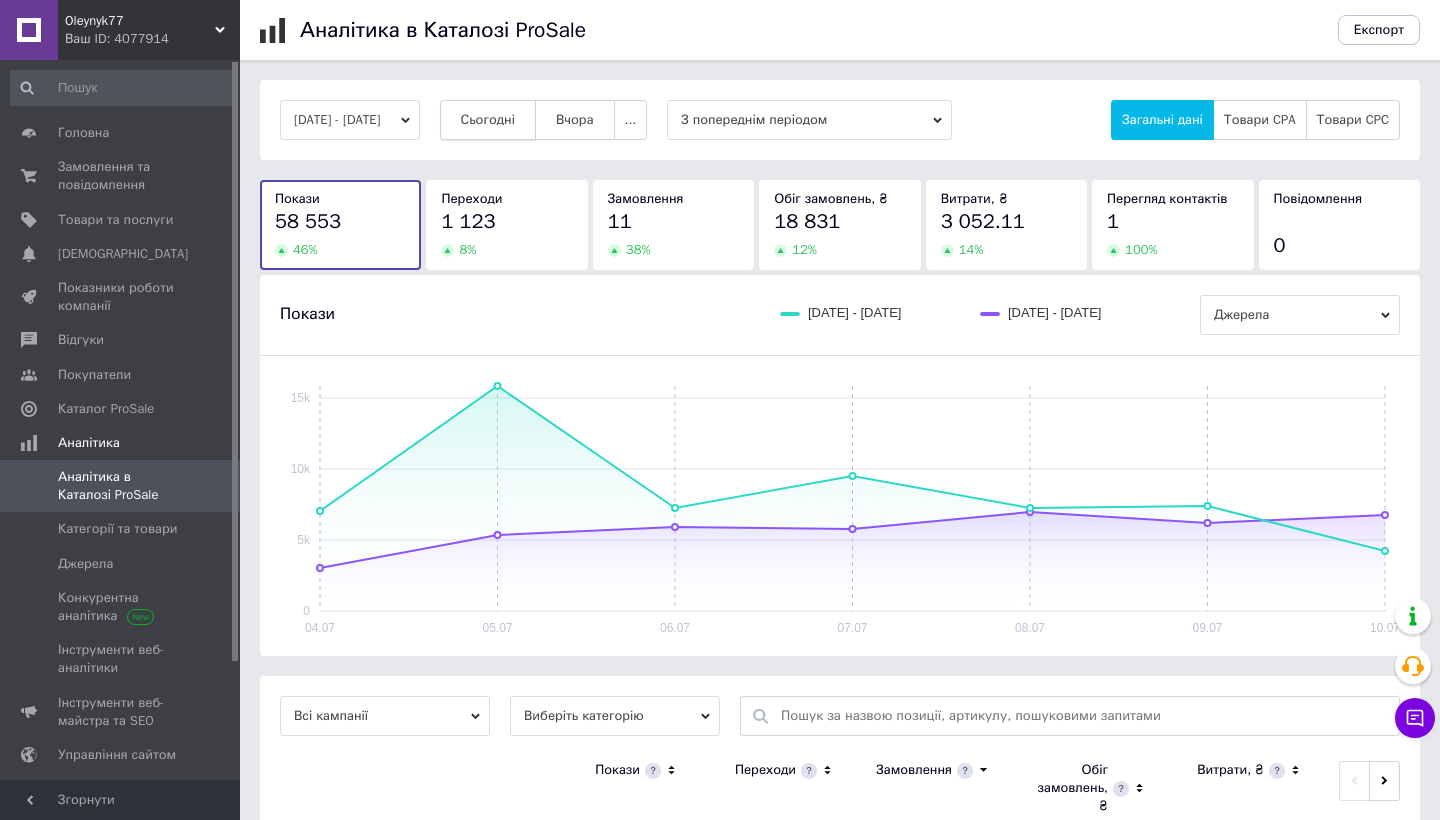 click on "Сьогодні" at bounding box center [488, 120] 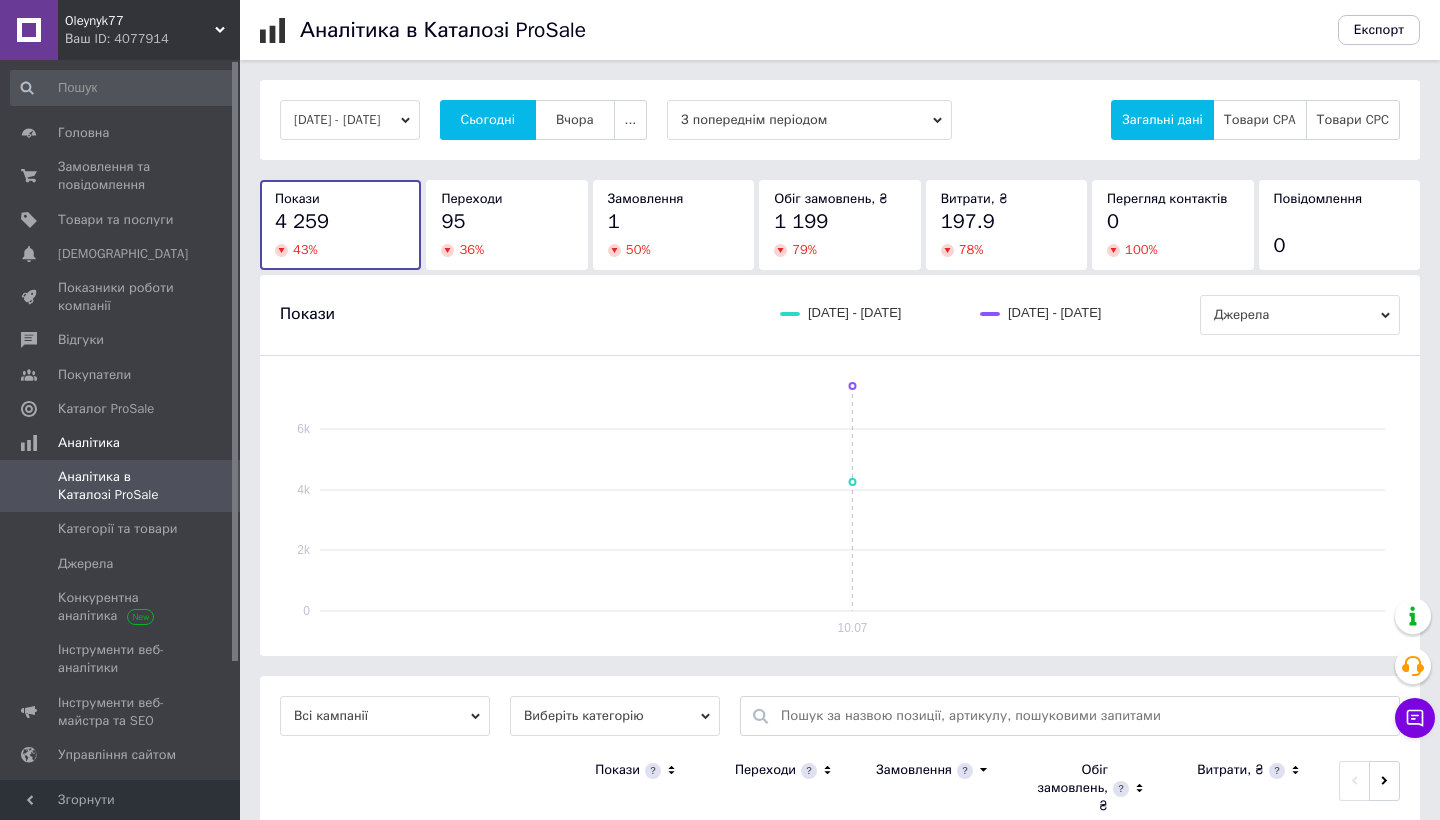 scroll, scrollTop: 0, scrollLeft: 0, axis: both 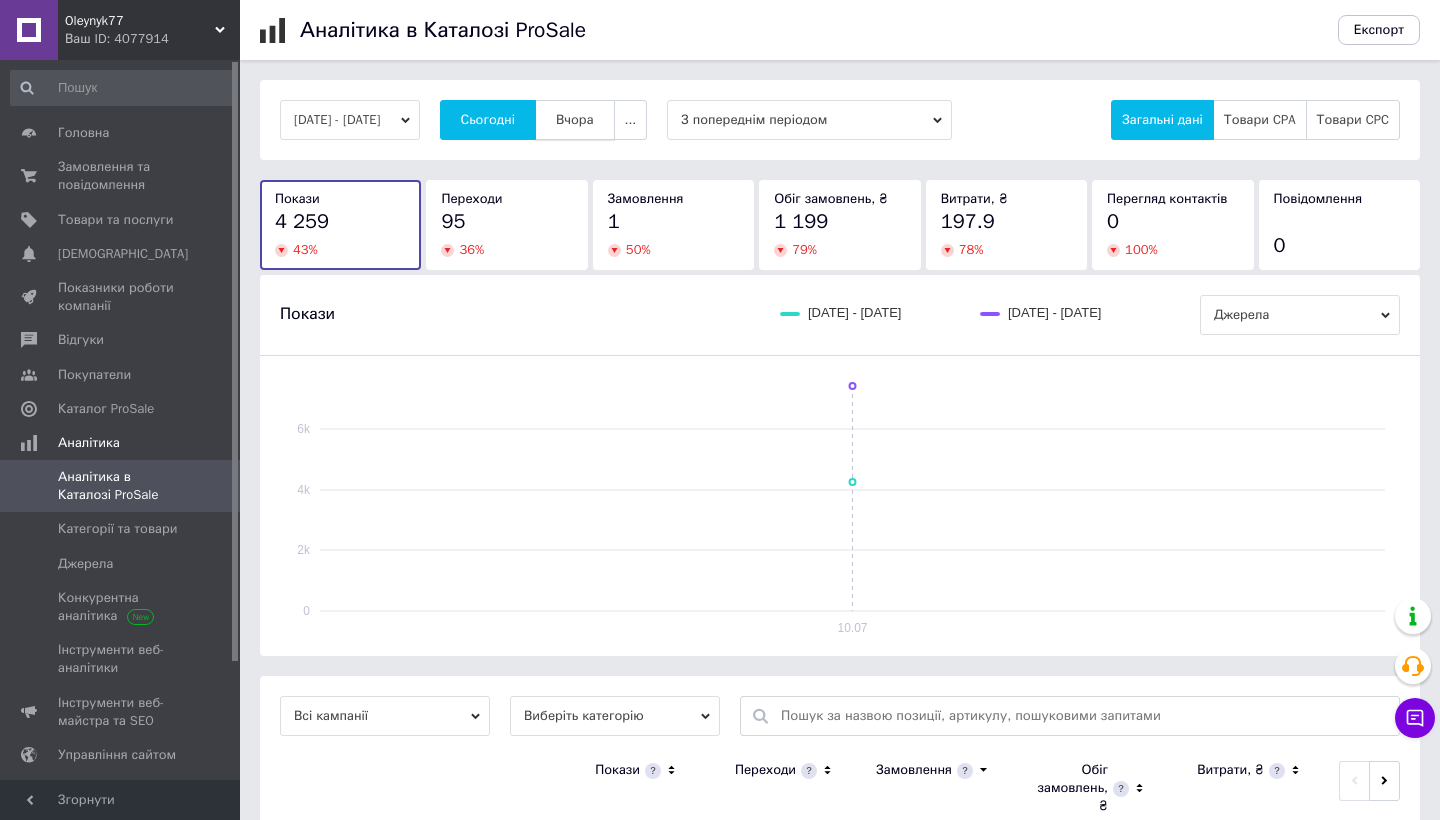 click on "Вчора" at bounding box center [575, 120] 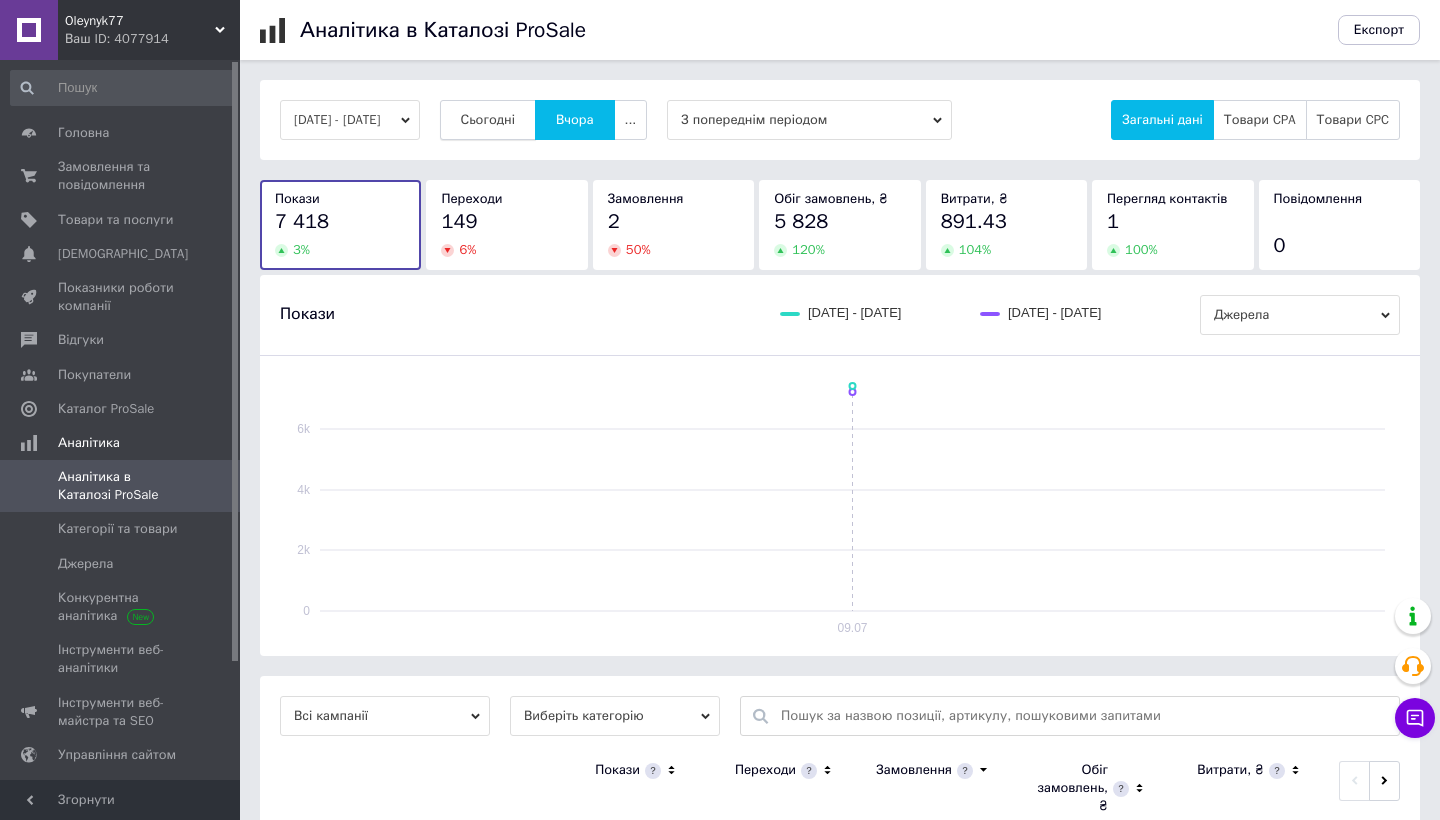 click on "Сьогодні" at bounding box center [488, 120] 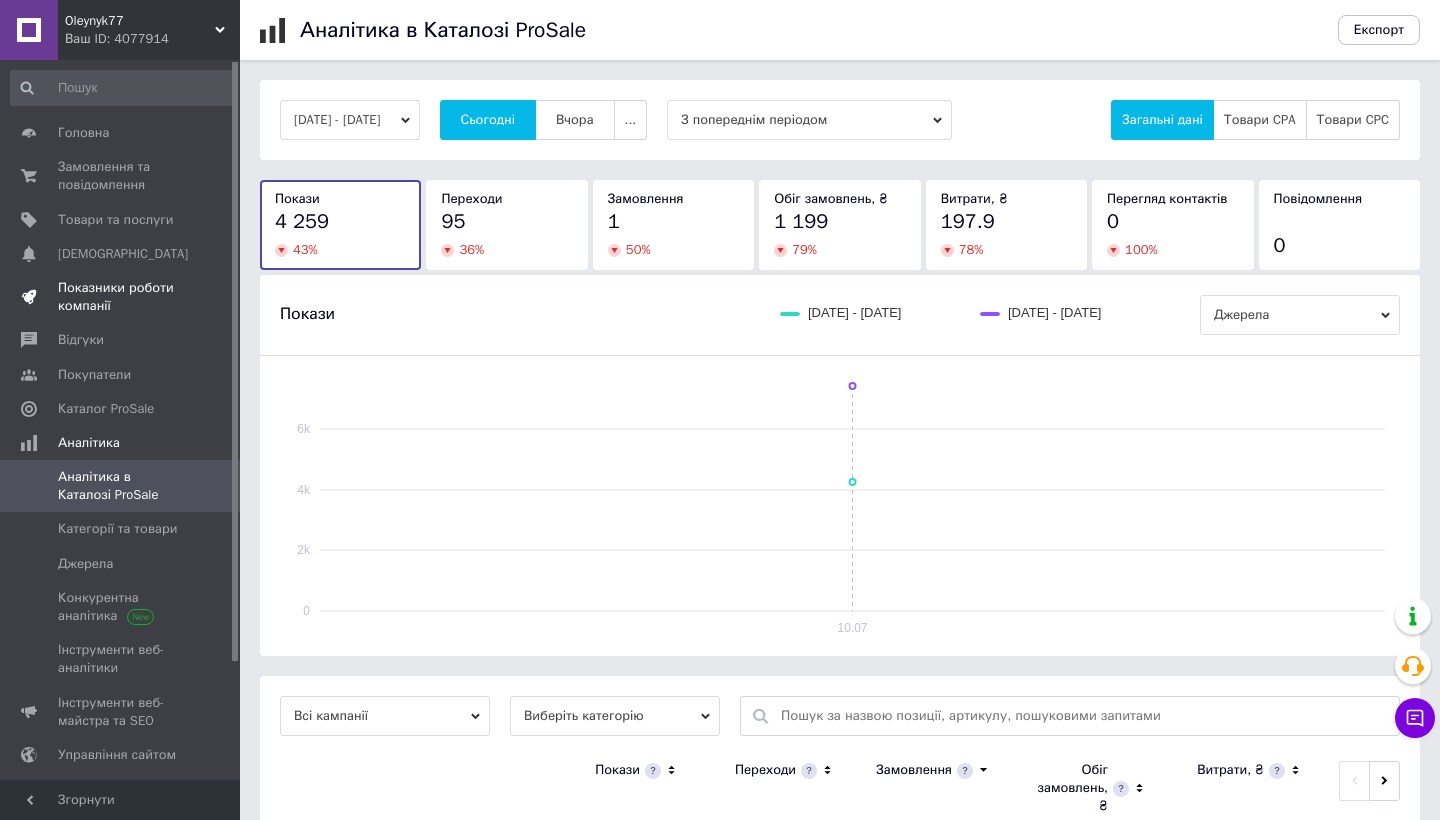 click on "Показники роботи компанії" at bounding box center [121, 297] 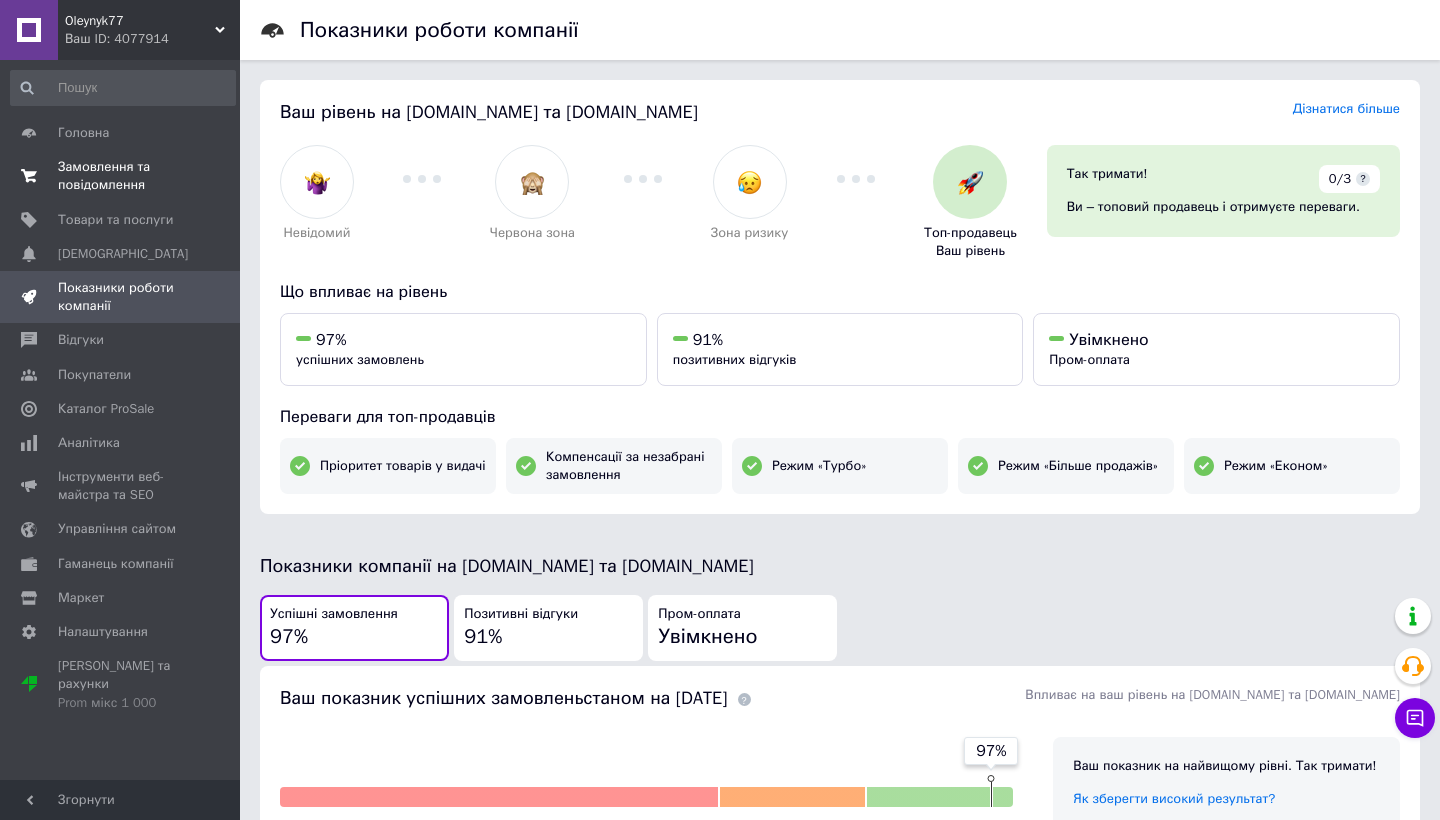 click on "Замовлення та повідомлення" at bounding box center [121, 176] 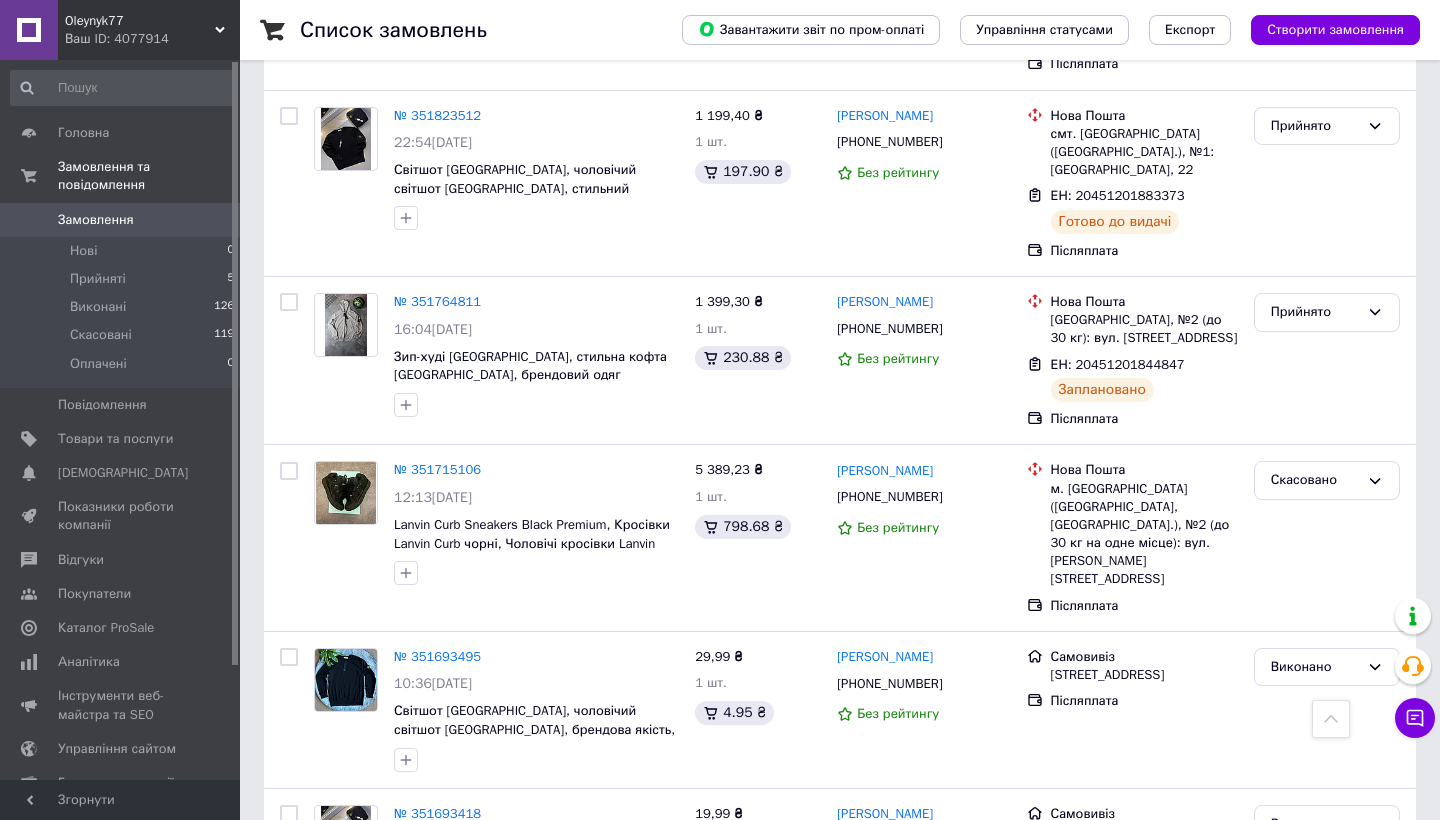 scroll, scrollTop: 820, scrollLeft: 0, axis: vertical 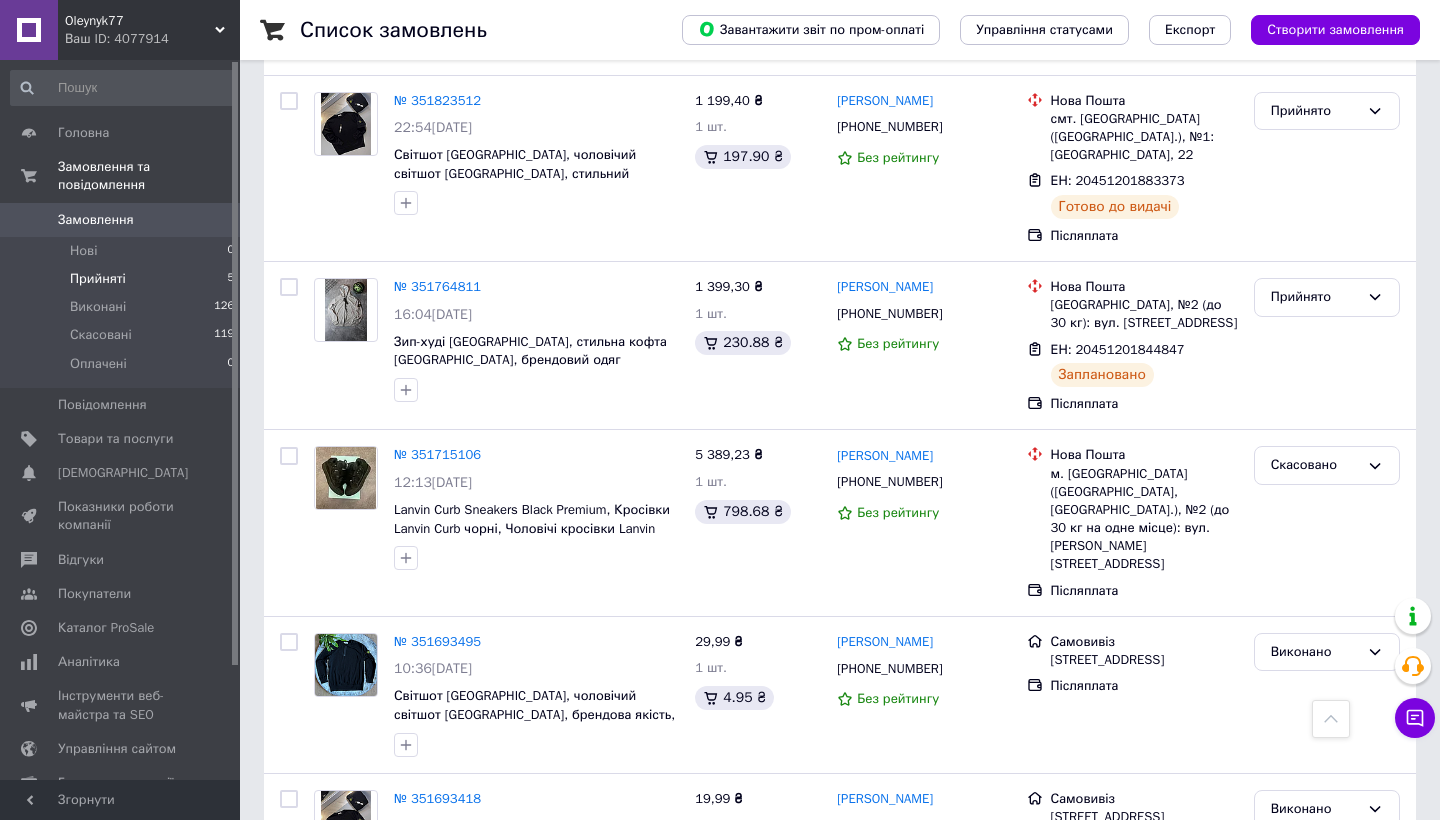 click on "Прийняті 5" at bounding box center [123, 279] 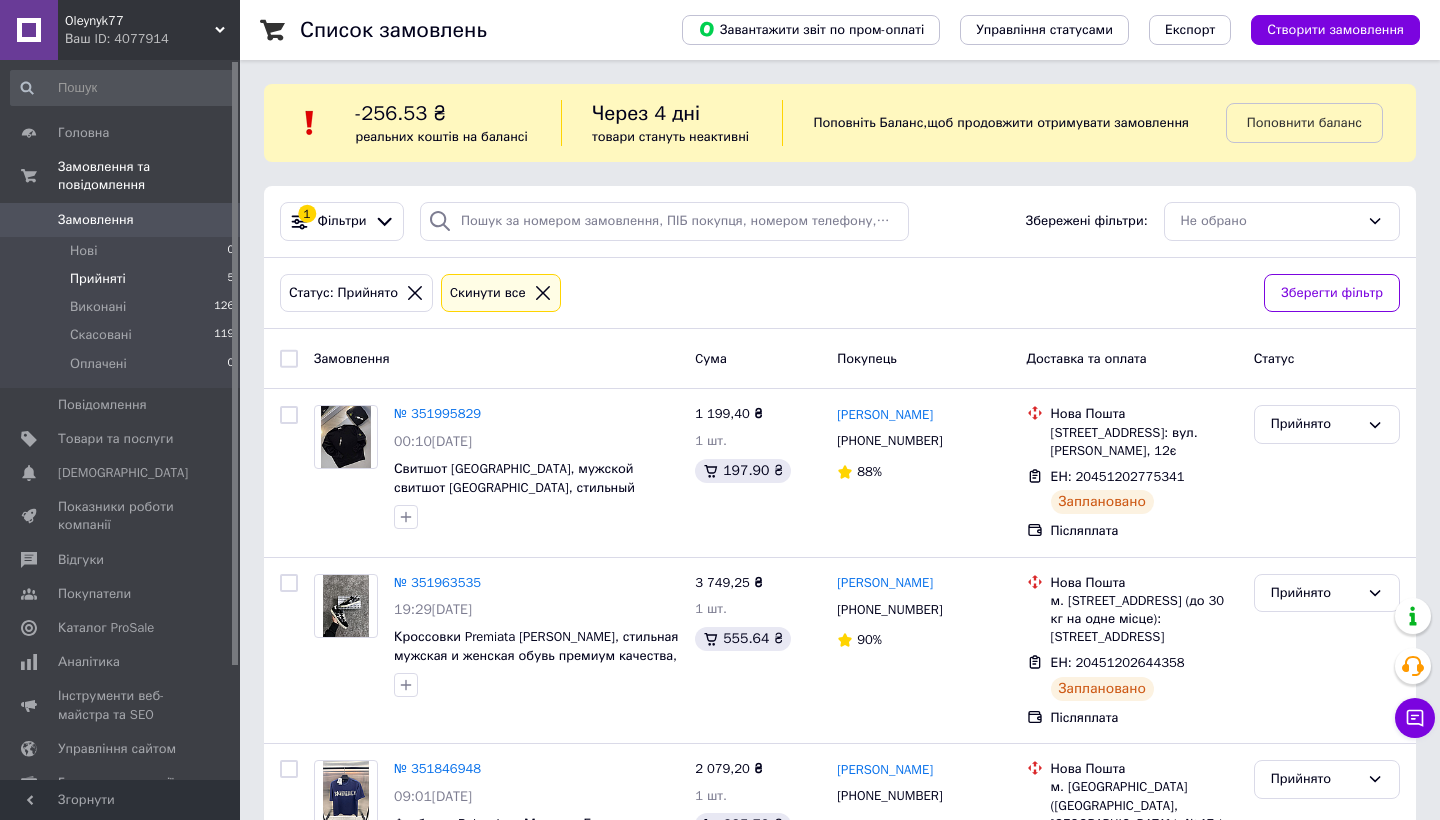 scroll, scrollTop: 0, scrollLeft: 0, axis: both 